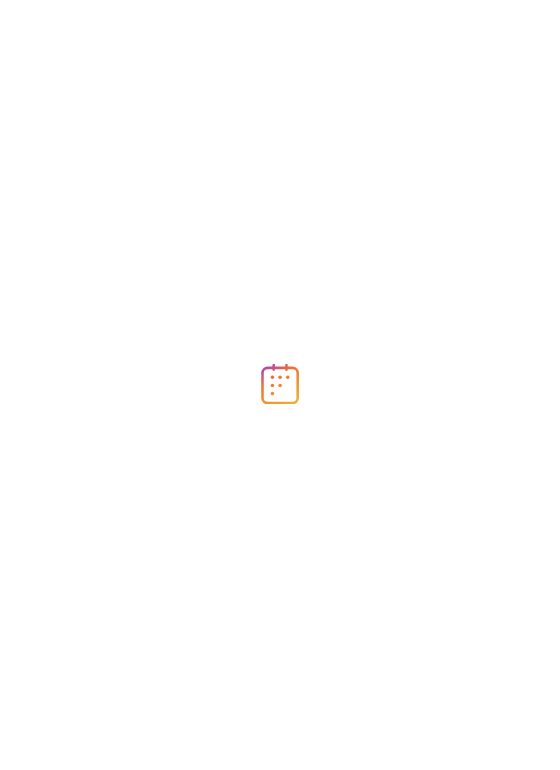 scroll, scrollTop: 0, scrollLeft: 0, axis: both 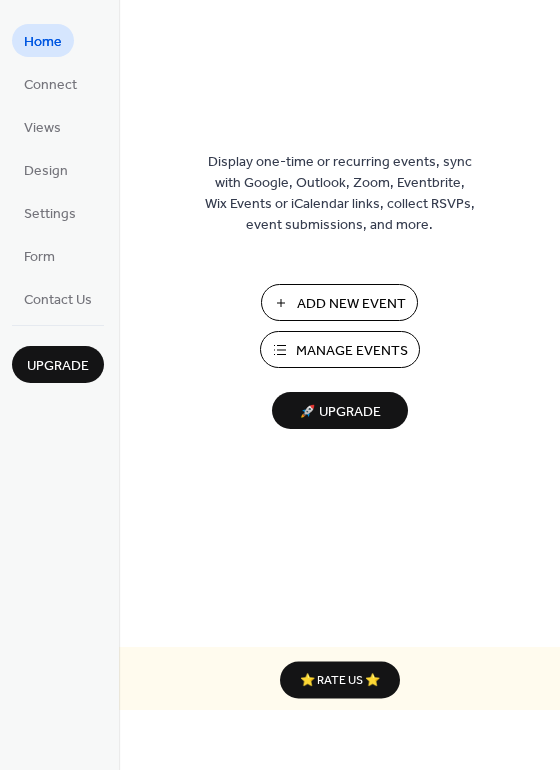 click on "Add New Event" at bounding box center [351, 304] 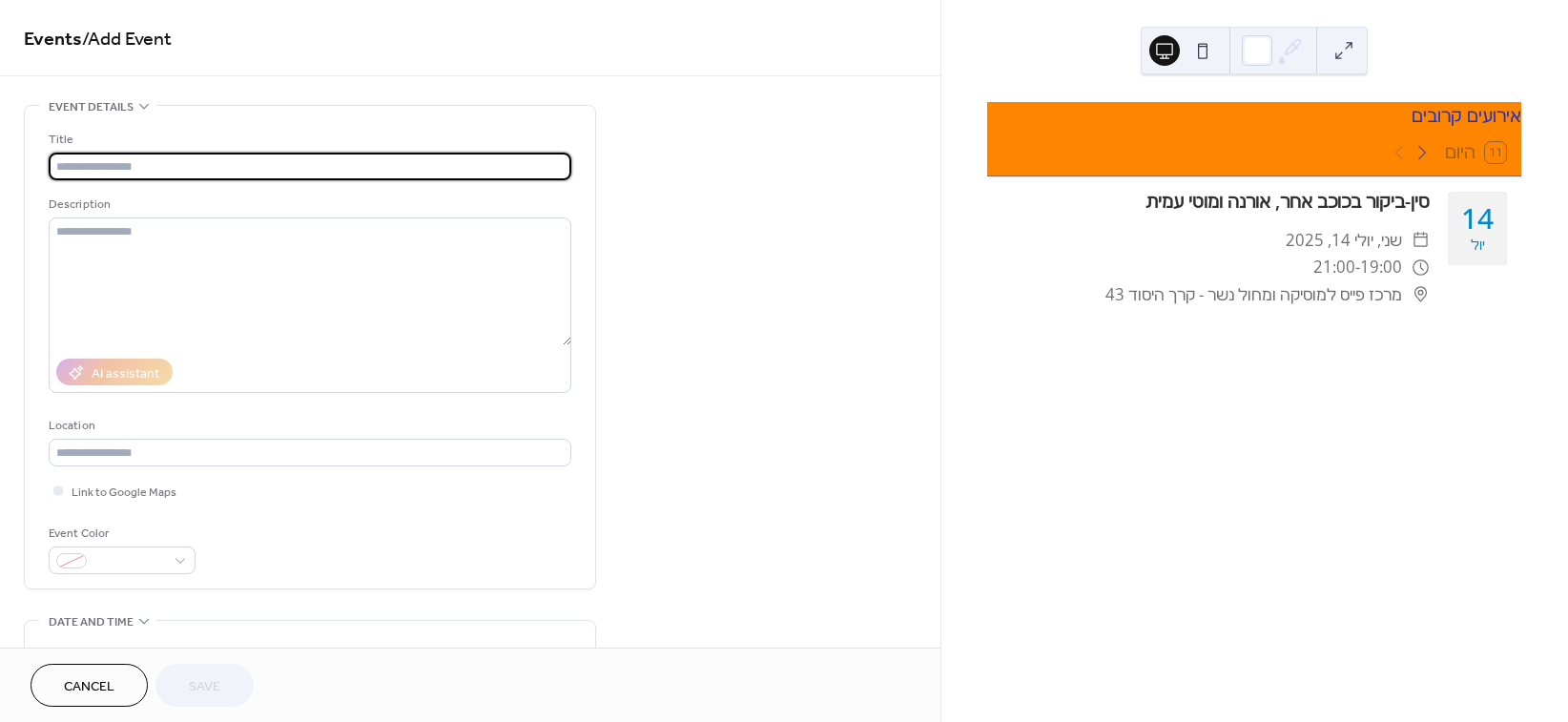 scroll, scrollTop: 0, scrollLeft: 0, axis: both 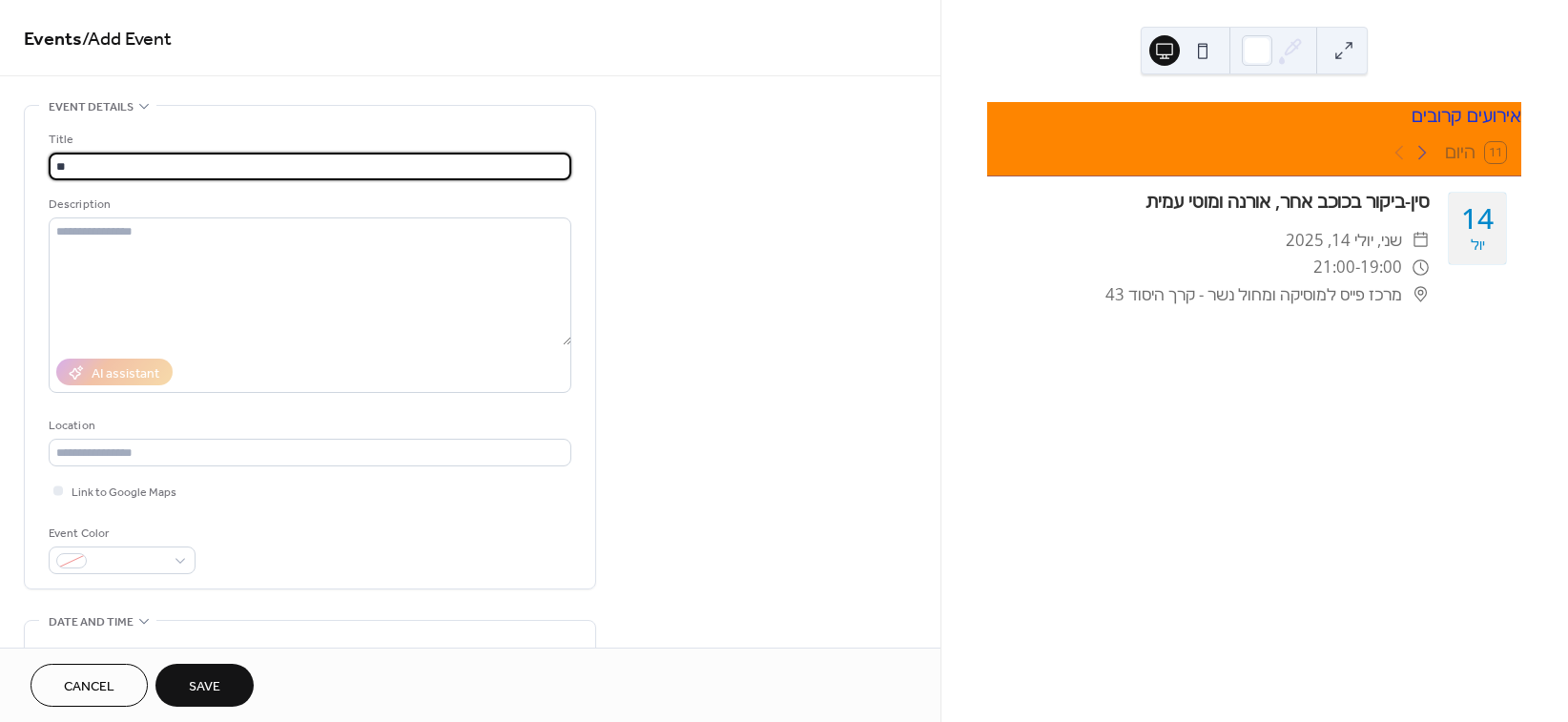 type on "*" 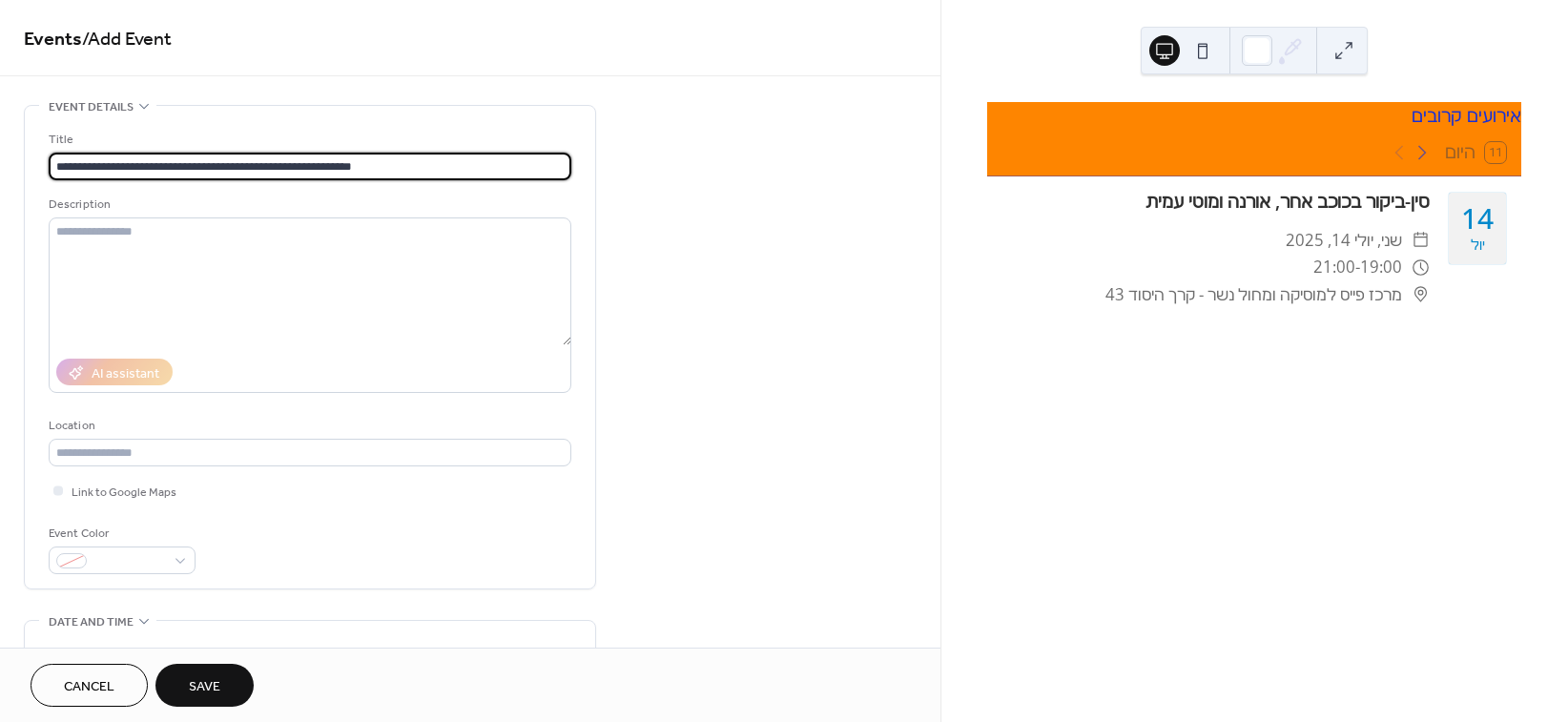 drag, startPoint x: 120, startPoint y: 166, endPoint x: 160, endPoint y: 193, distance: 48.25971 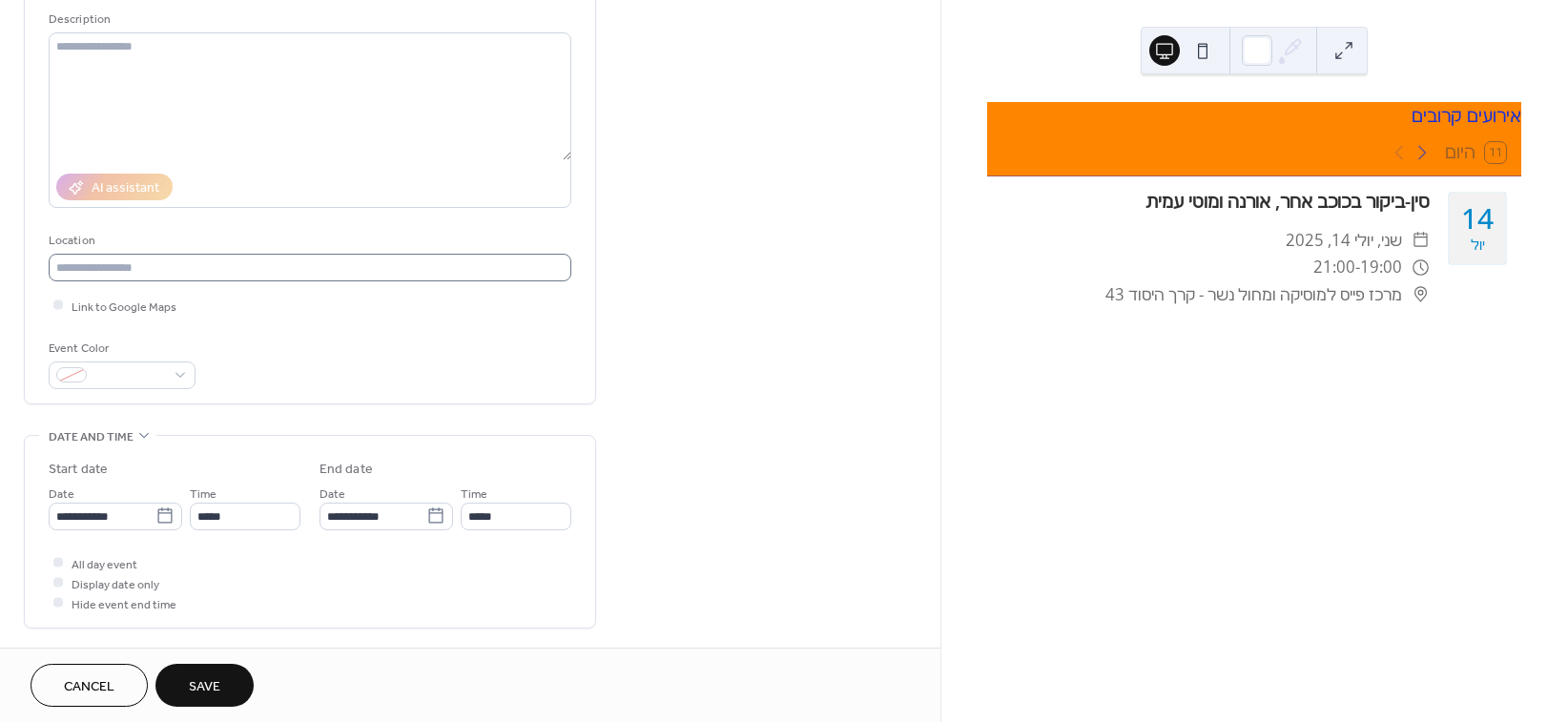 scroll, scrollTop: 282, scrollLeft: 0, axis: vertical 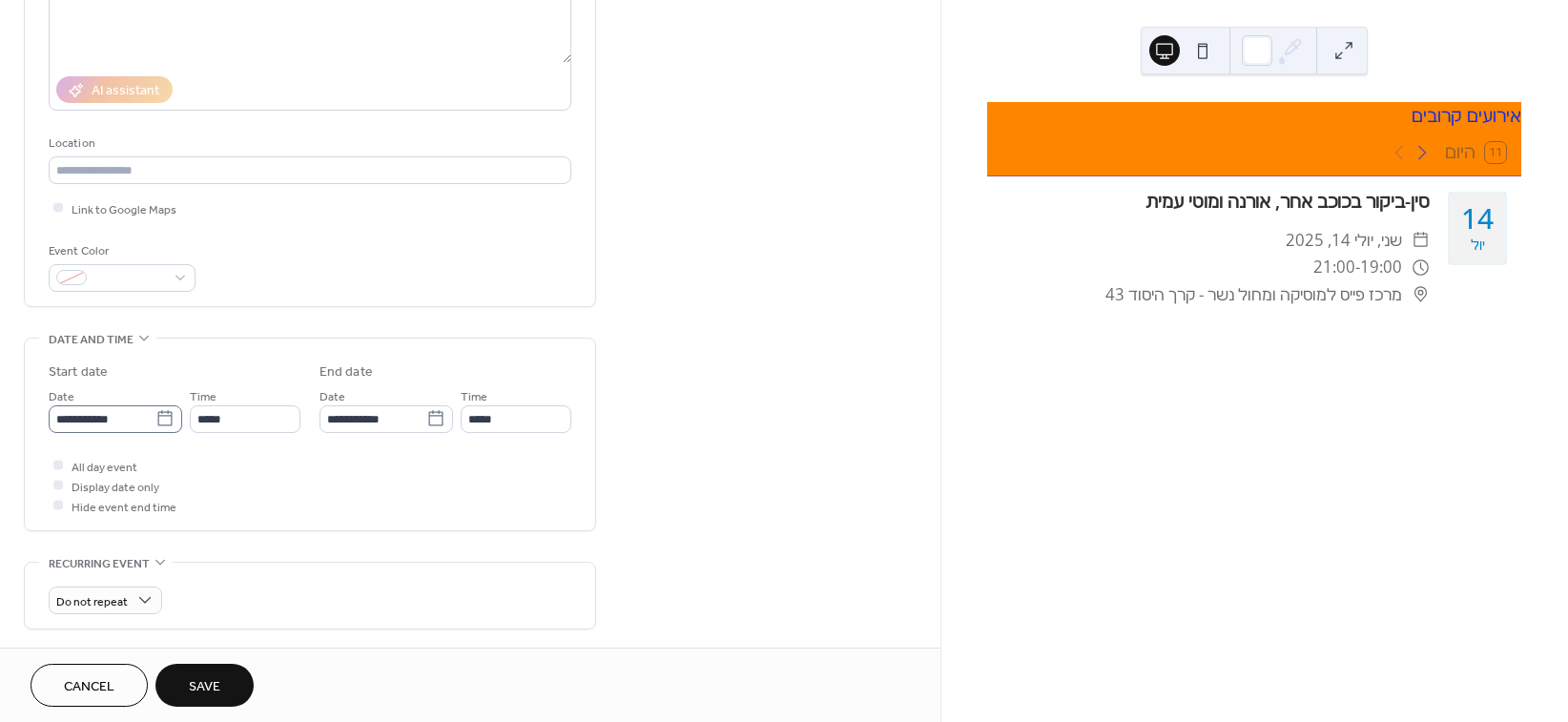 type on "**********" 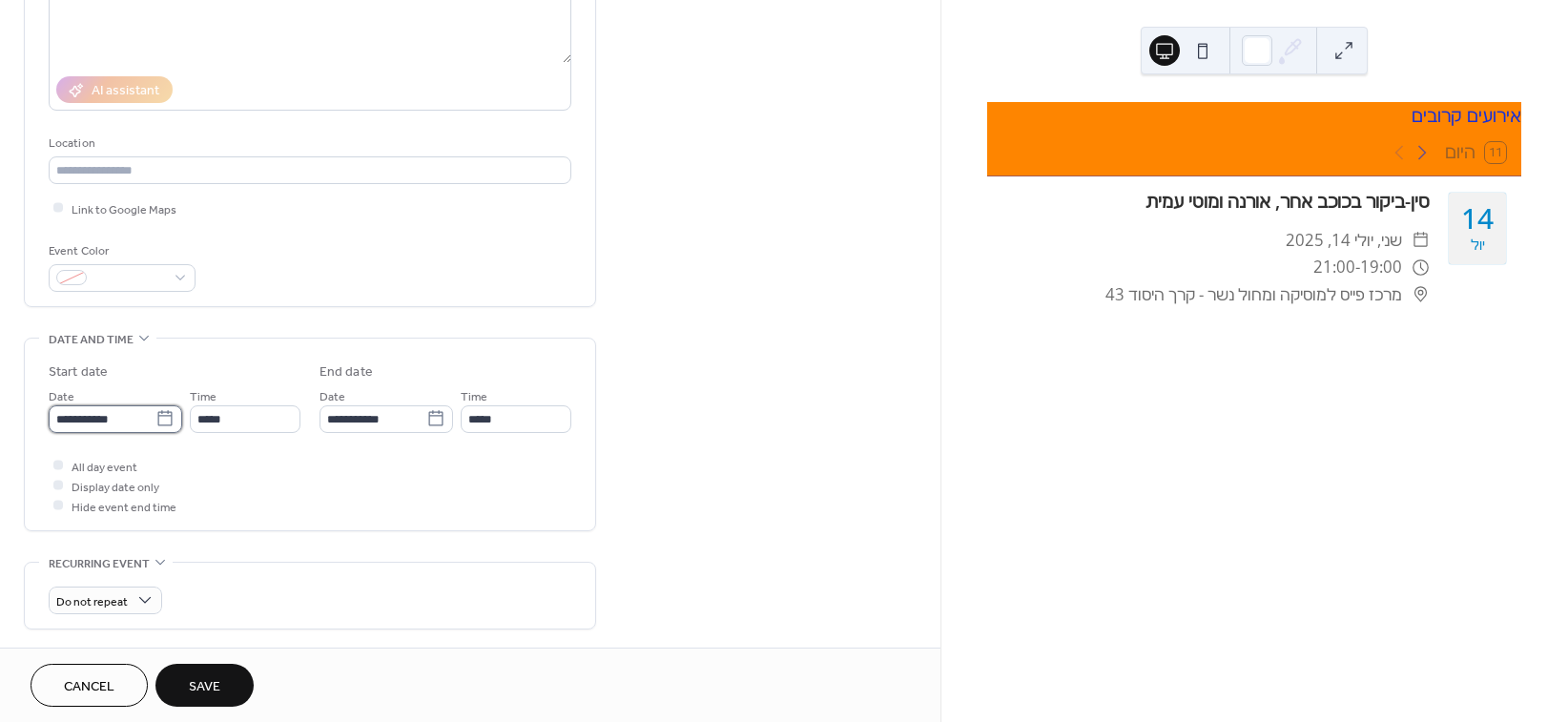 scroll, scrollTop: 0, scrollLeft: 0, axis: both 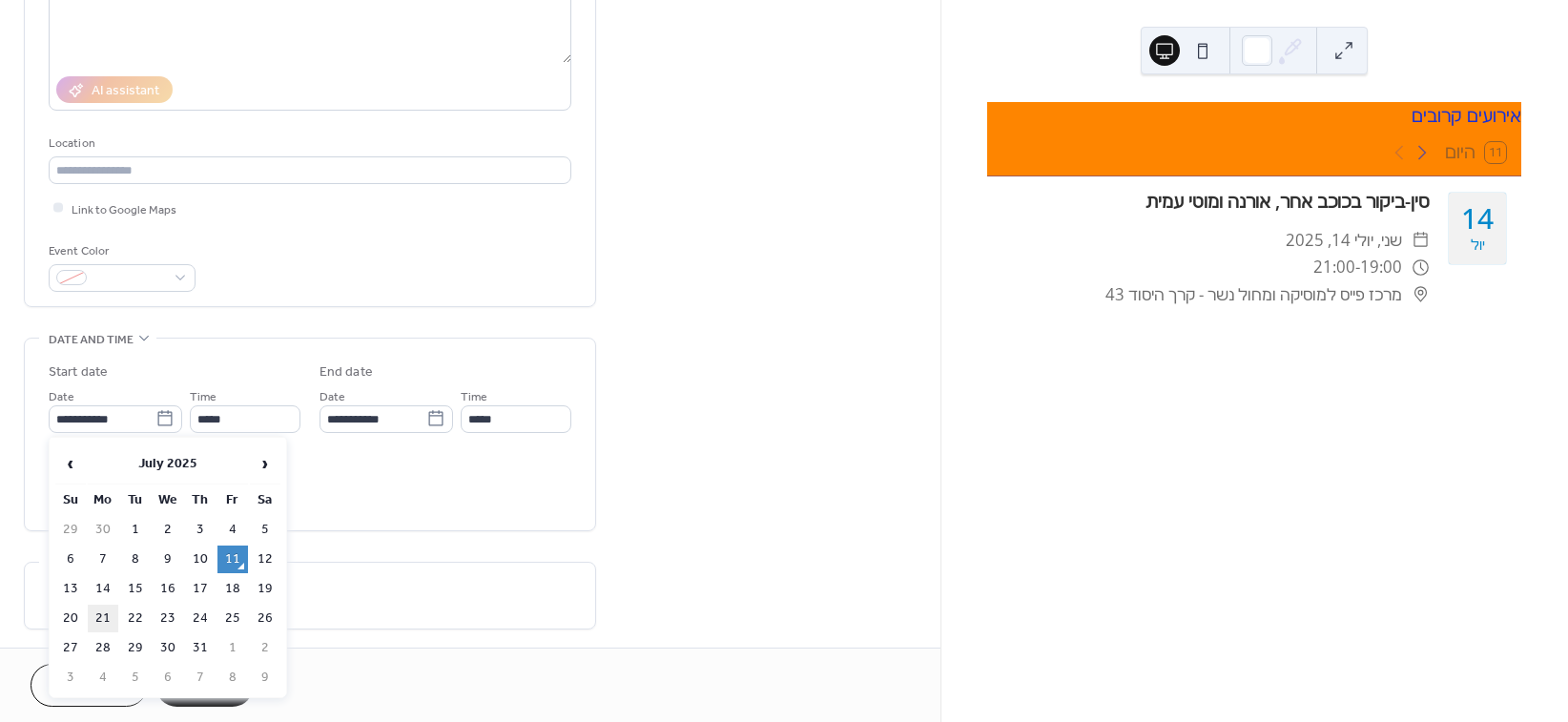 click on "21" at bounding box center [103, 618] 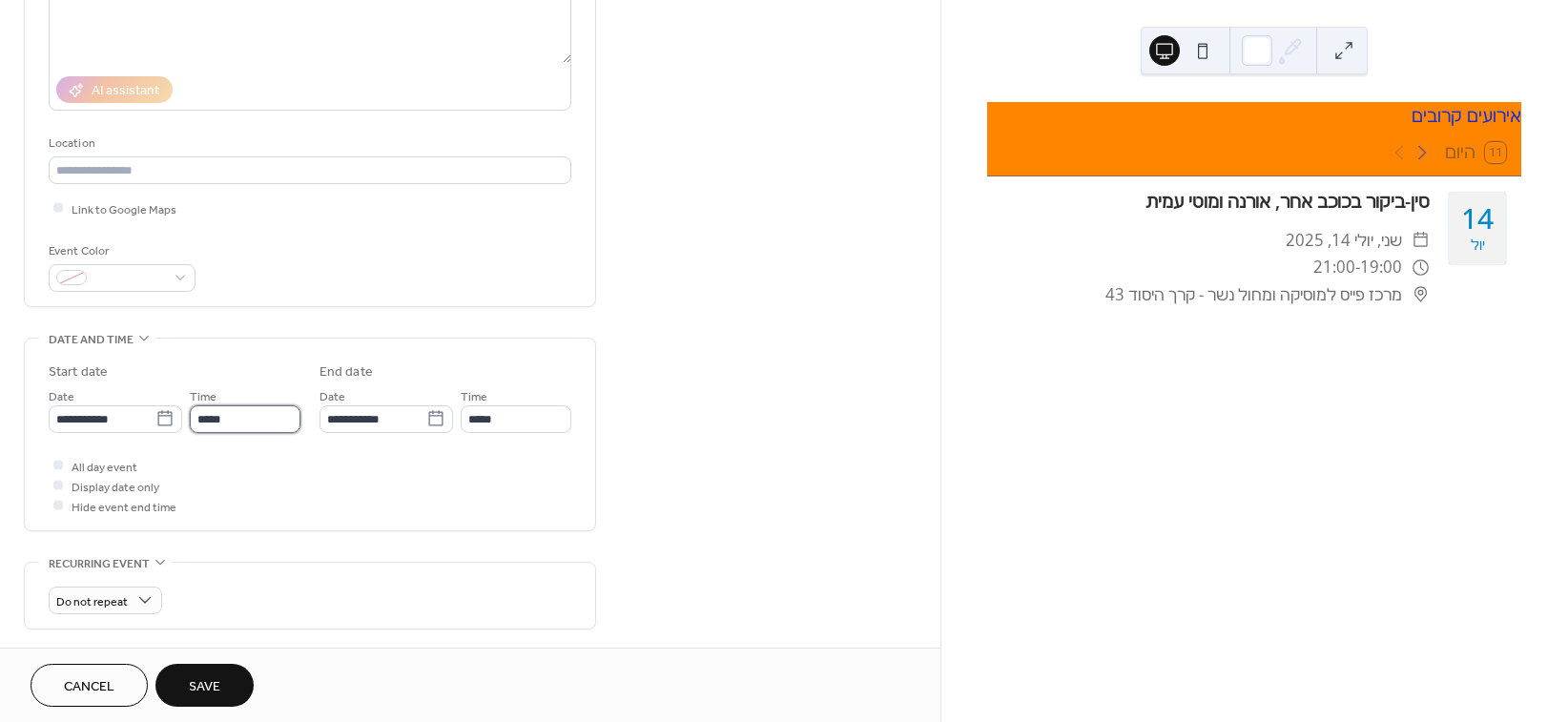 click on "*****" at bounding box center (245, 419) 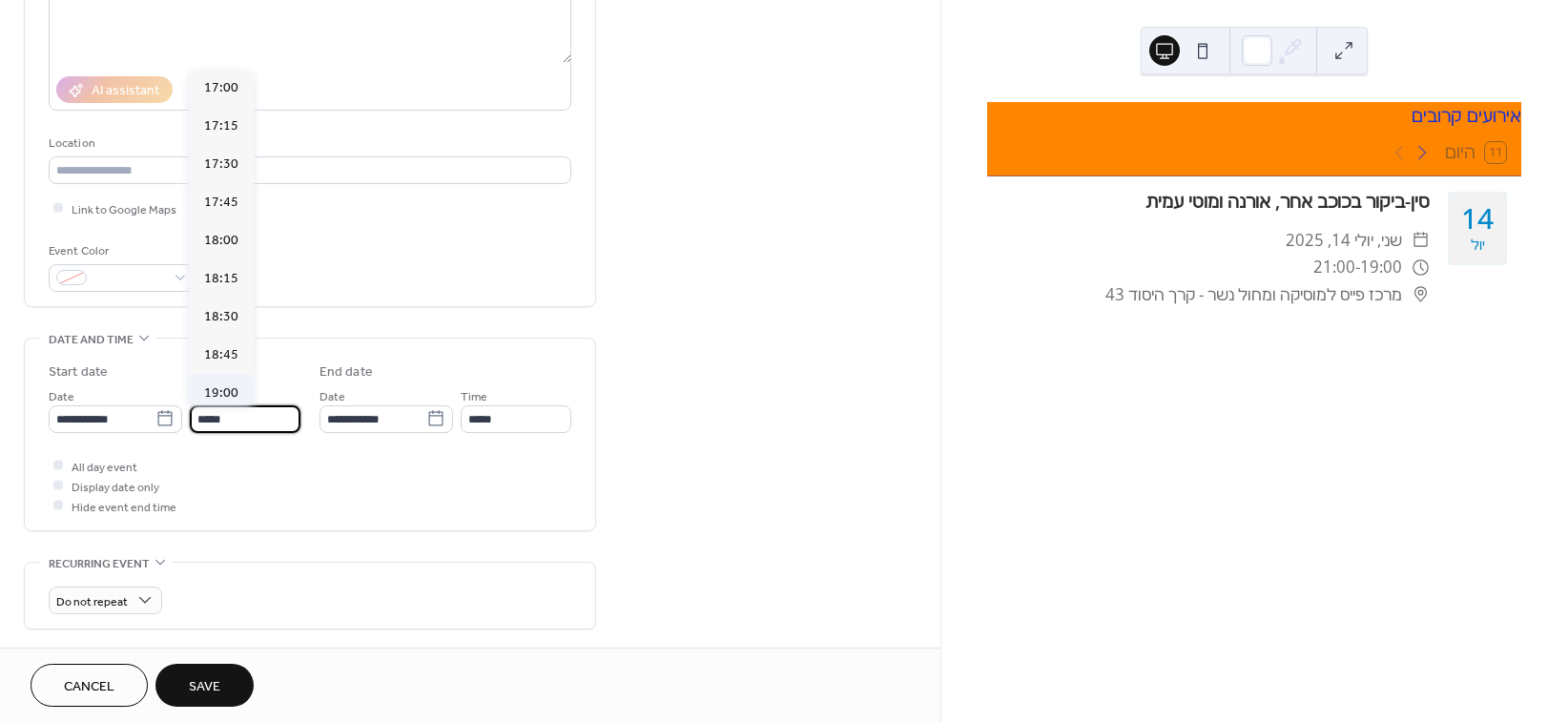 scroll, scrollTop: 2715, scrollLeft: 0, axis: vertical 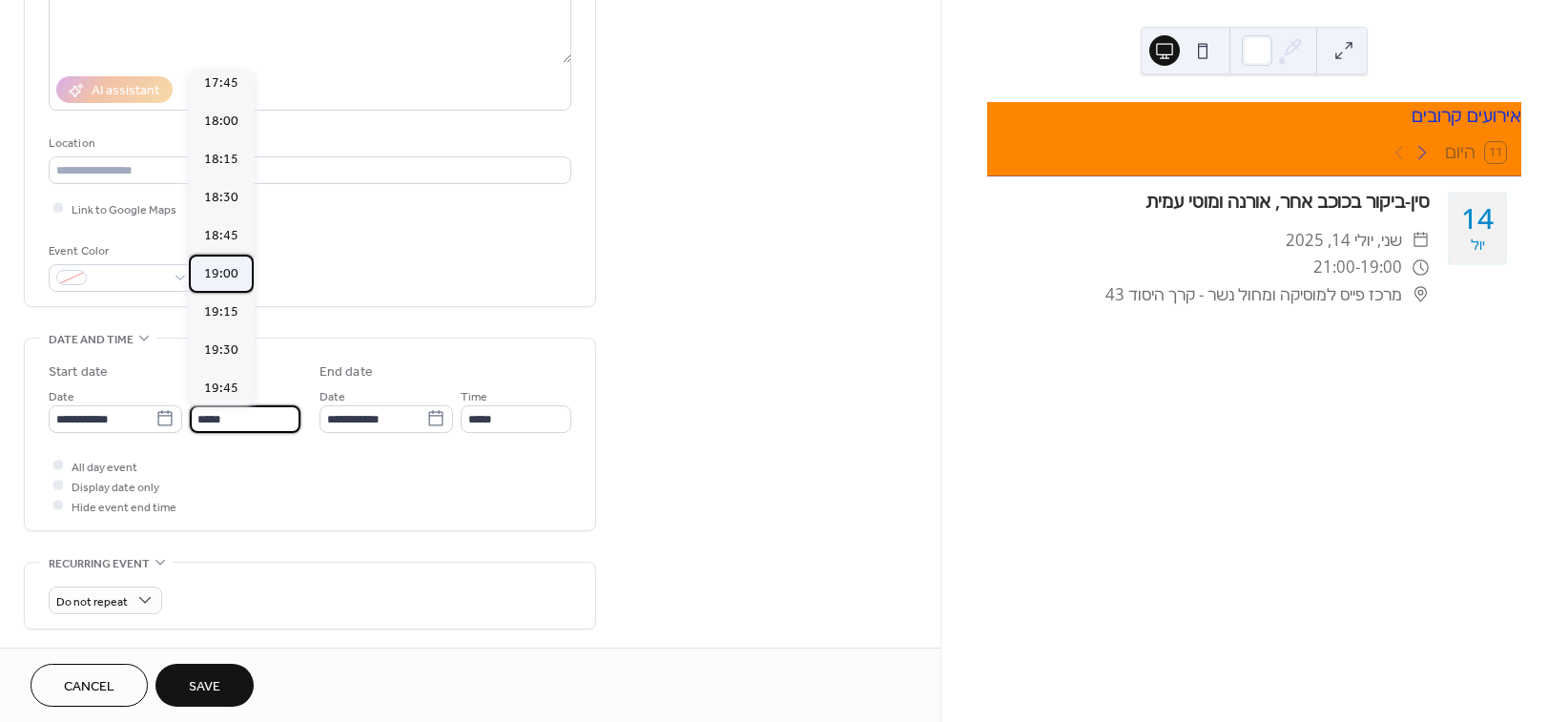 click on "19:00" at bounding box center [221, 274] 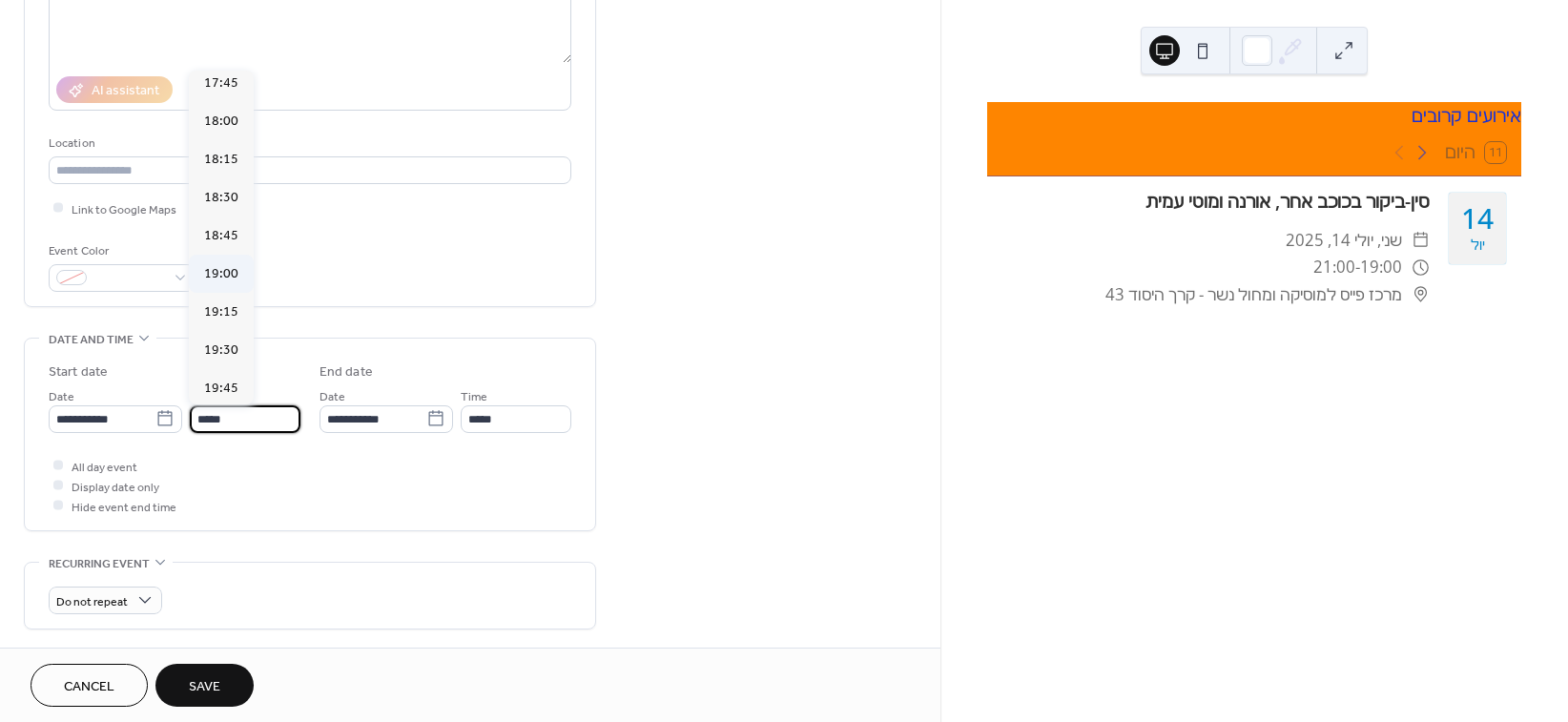 type on "*****" 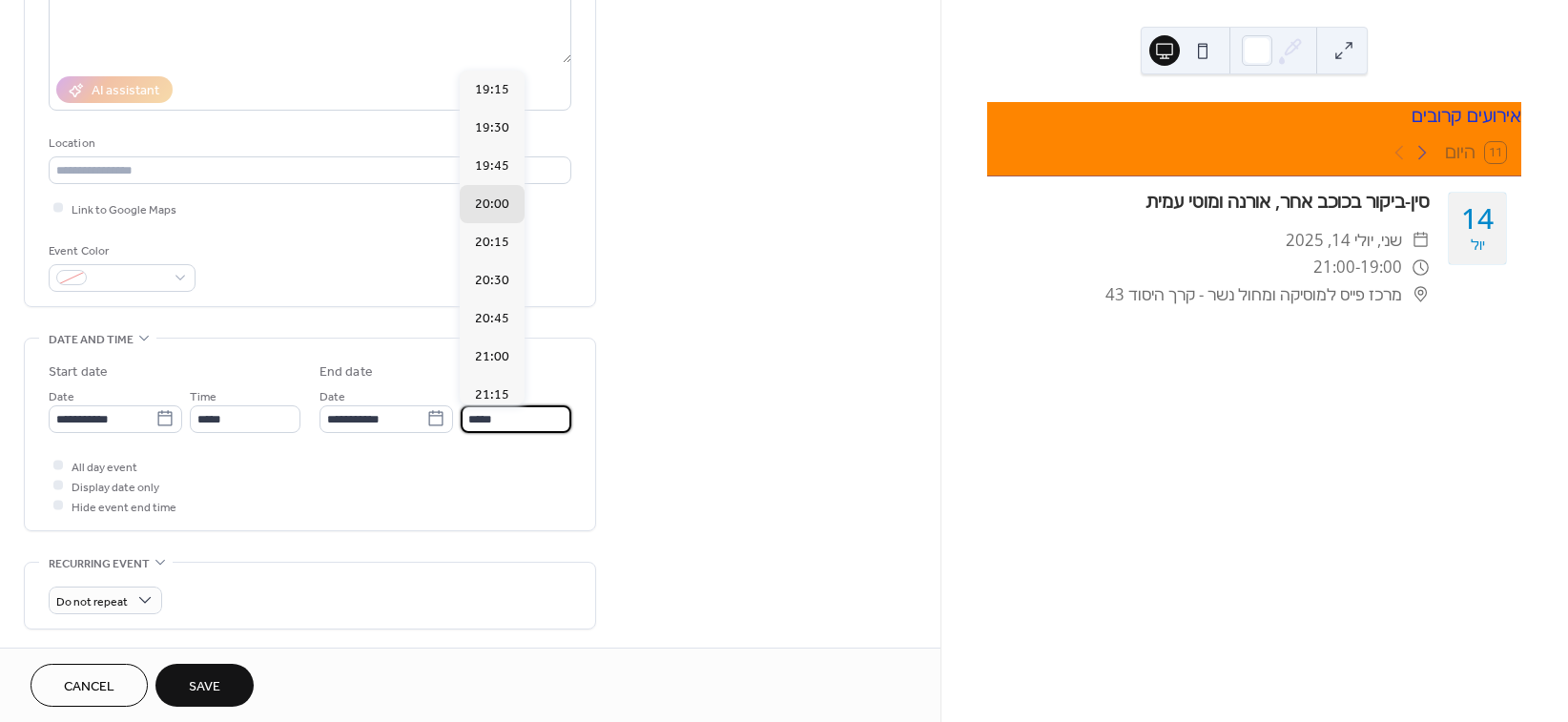 drag, startPoint x: 499, startPoint y: 420, endPoint x: 455, endPoint y: 421, distance: 44.011362 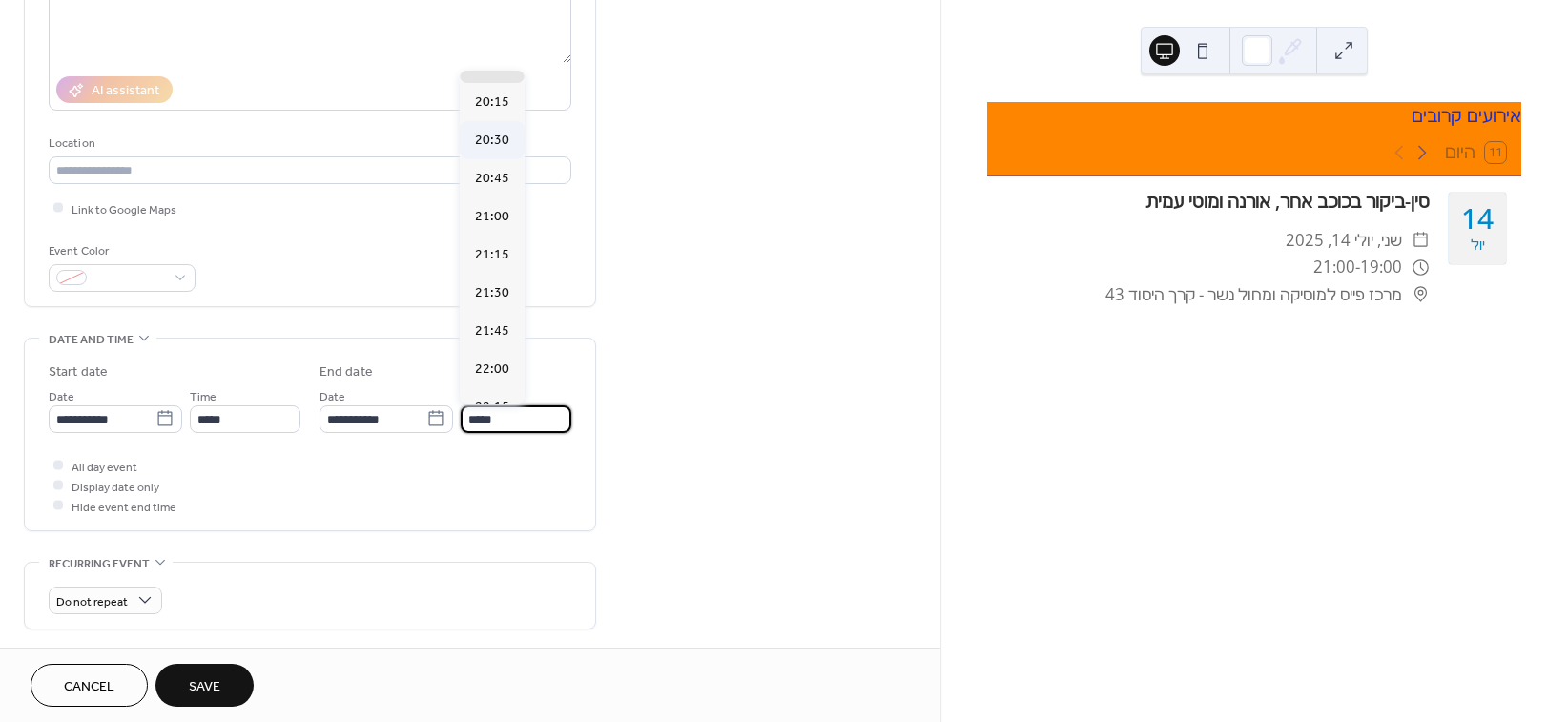 scroll, scrollTop: 141, scrollLeft: 0, axis: vertical 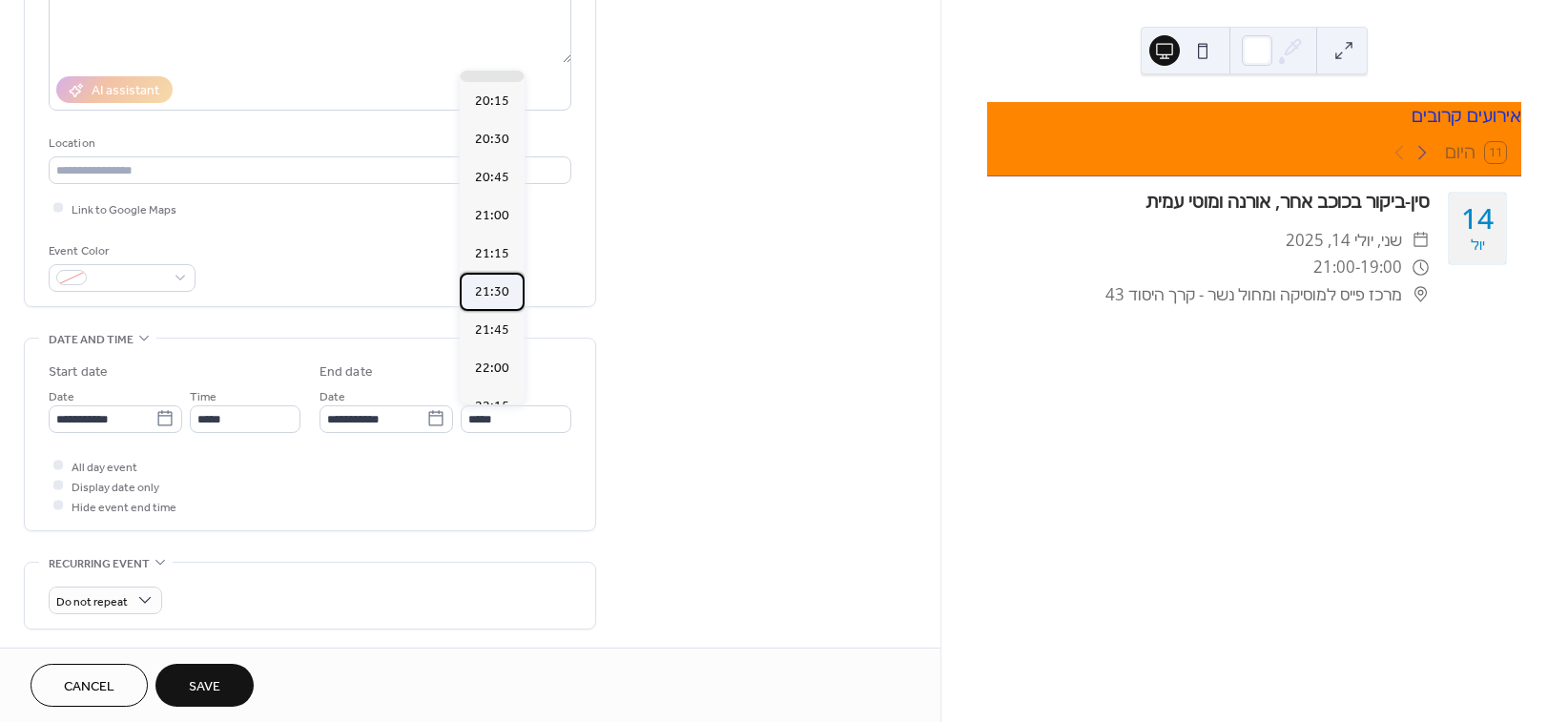 click on "21:30" at bounding box center (492, 292) 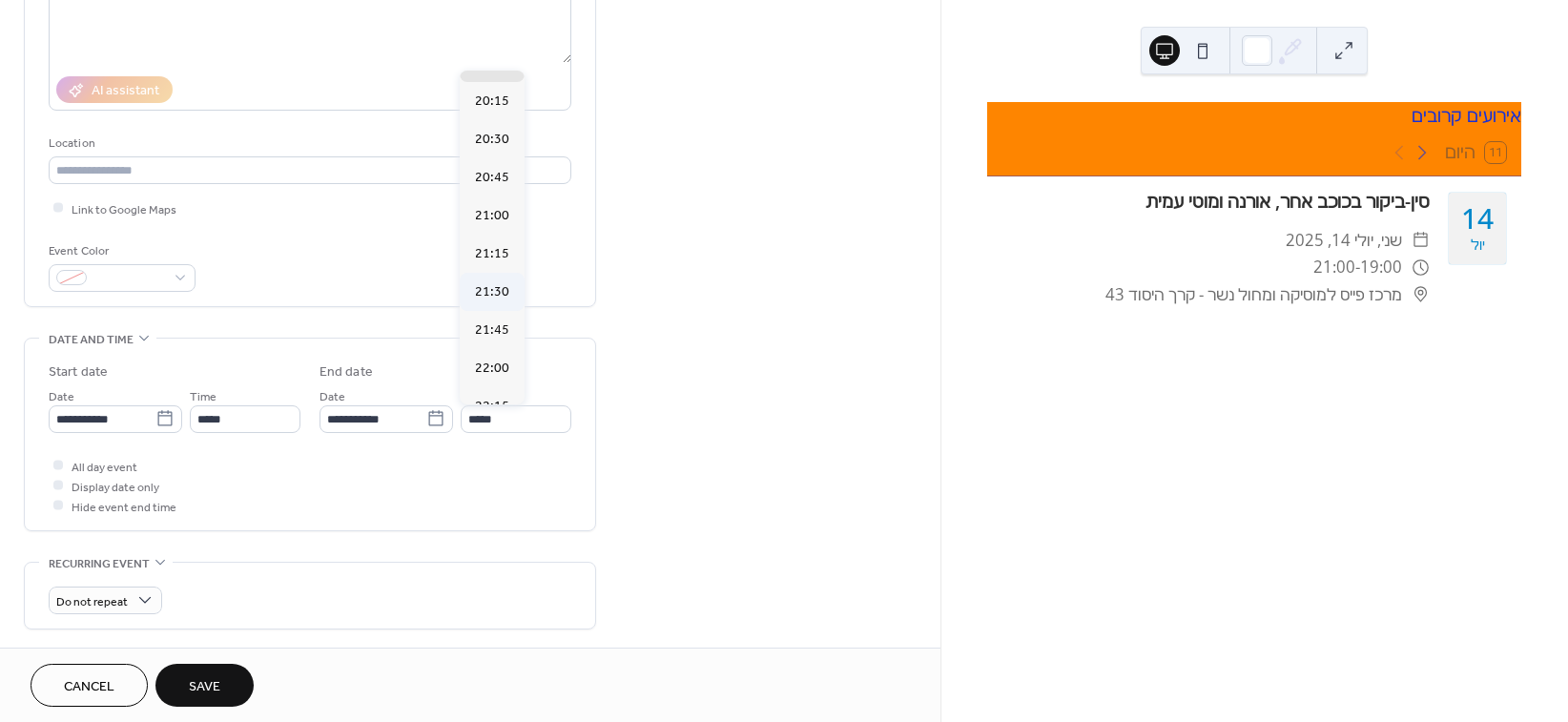 type on "*****" 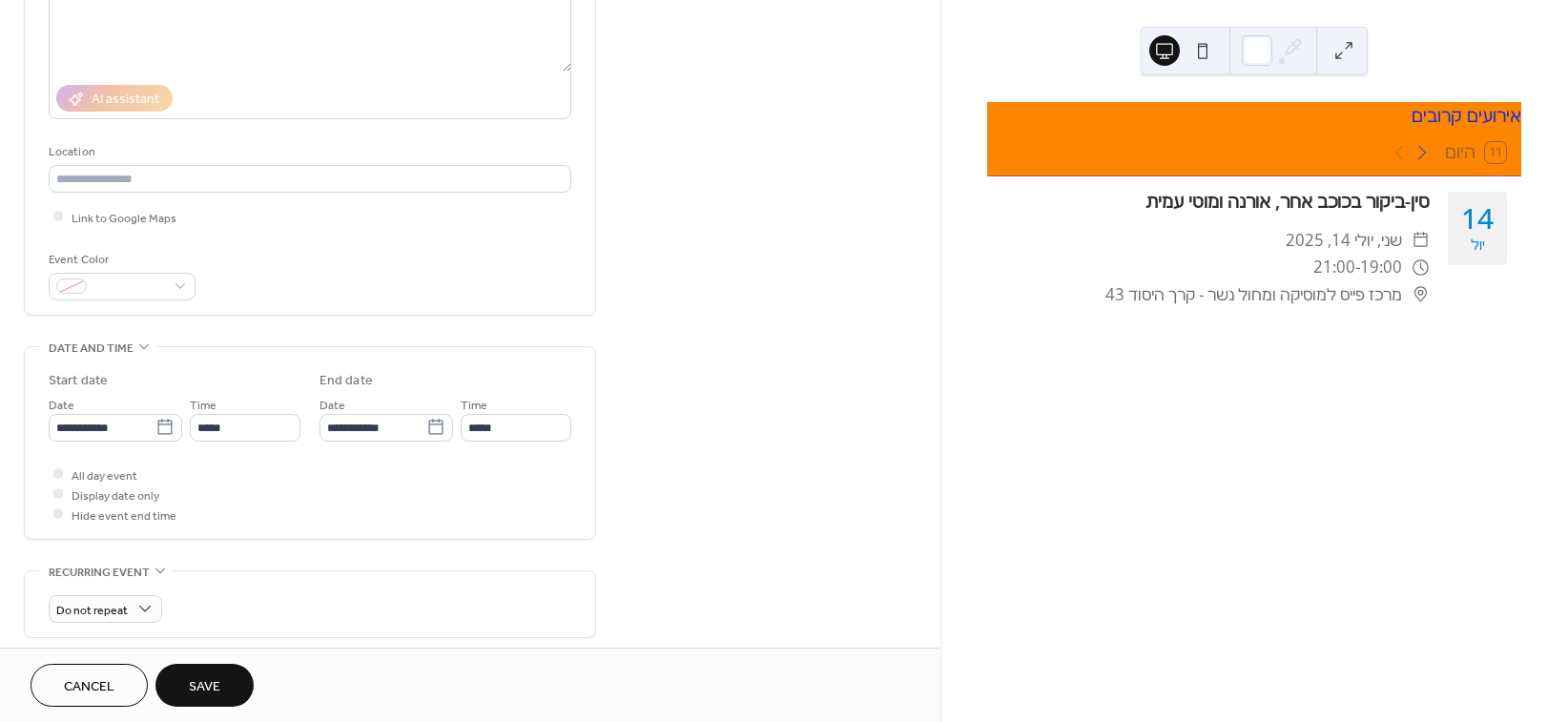 scroll, scrollTop: 195, scrollLeft: 0, axis: vertical 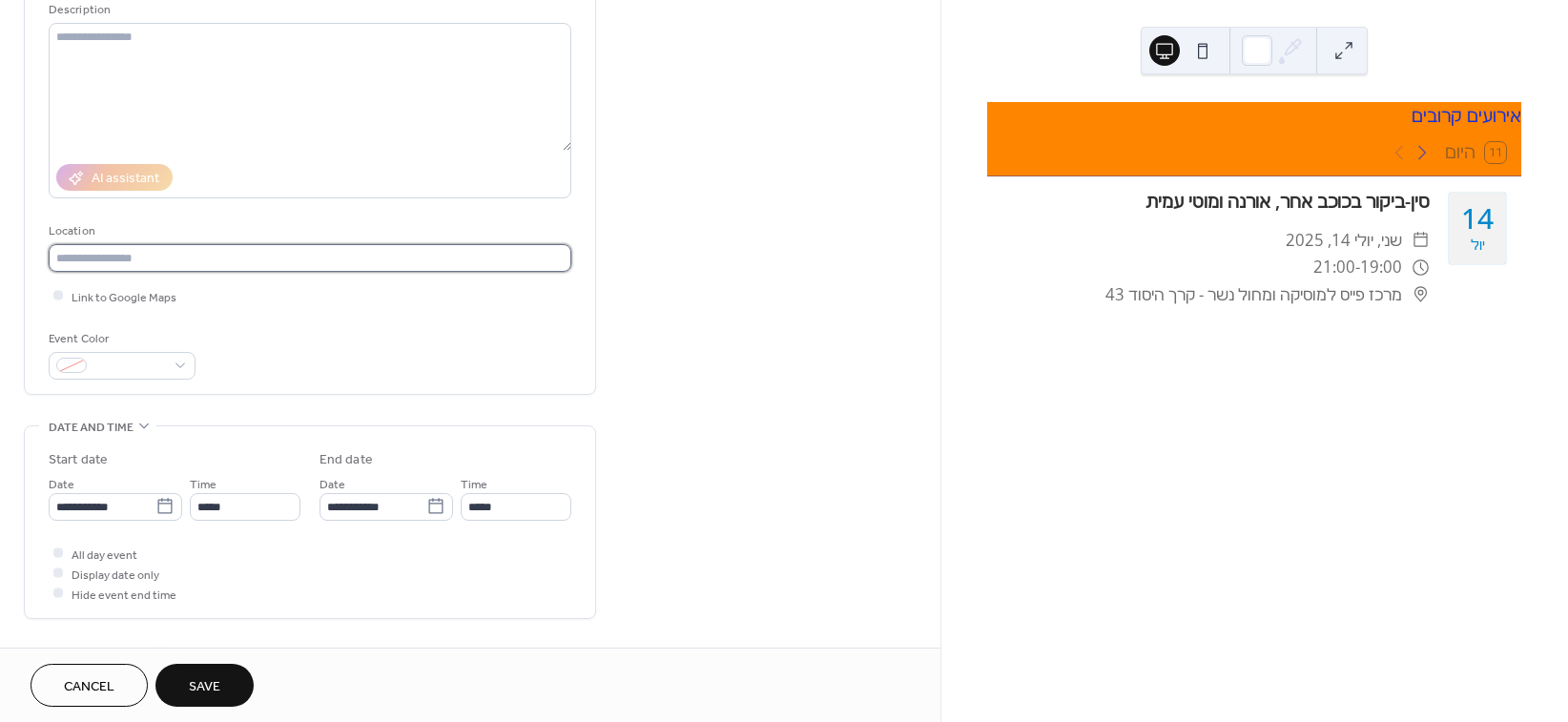 click at bounding box center (310, 258) 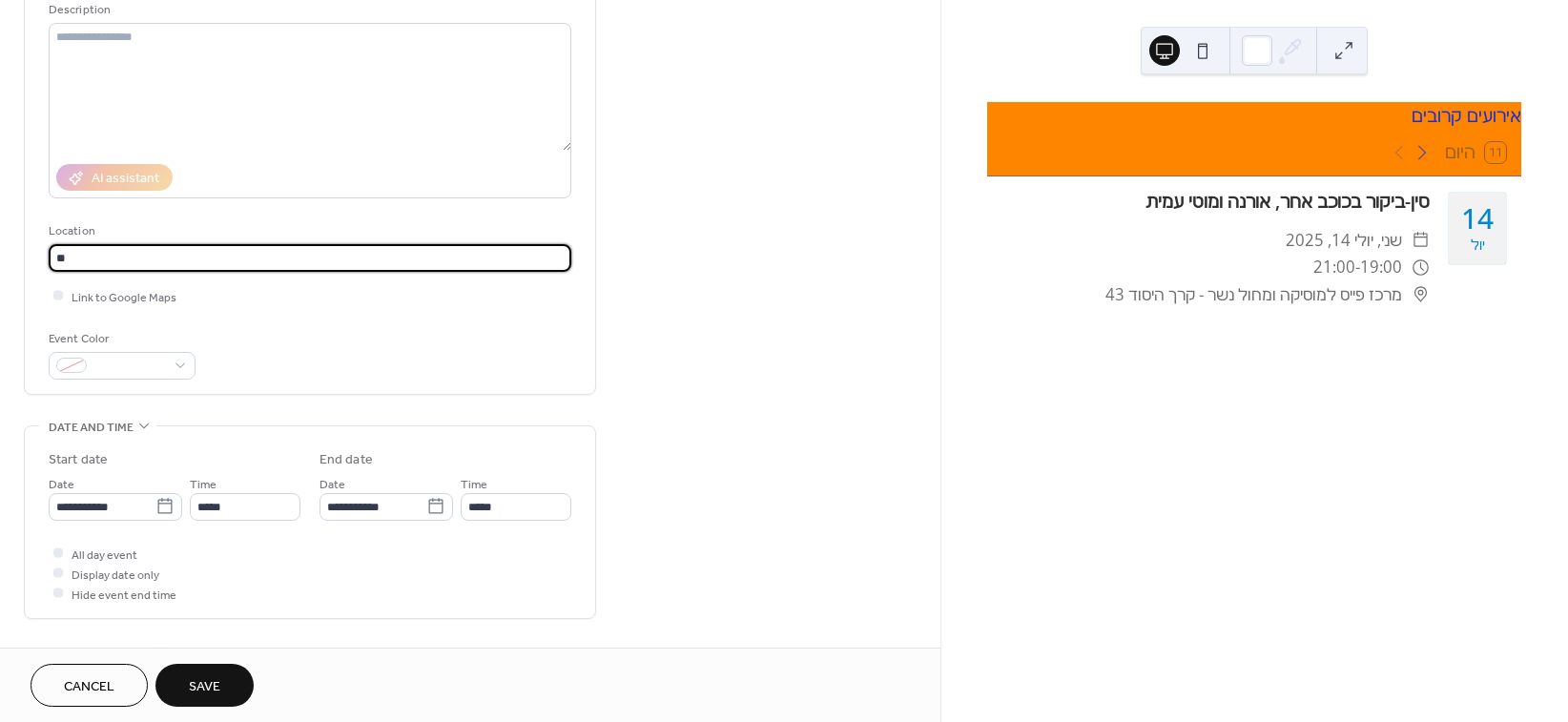 type on "*" 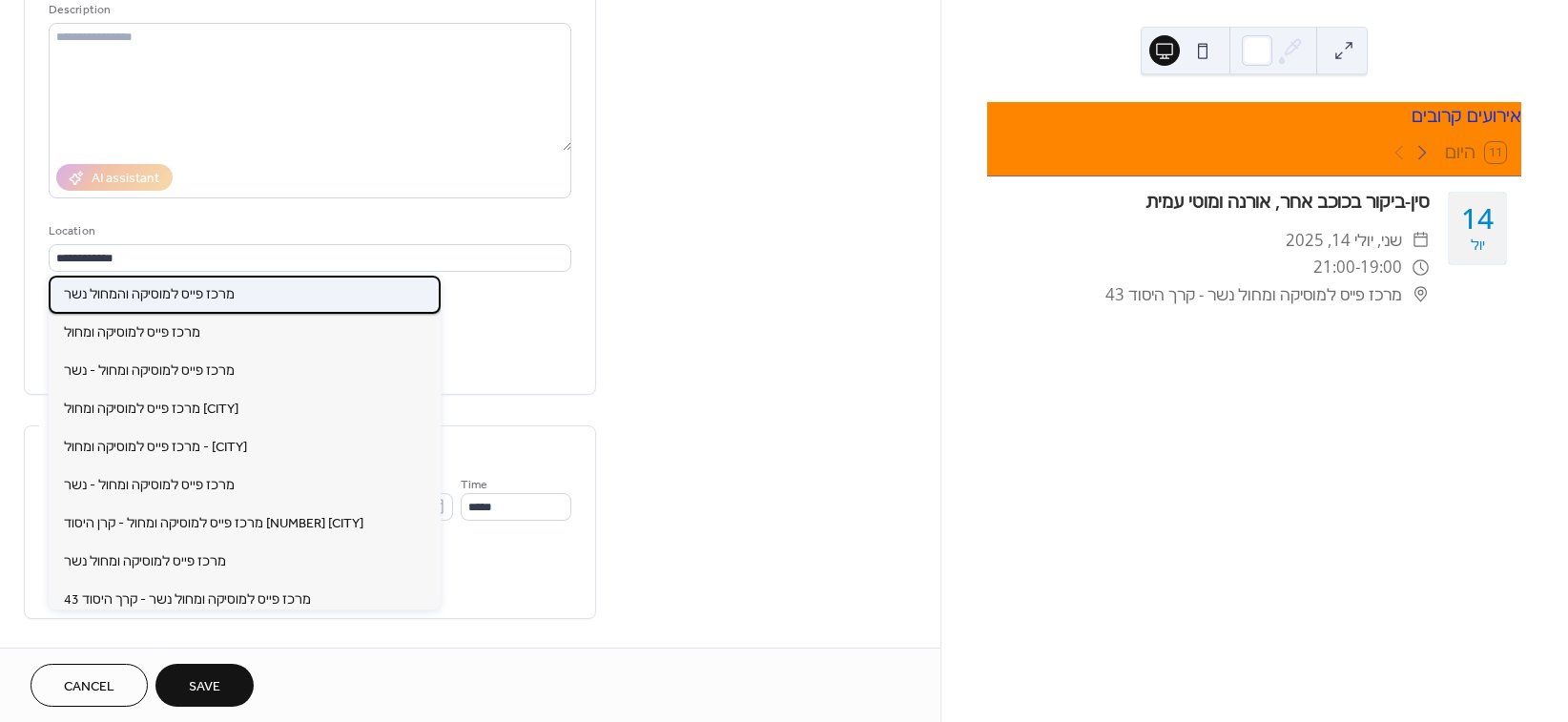 click on "מרכז פייס למוסיקה והמחול נשר" at bounding box center [149, 294] 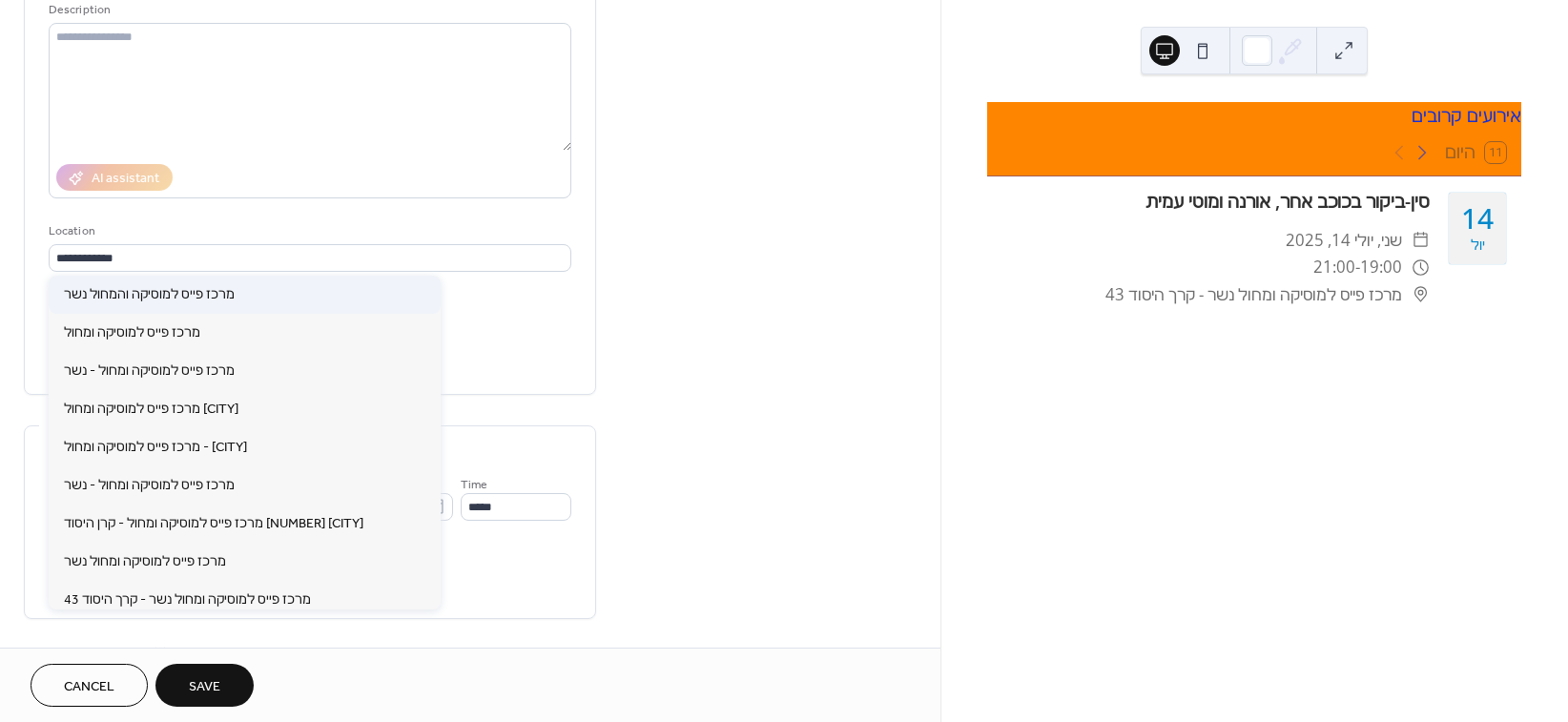 type on "**********" 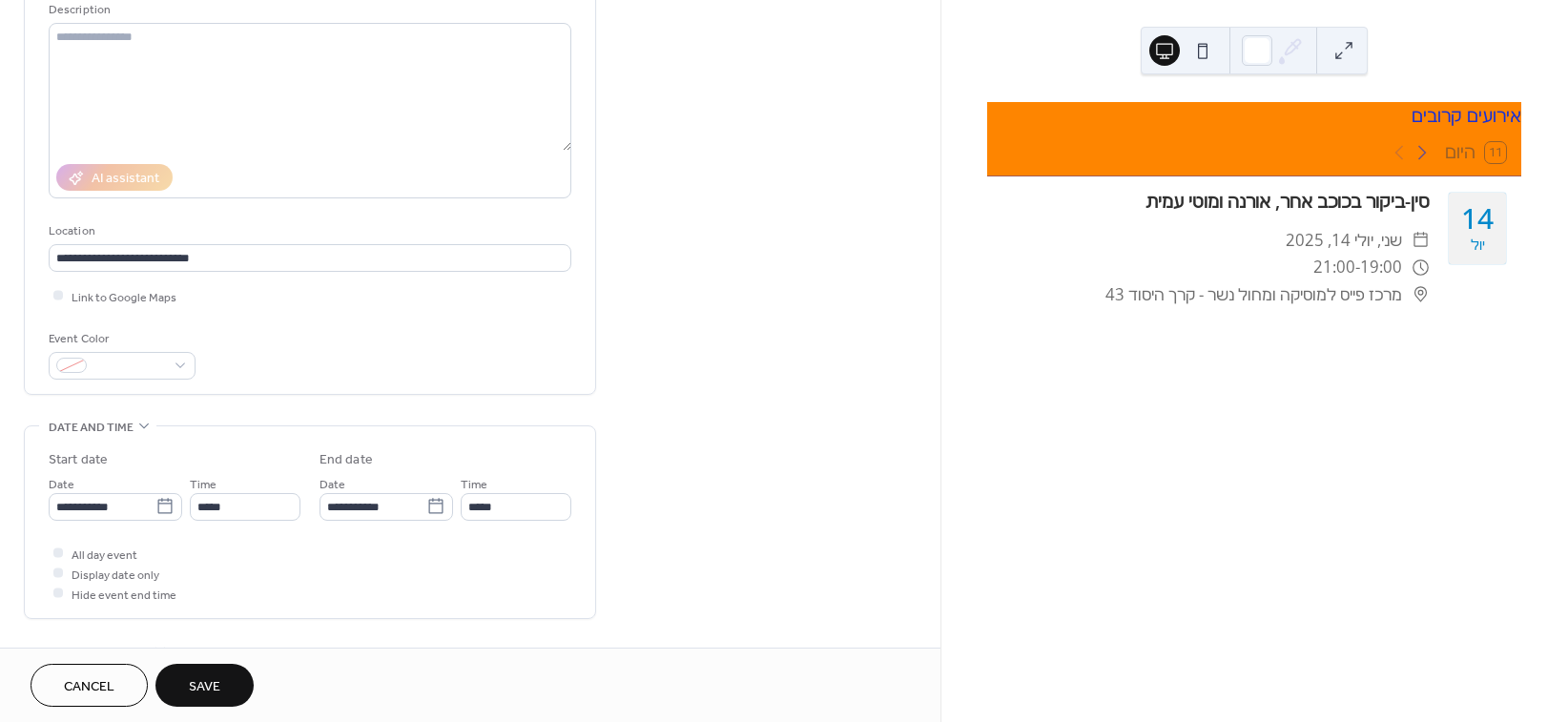 click on "Save" at bounding box center (204, 685) 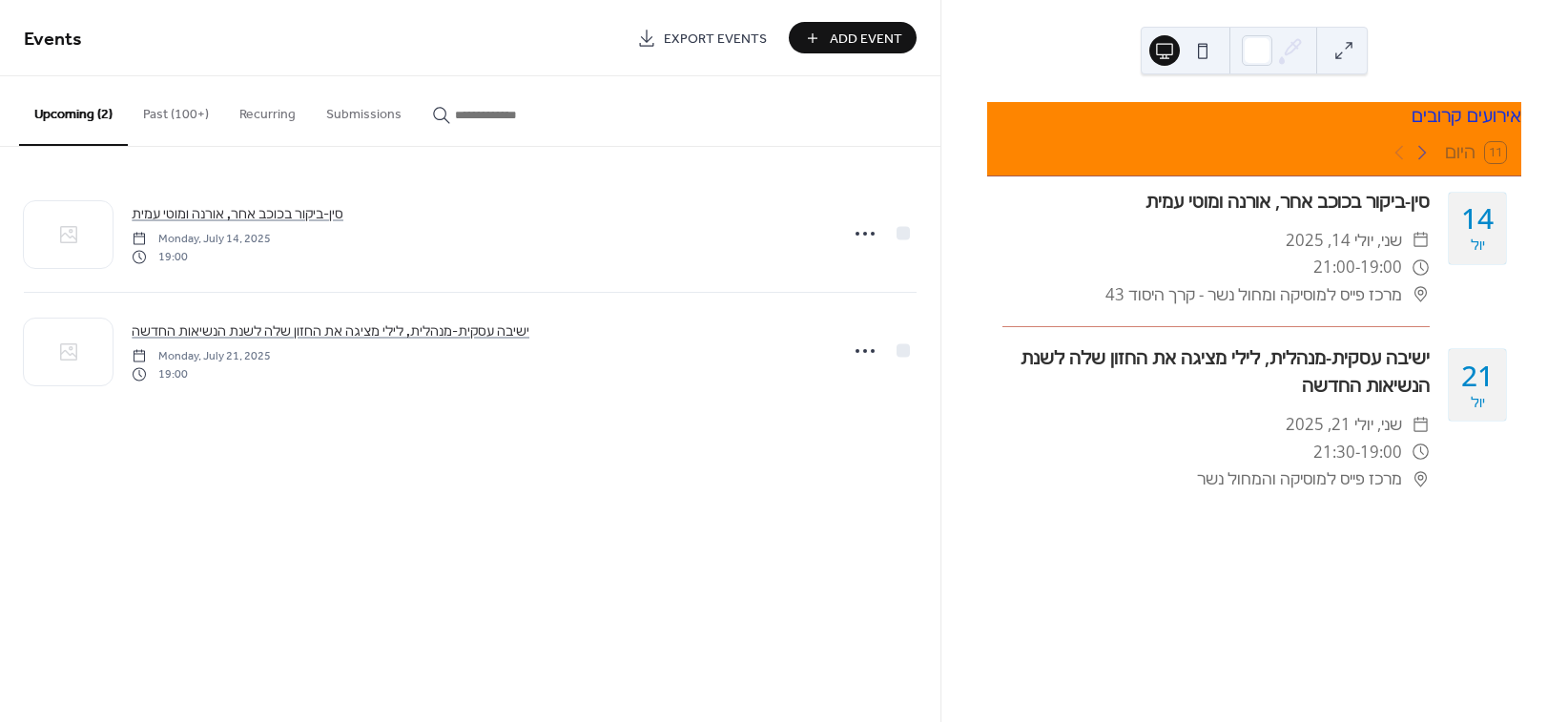 click on "Add Event" at bounding box center (866, 39) 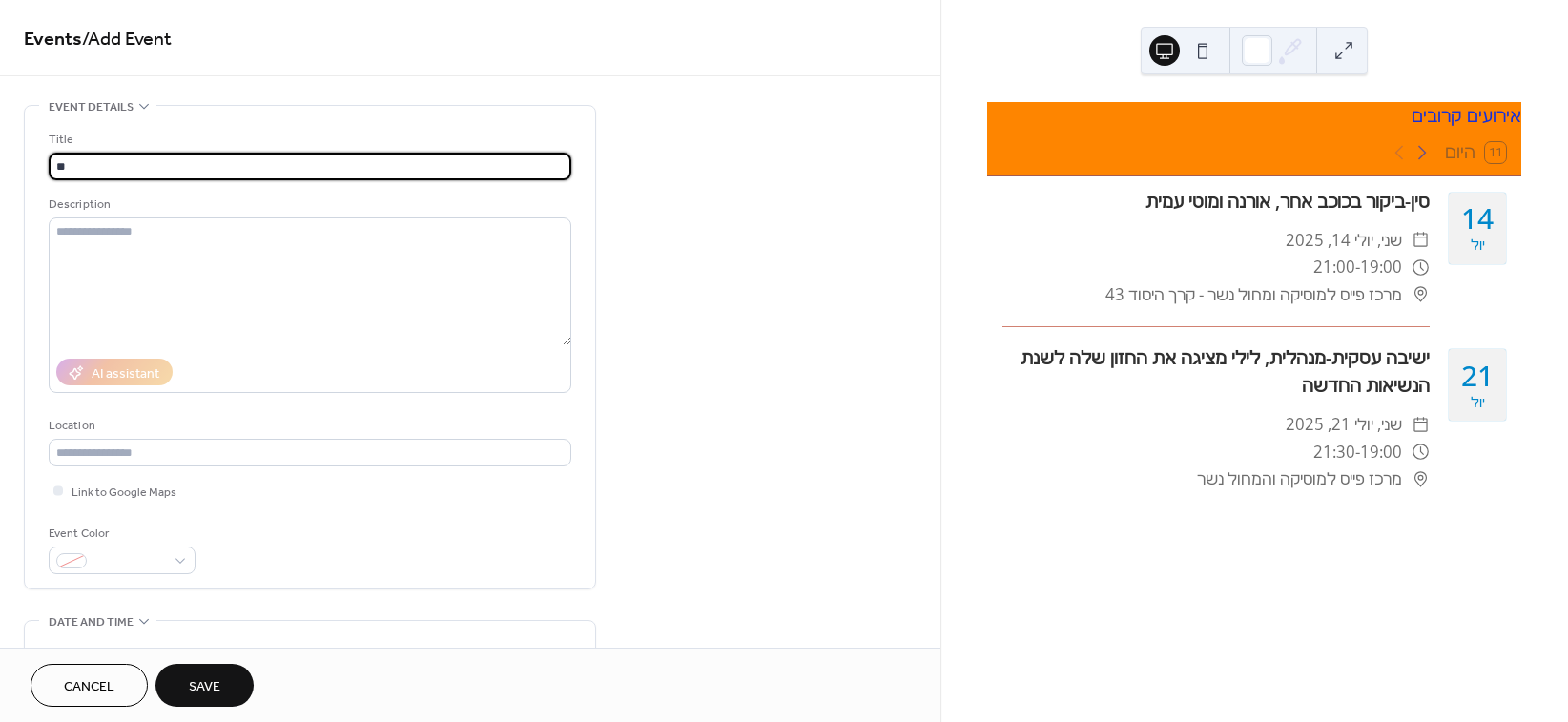 type on "*" 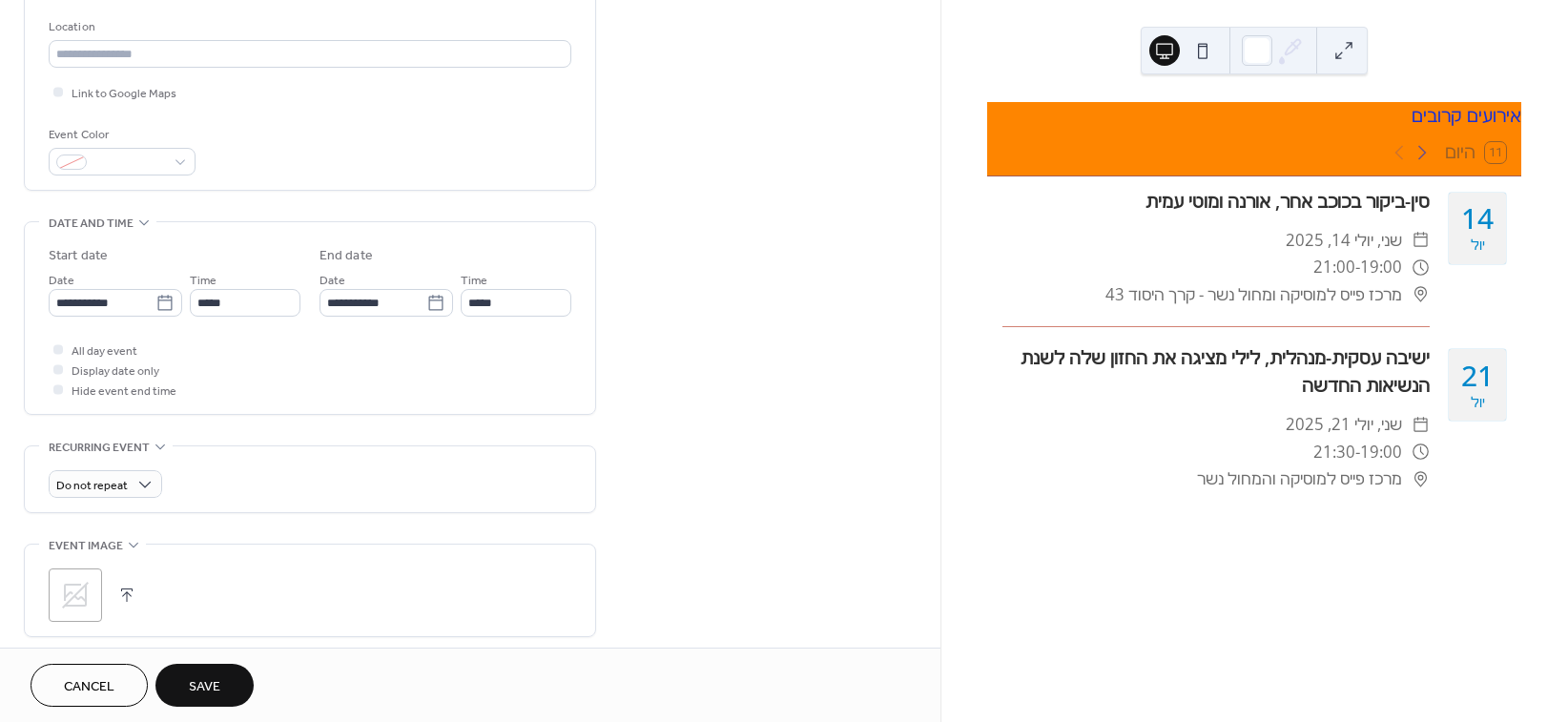 scroll, scrollTop: 423, scrollLeft: 0, axis: vertical 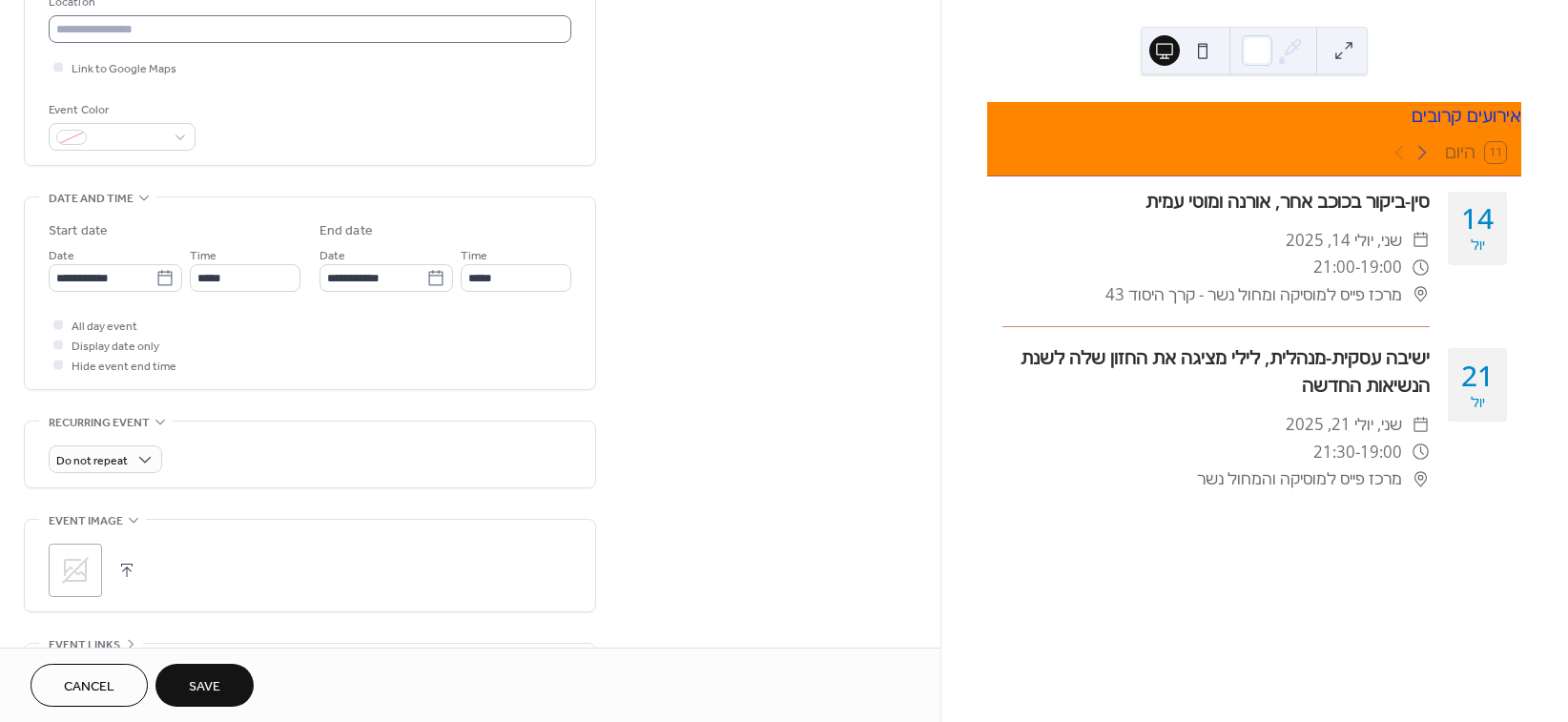 type on "**********" 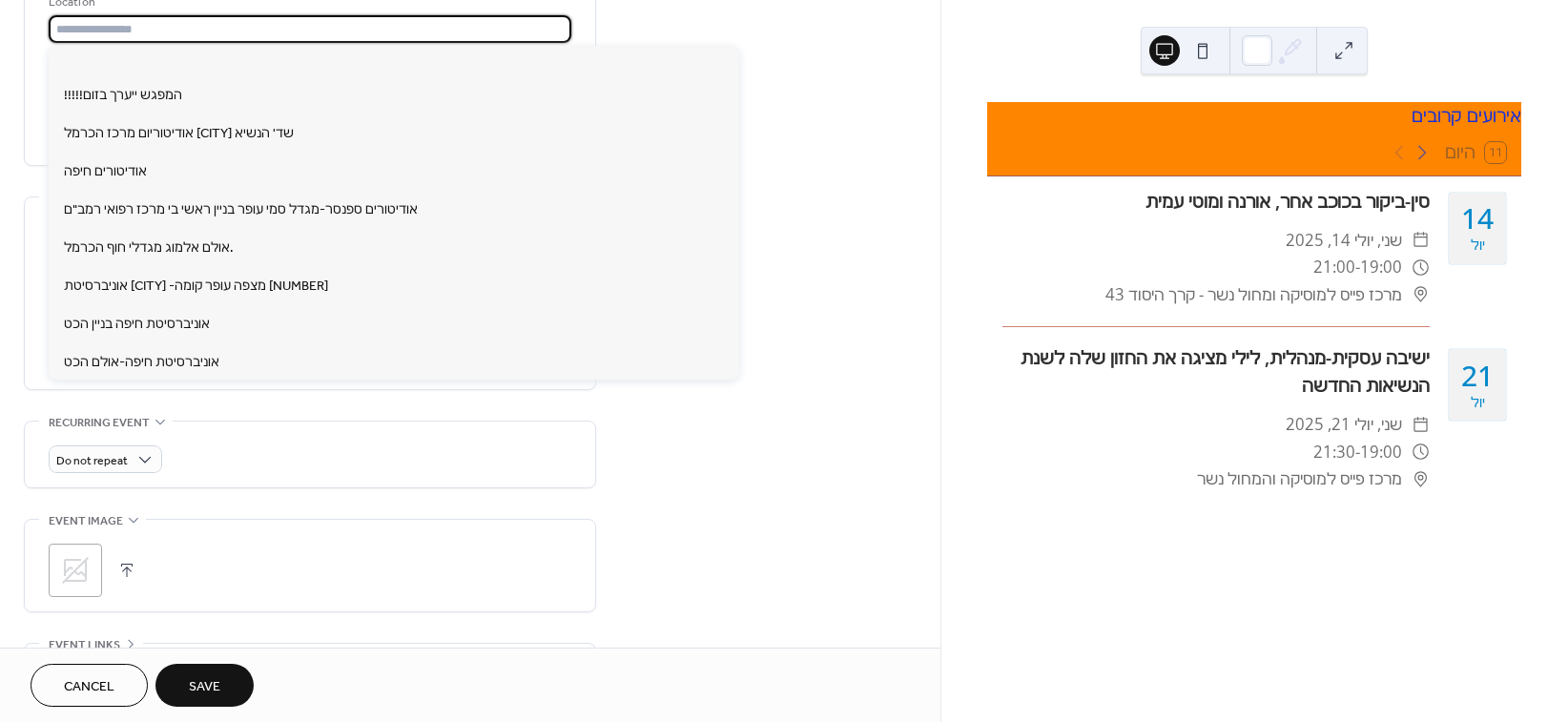 click at bounding box center (310, 29) 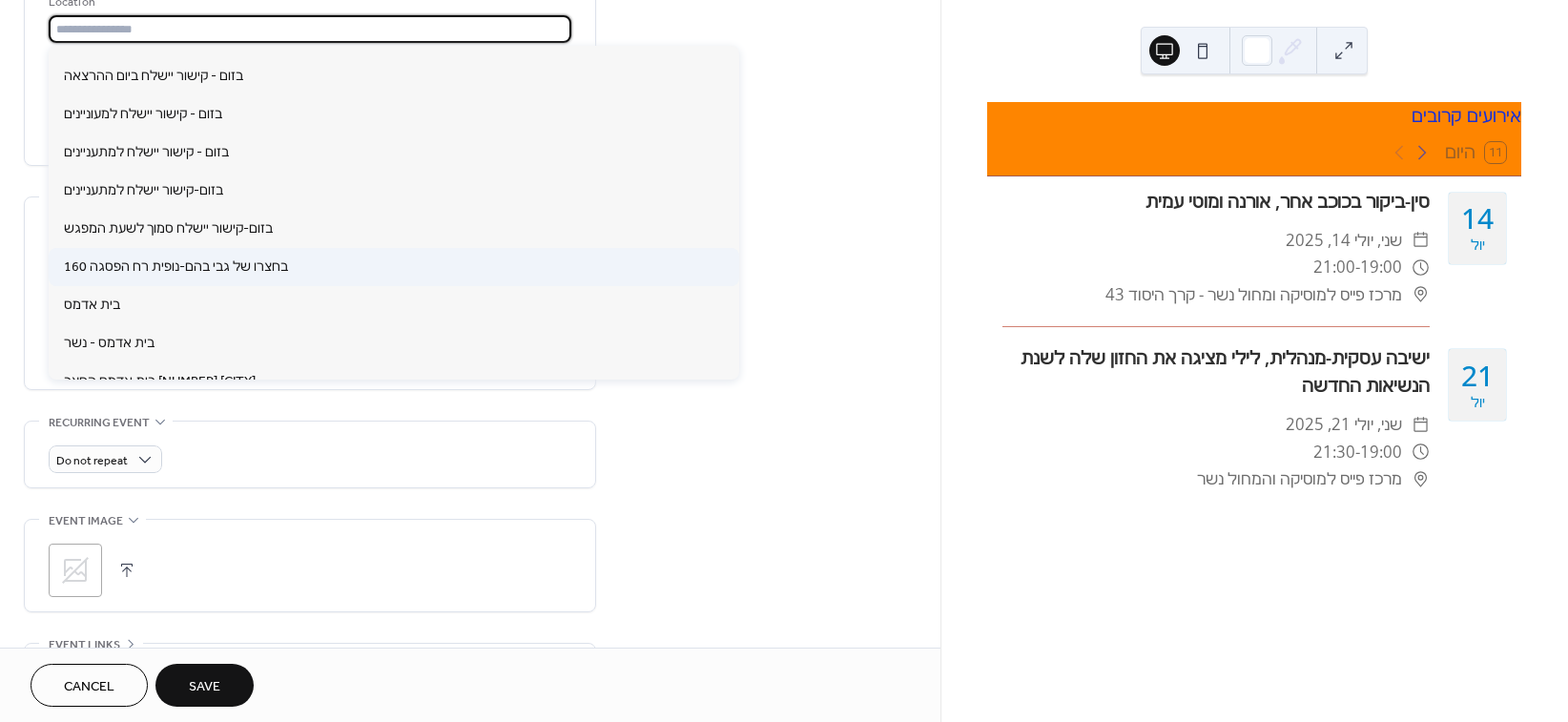 scroll, scrollTop: 0, scrollLeft: 0, axis: both 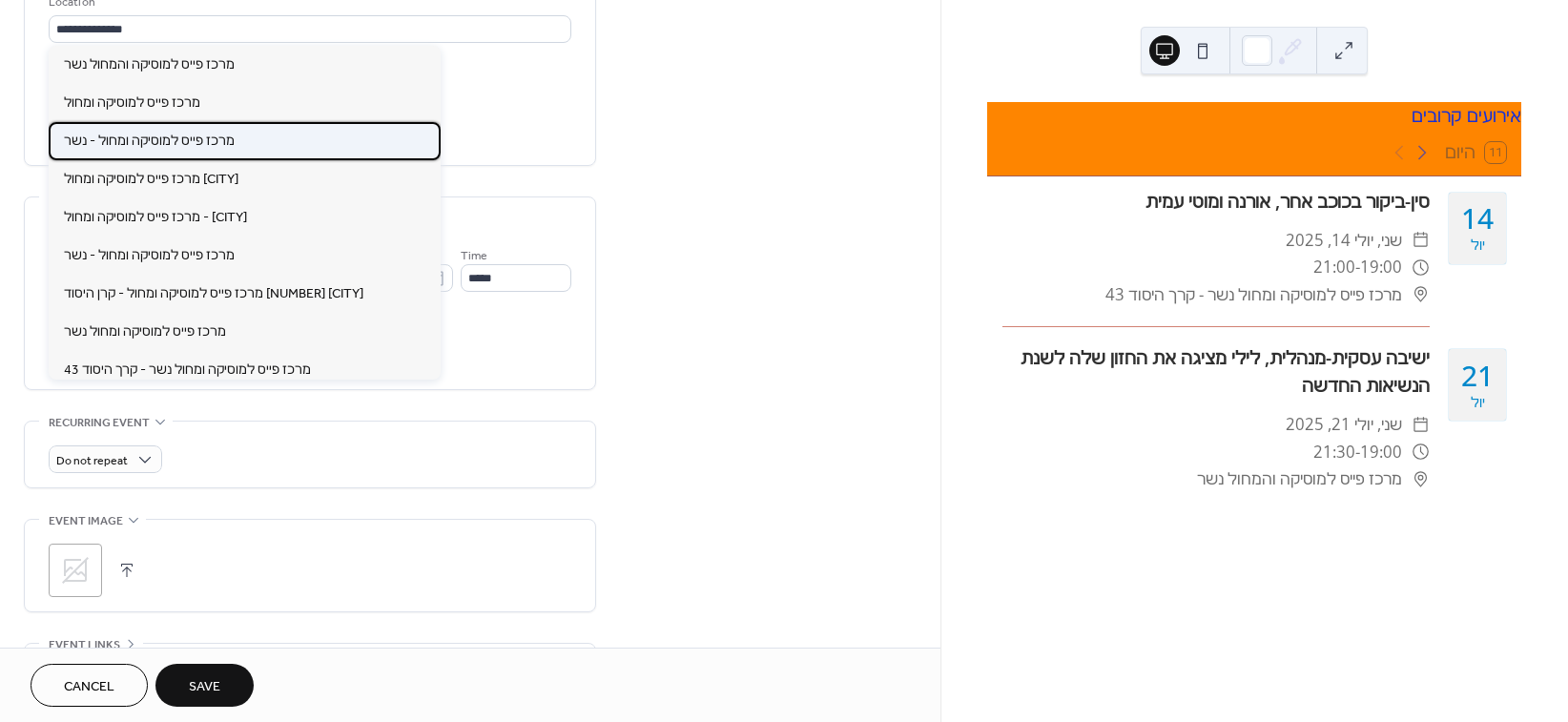 click on "מרכז פייס למוסיקה ומחול  - נשר" at bounding box center [149, 141] 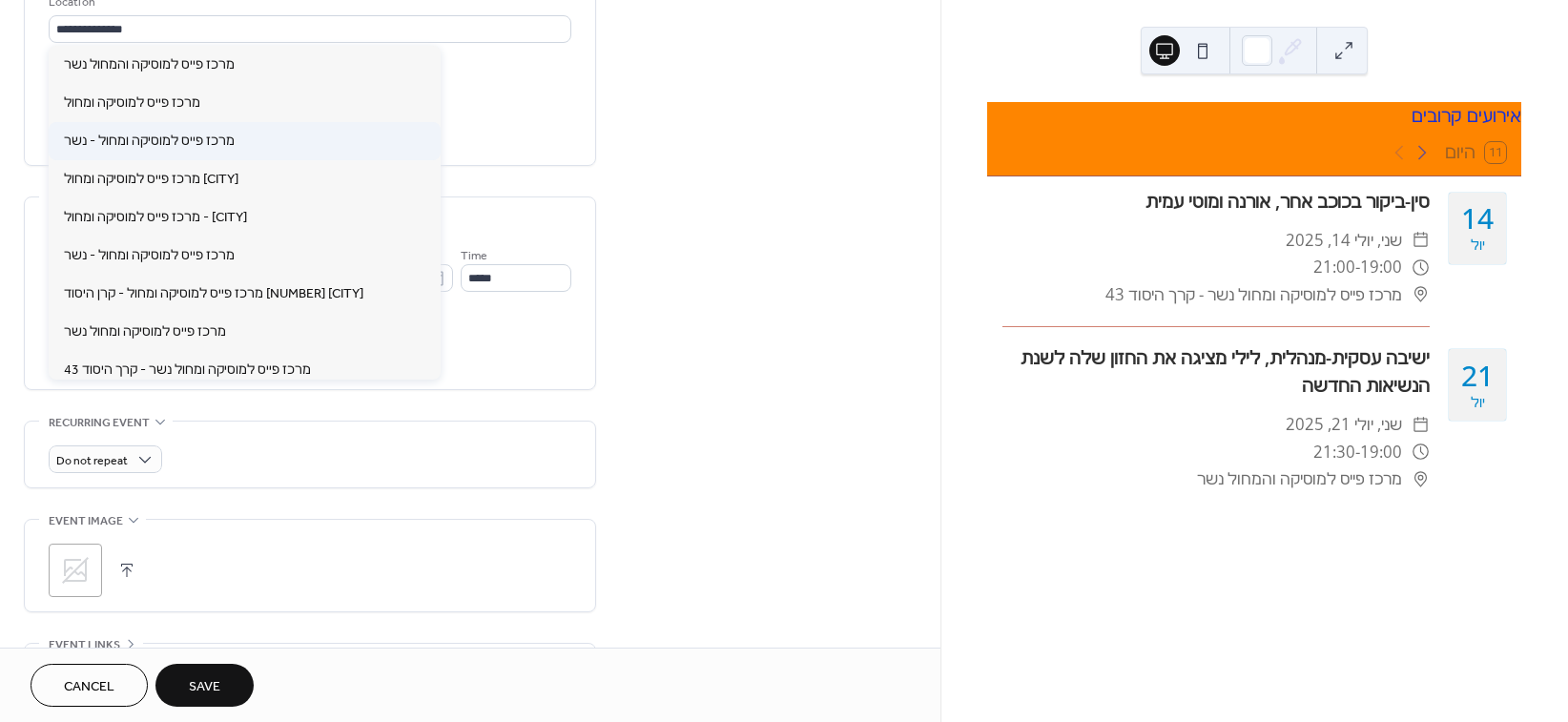 type on "**********" 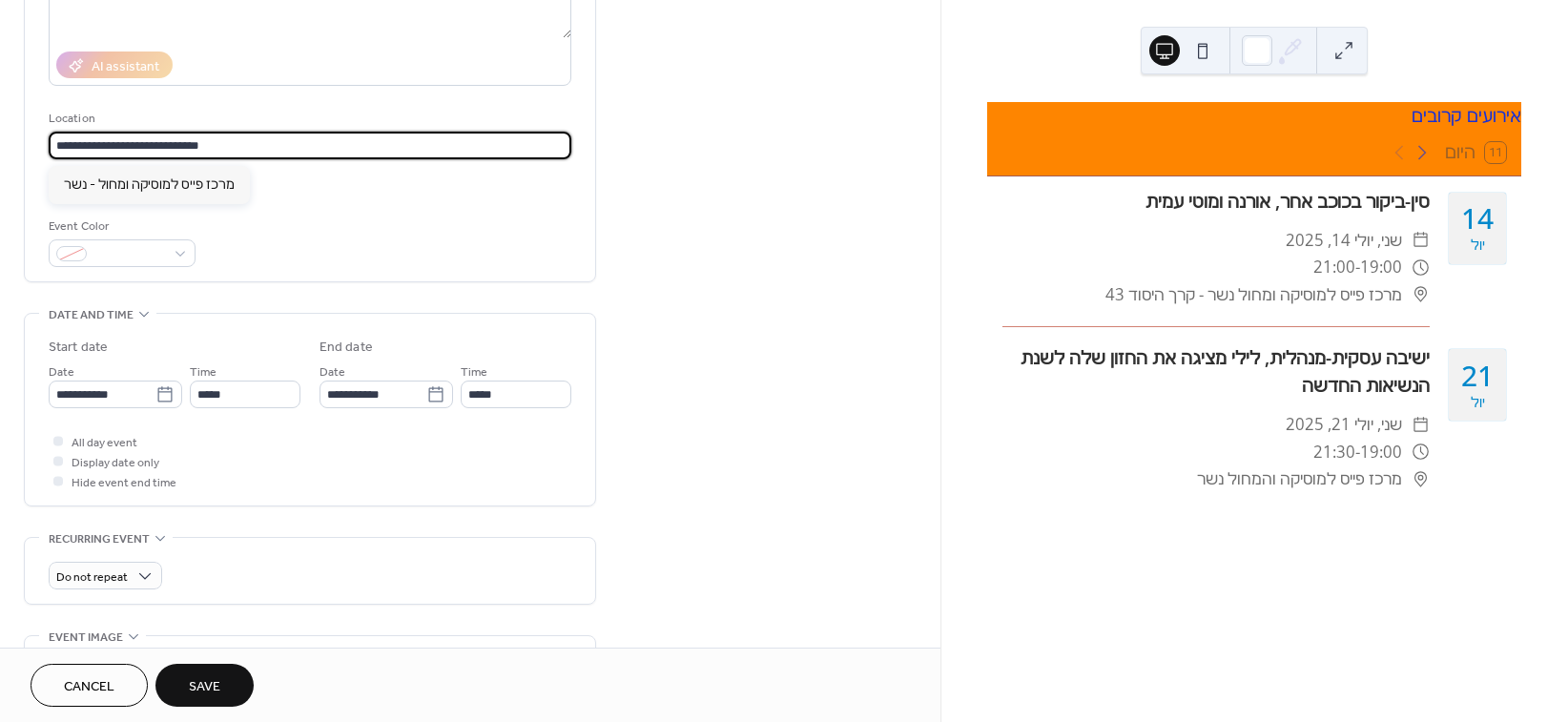 drag, startPoint x: 179, startPoint y: 30, endPoint x: 33, endPoint y: 17, distance: 146.5776 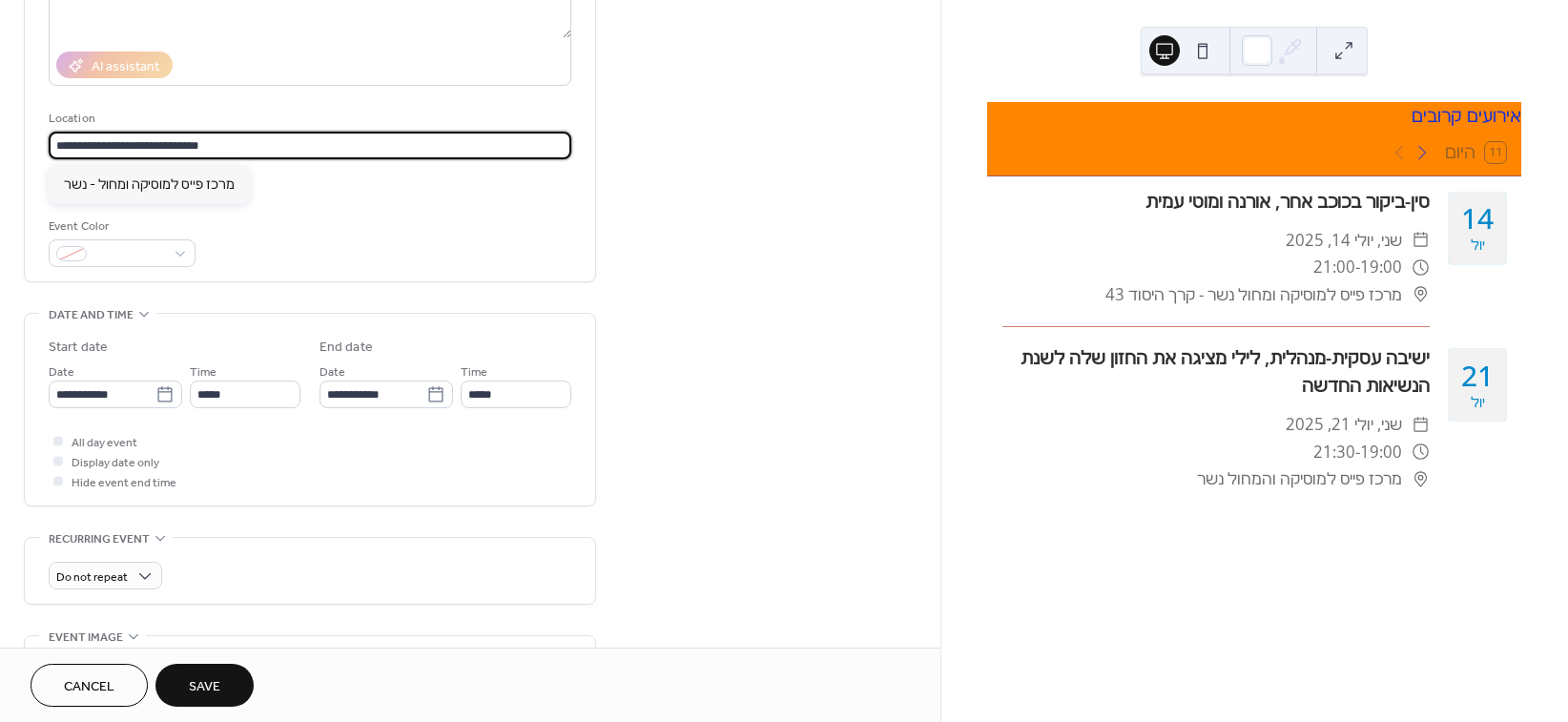 click on "**********" at bounding box center [310, 40] 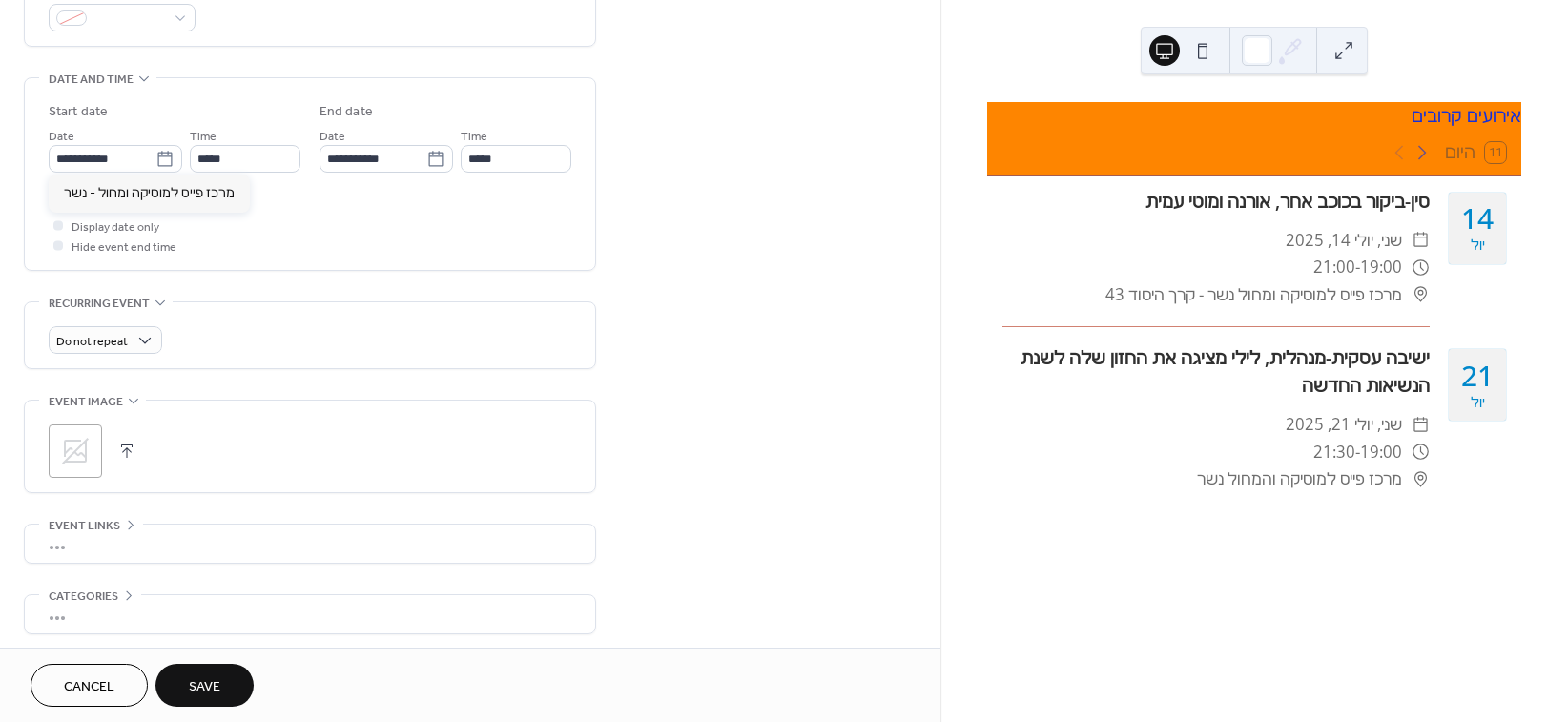 scroll, scrollTop: 577, scrollLeft: 0, axis: vertical 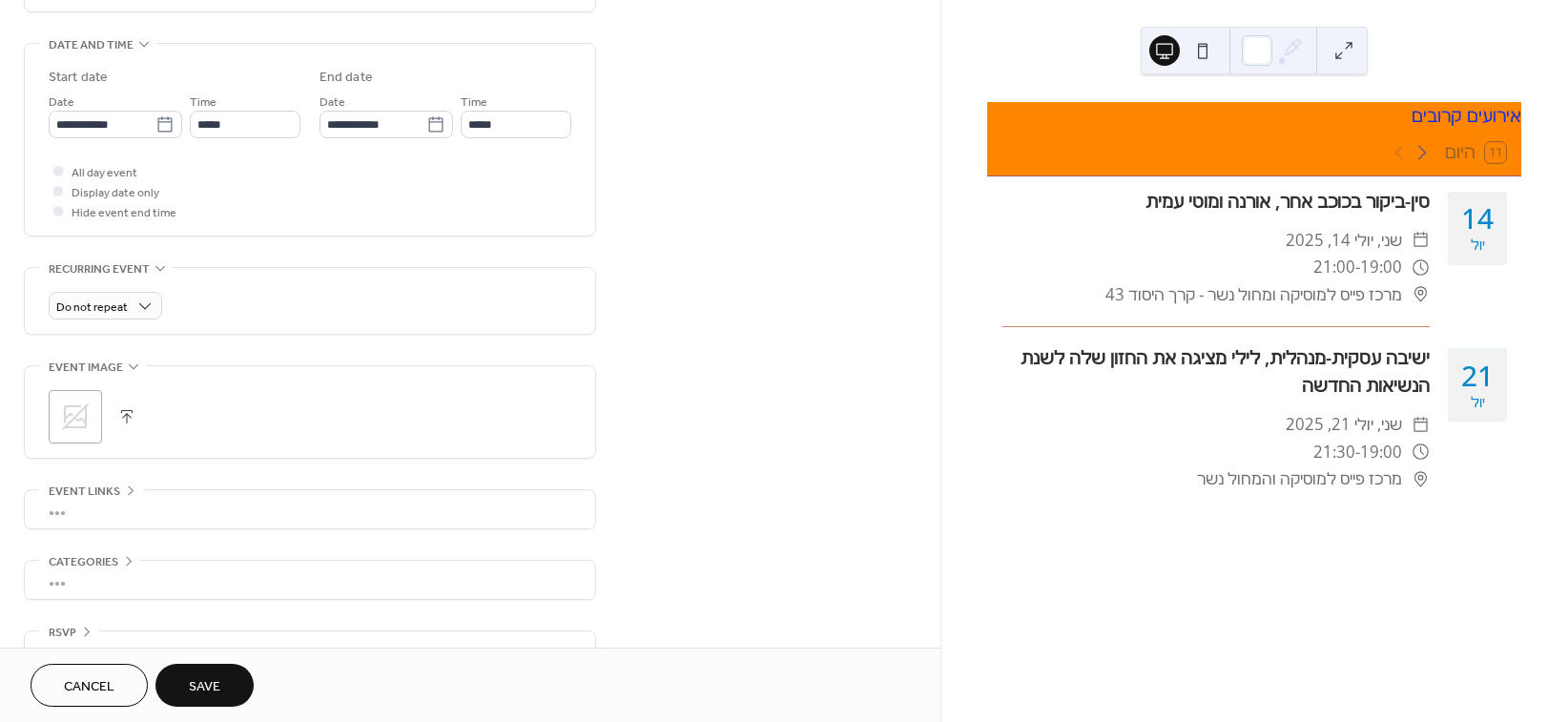 click on "Save" at bounding box center [204, 687] 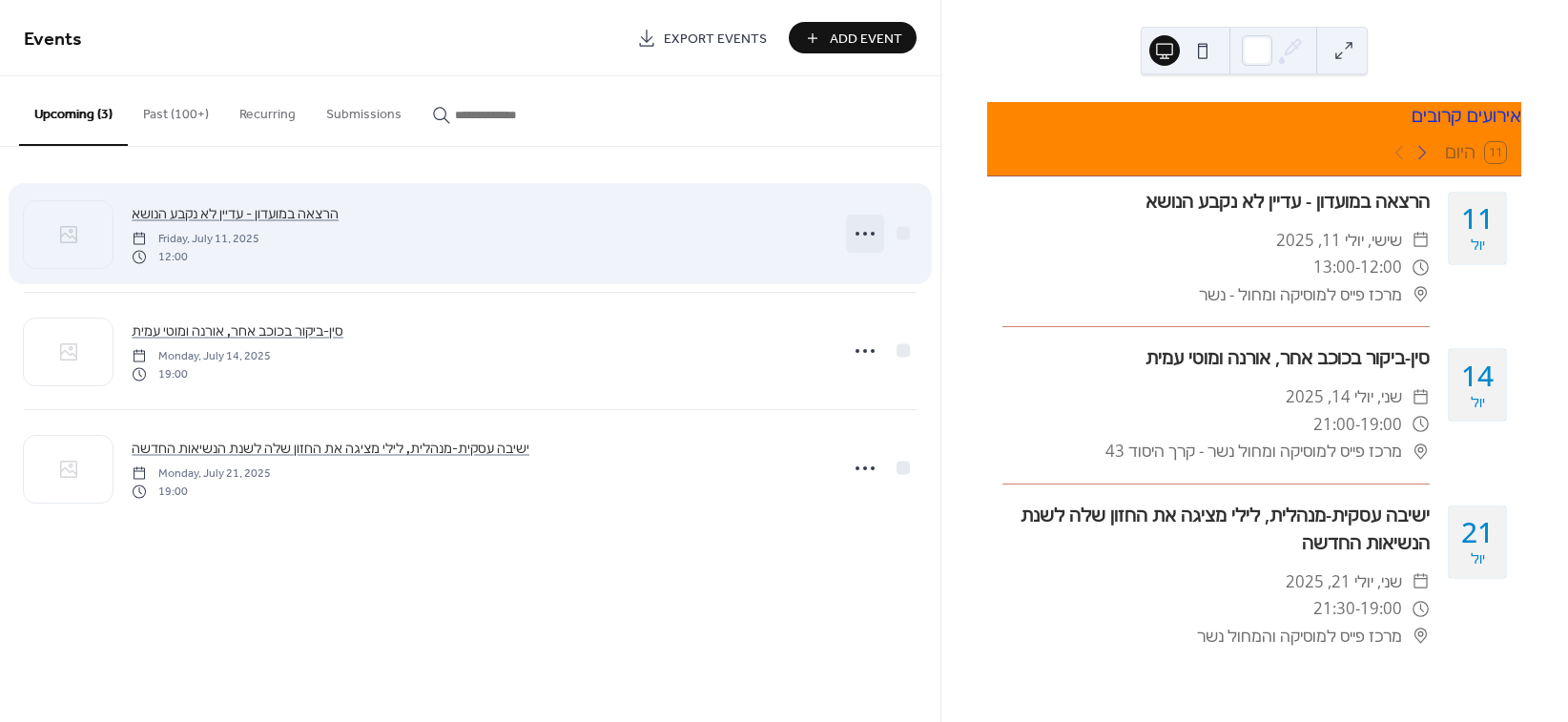 click 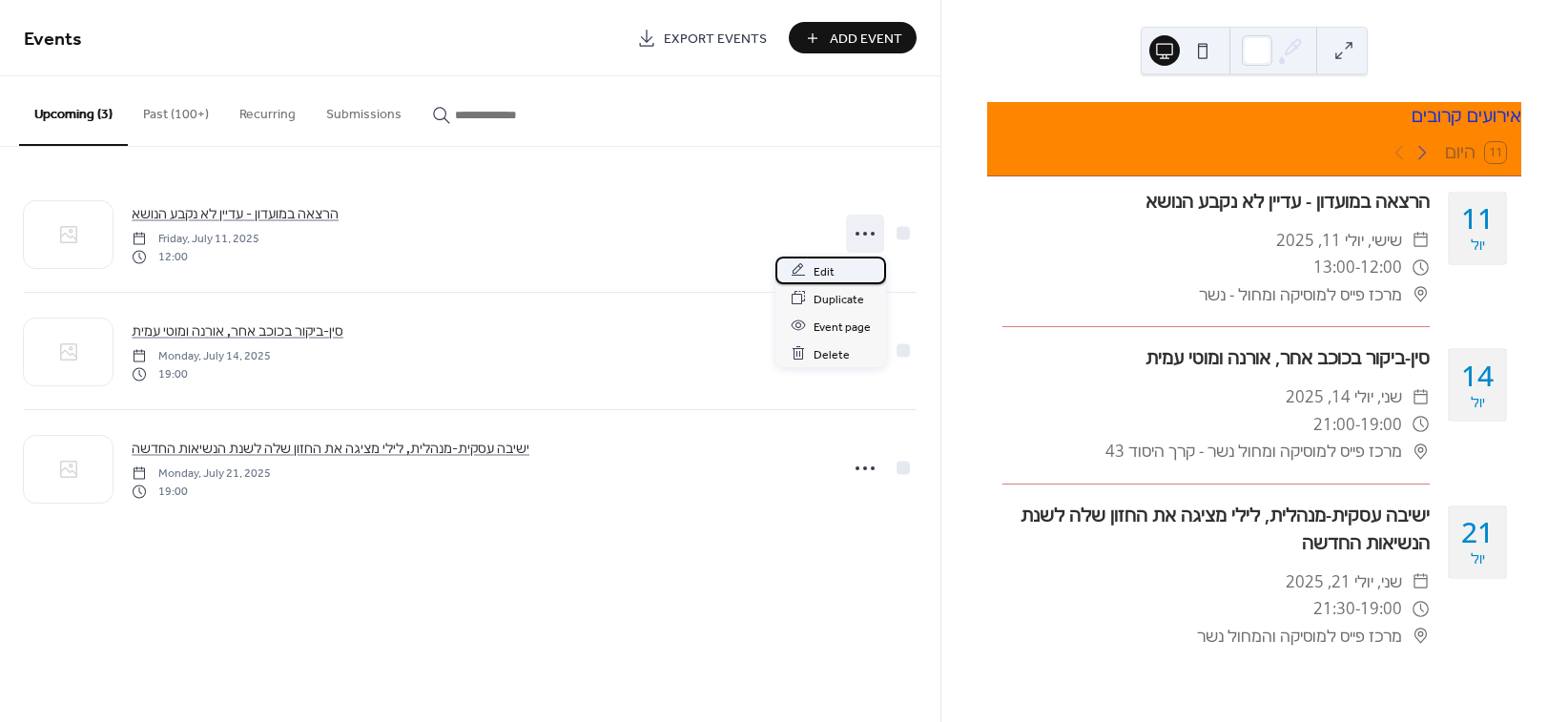 click on "Edit" at bounding box center (824, 271) 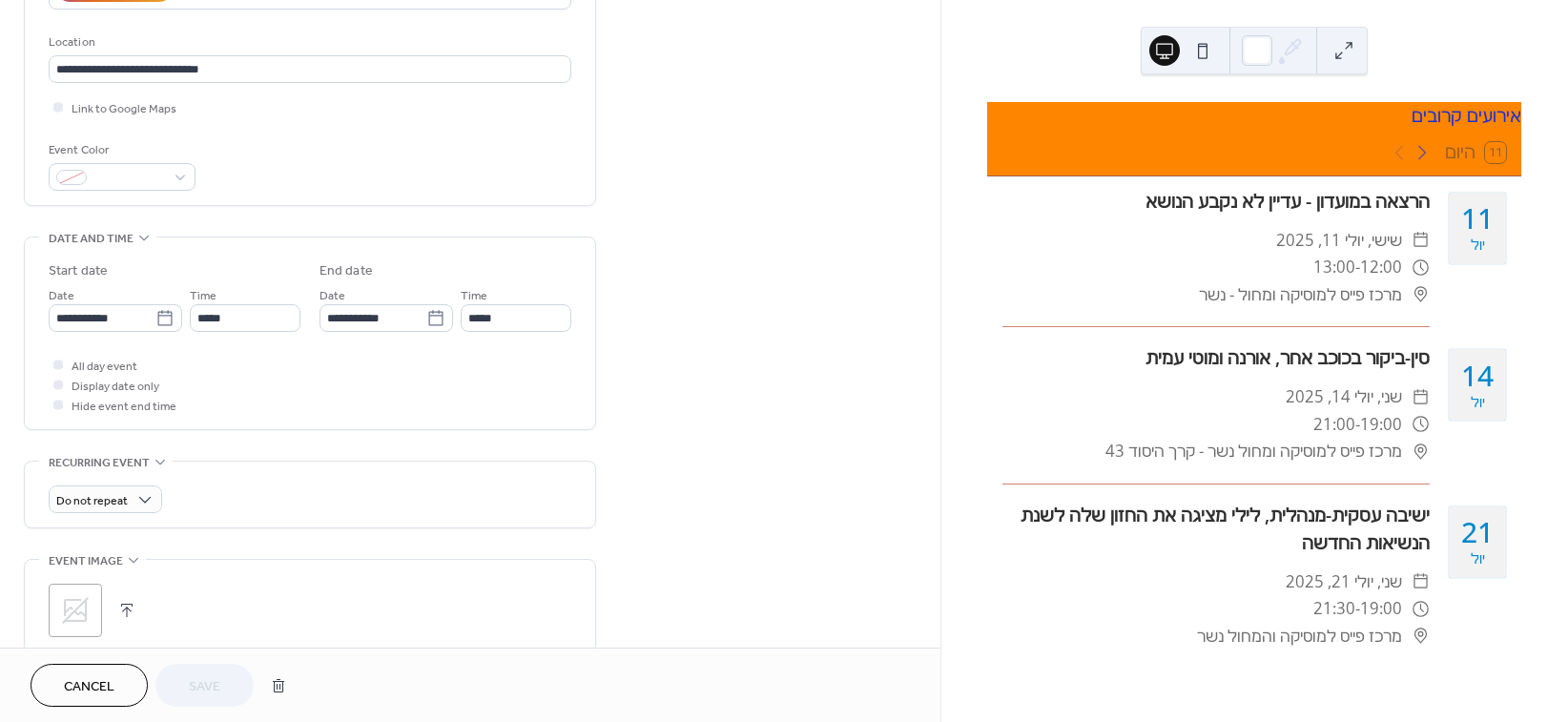 scroll, scrollTop: 423, scrollLeft: 0, axis: vertical 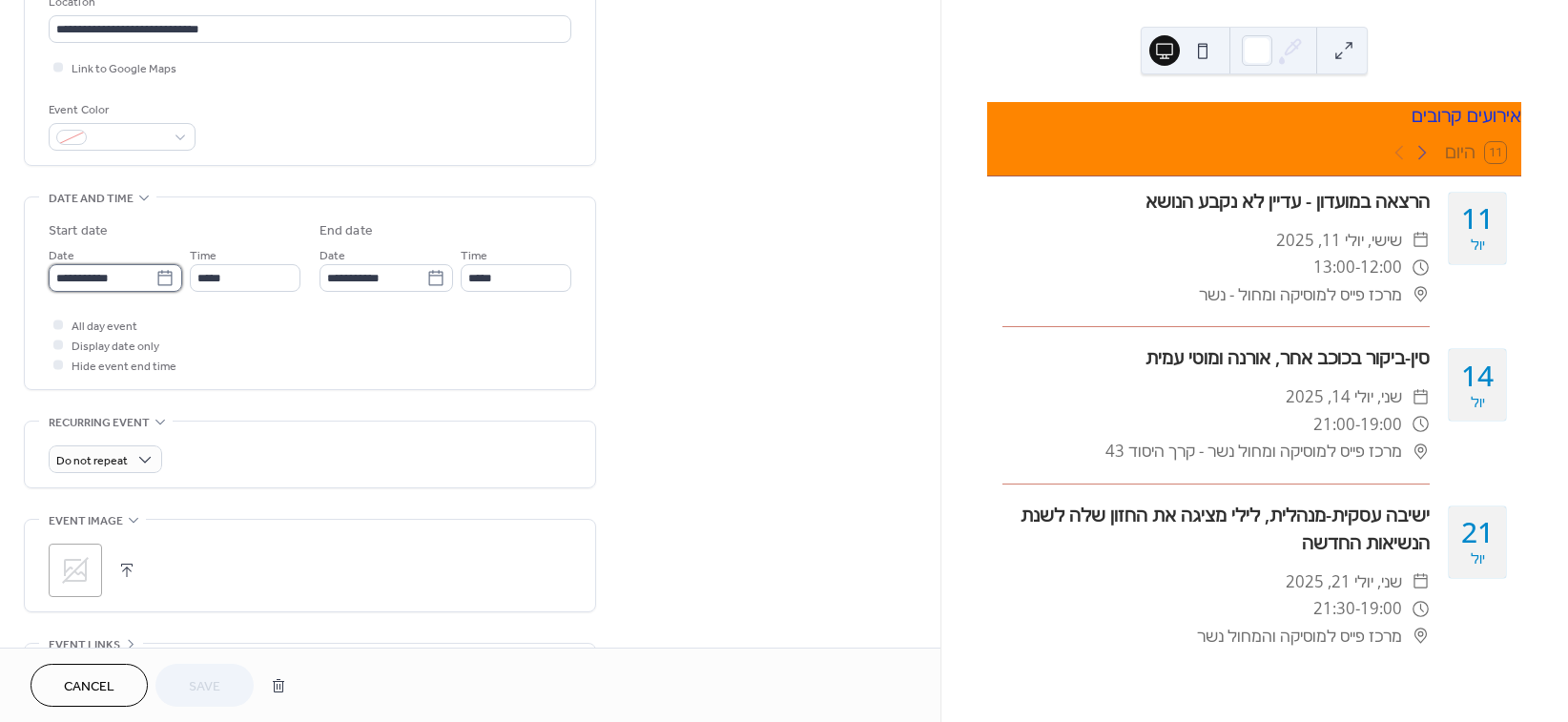 click on "**********" at bounding box center (102, 278) 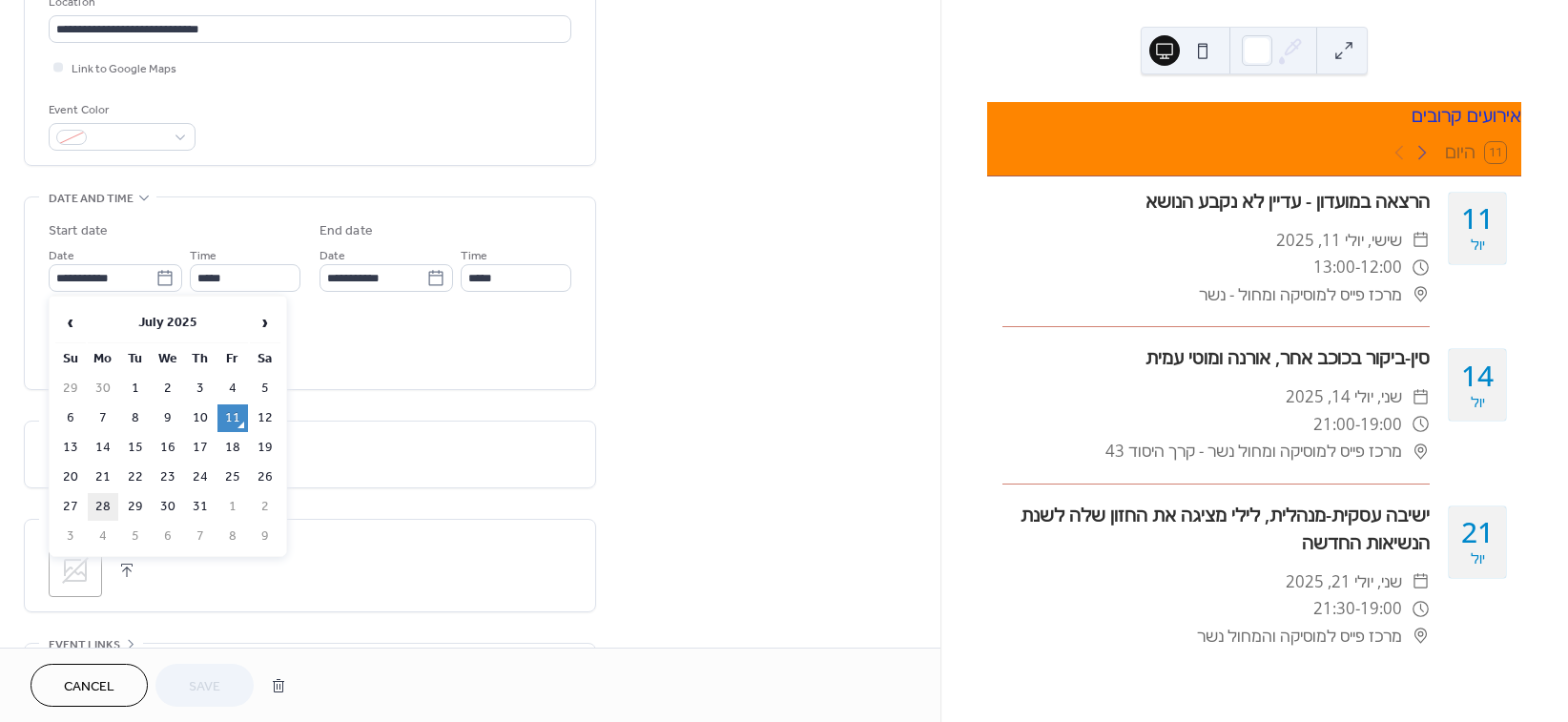 click on "28" at bounding box center [103, 506] 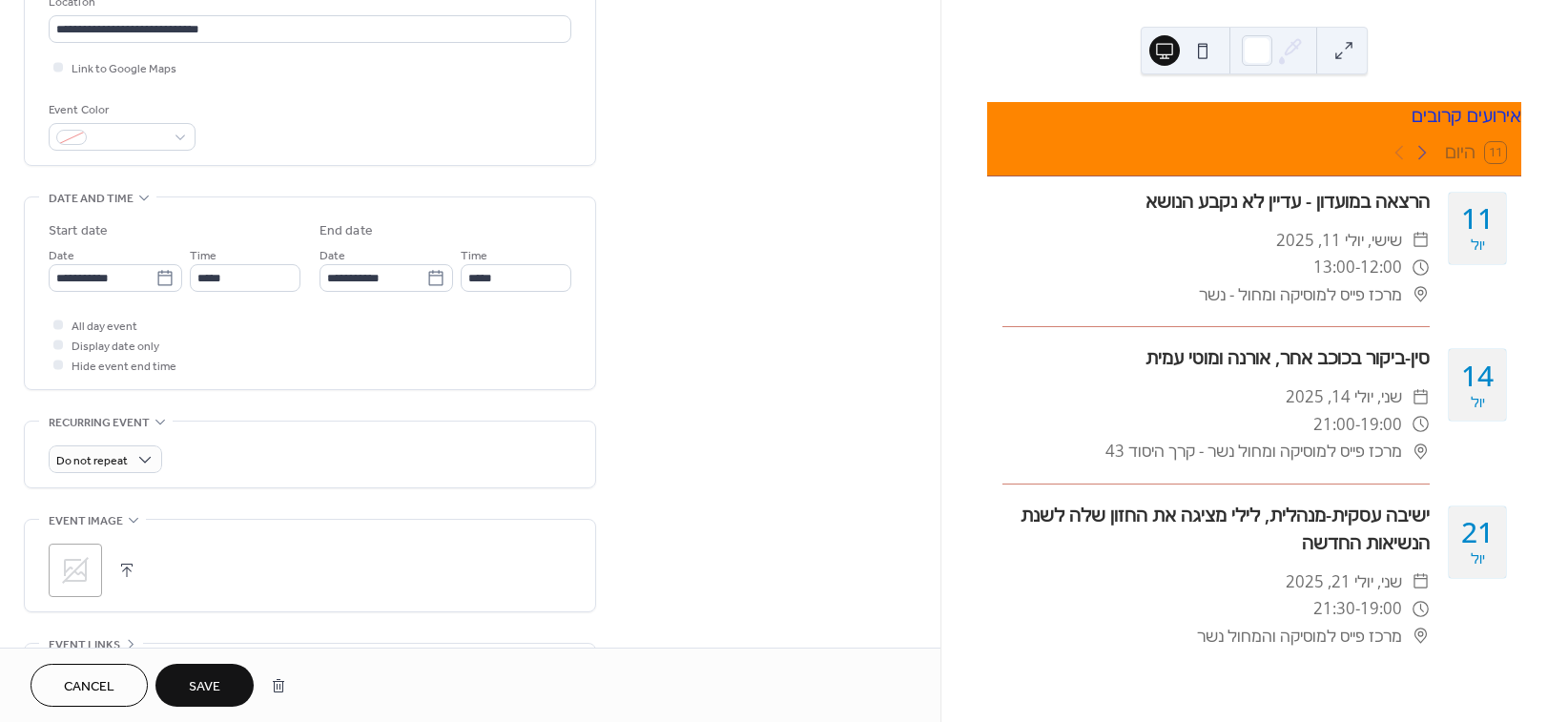 click on "Save" at bounding box center (204, 687) 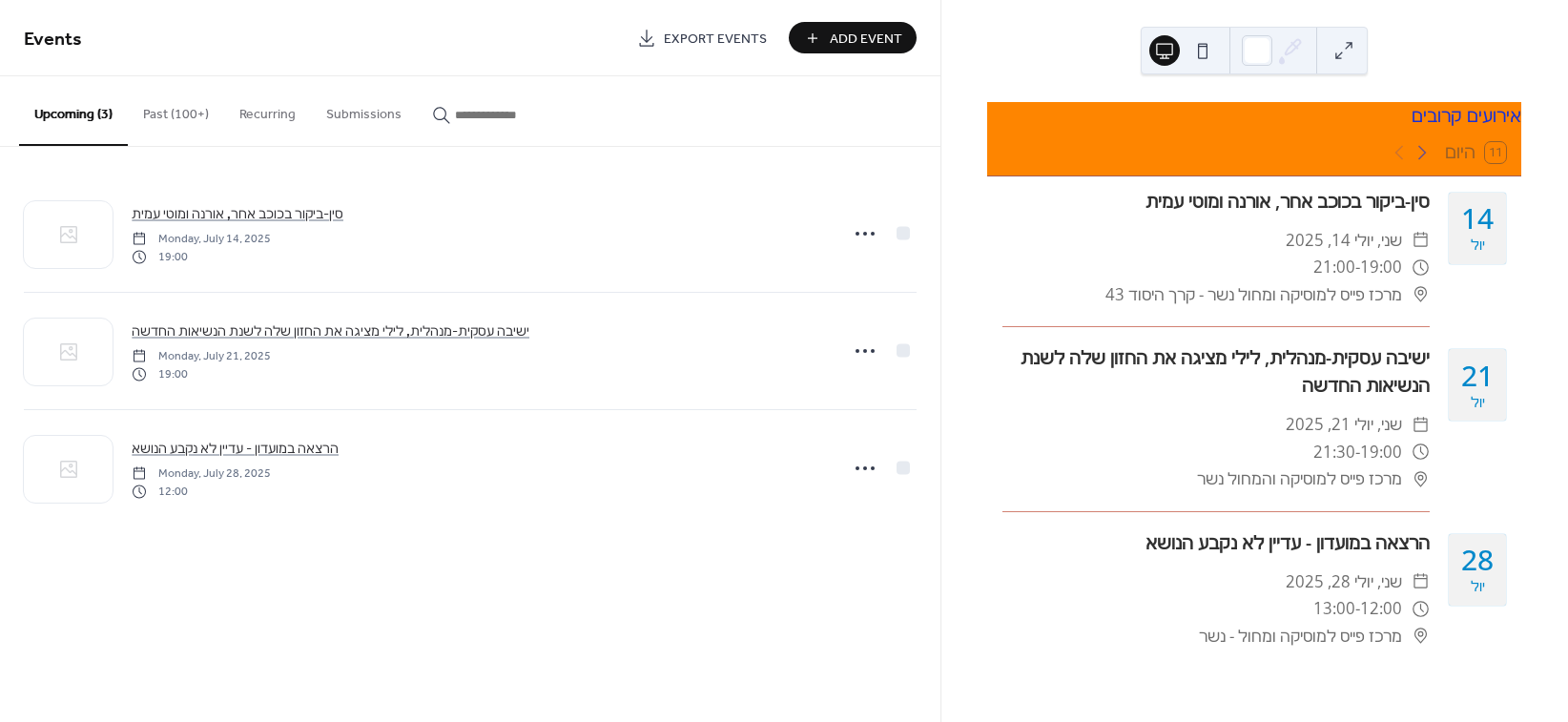 click on "Add Event" at bounding box center [866, 39] 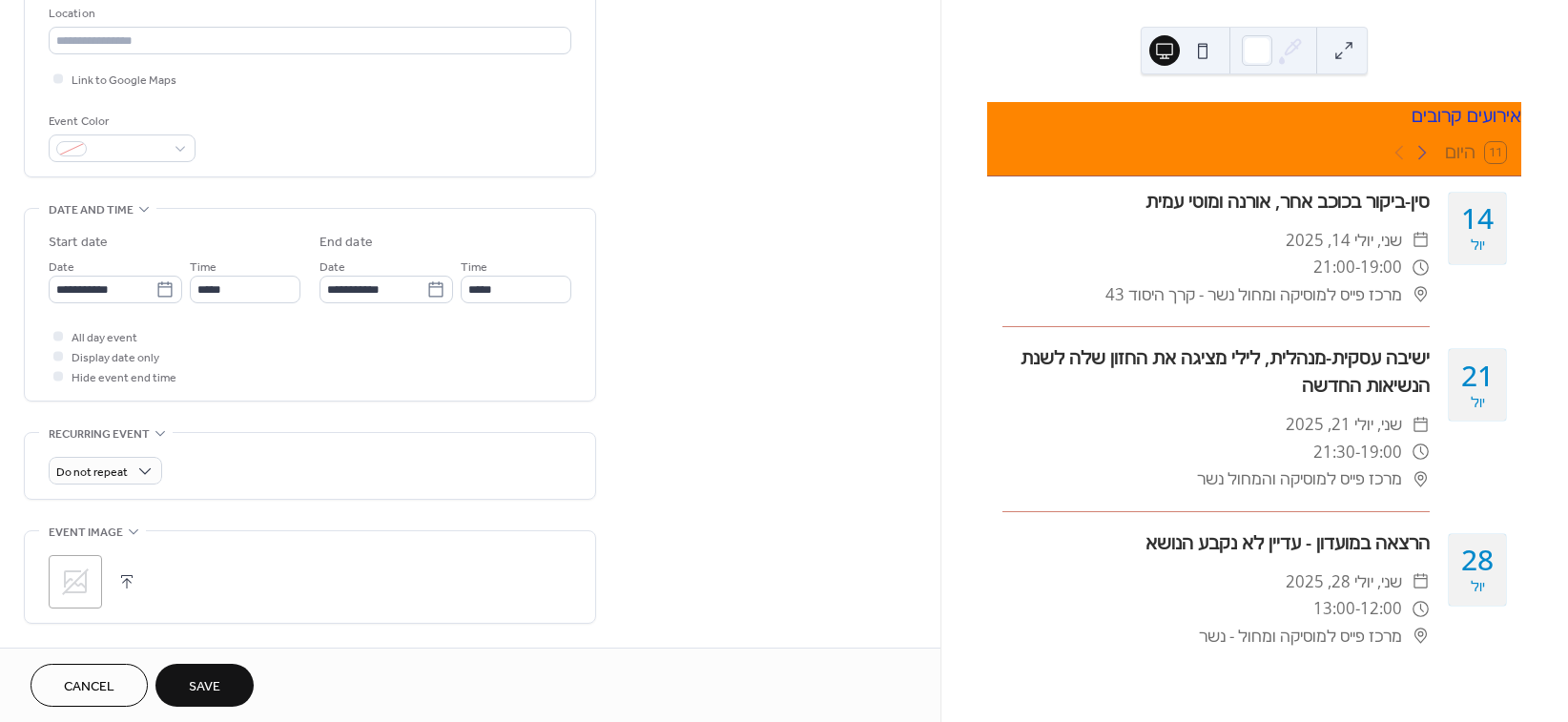 scroll, scrollTop: 423, scrollLeft: 0, axis: vertical 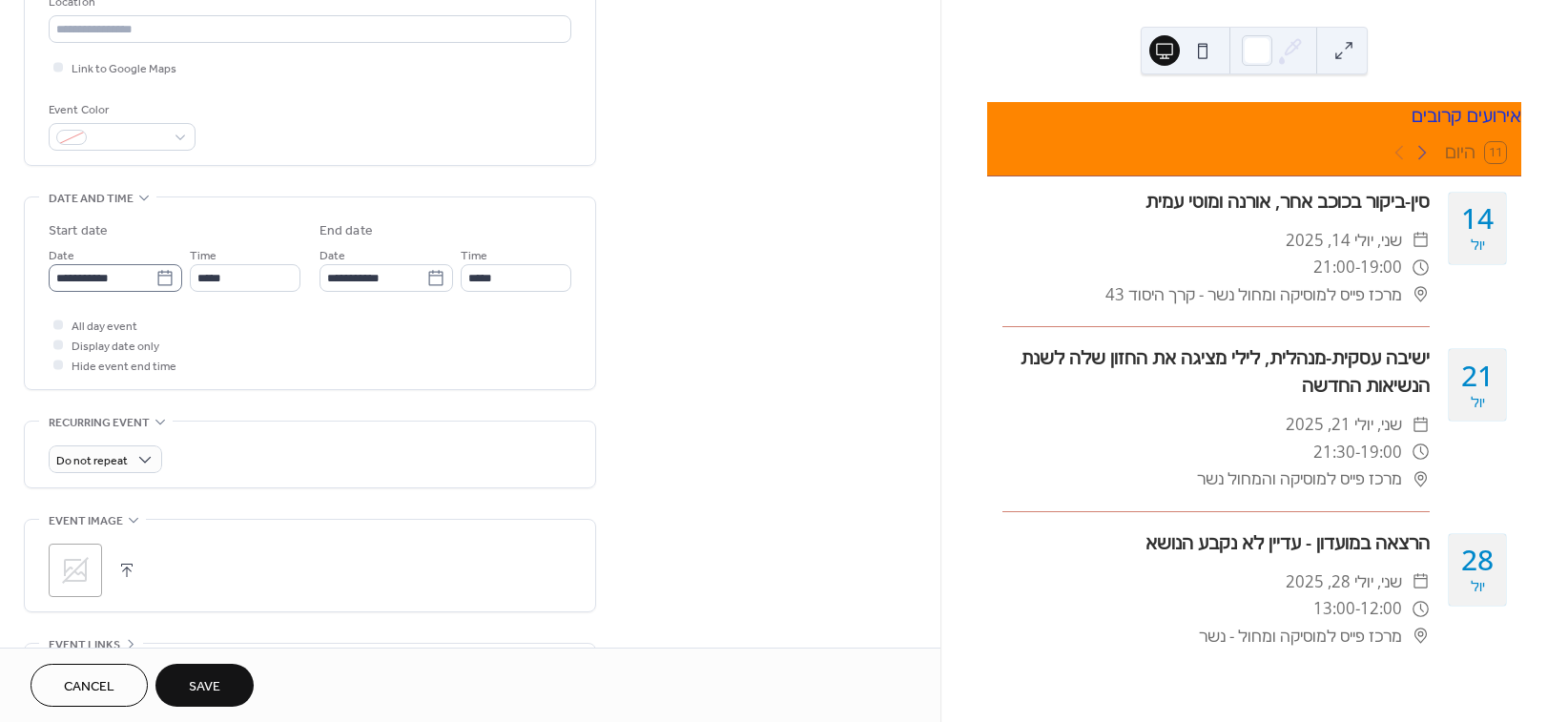 type on "**********" 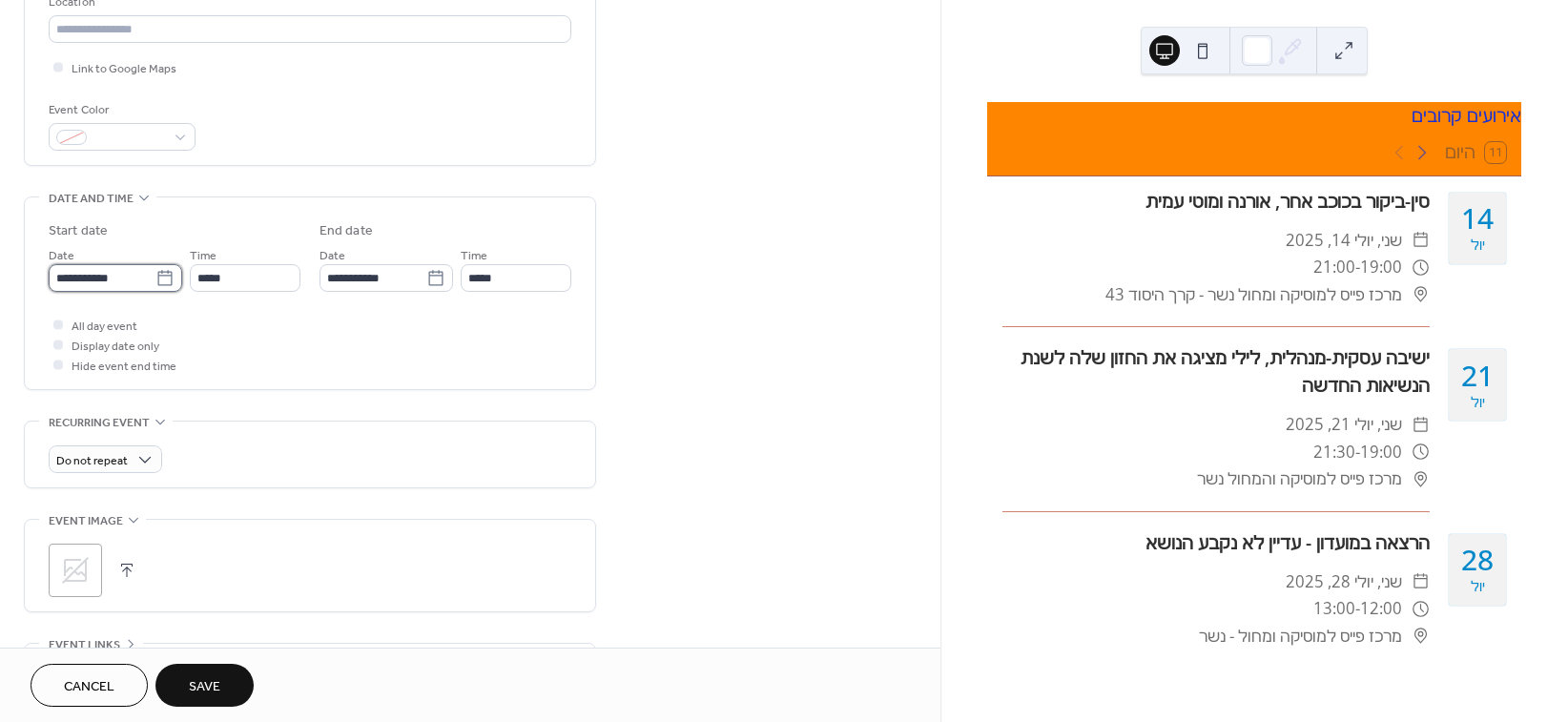 click on "**********" at bounding box center (102, 278) 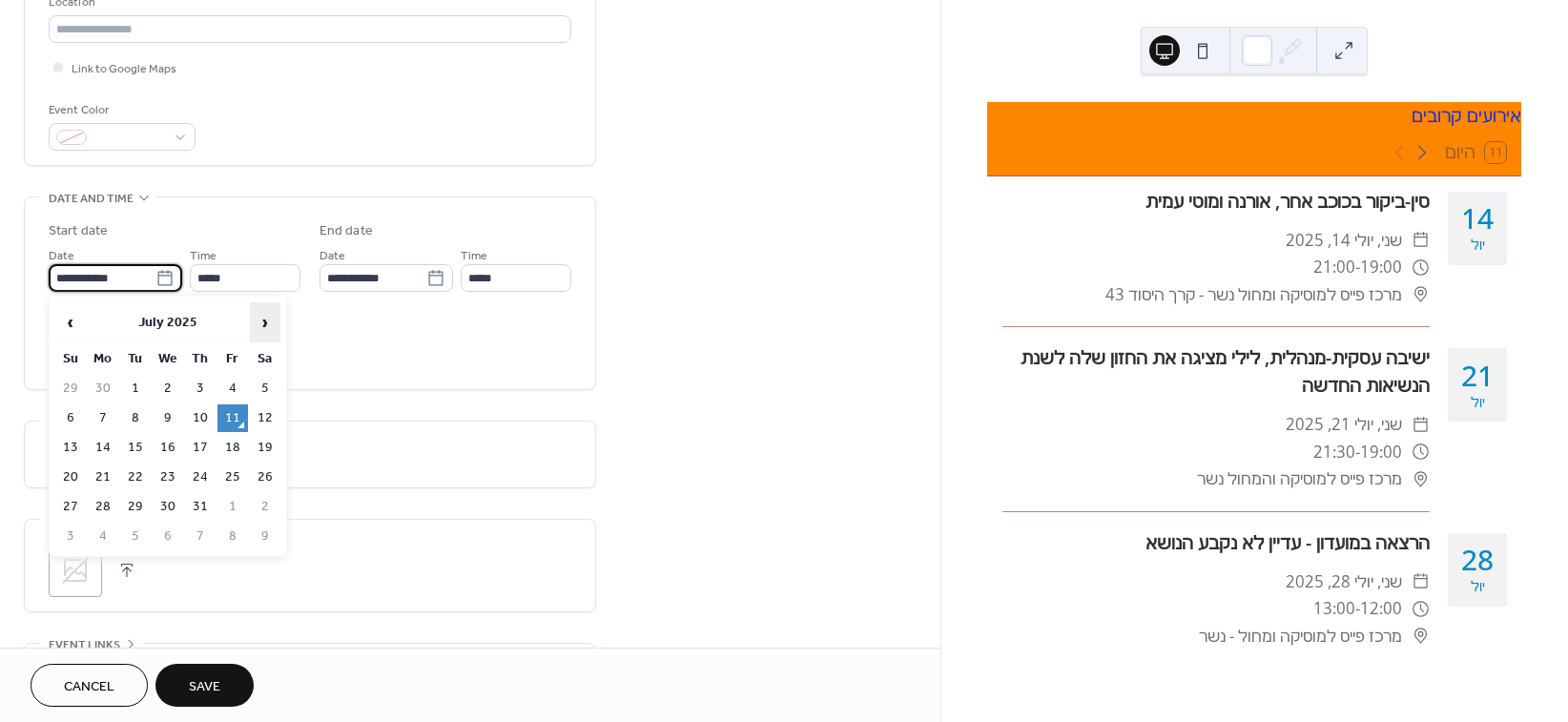 click on "›" at bounding box center (265, 322) 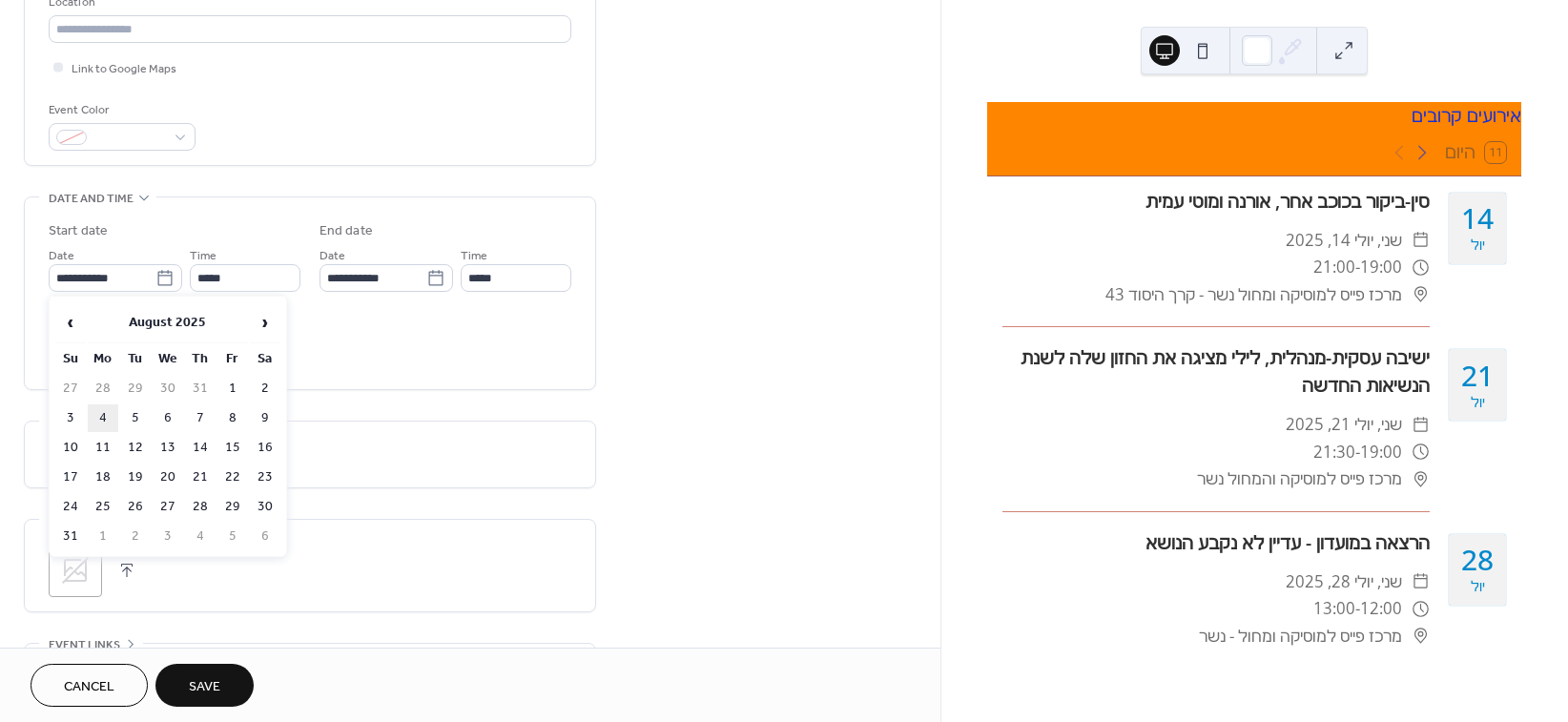 click on "4" at bounding box center (103, 418) 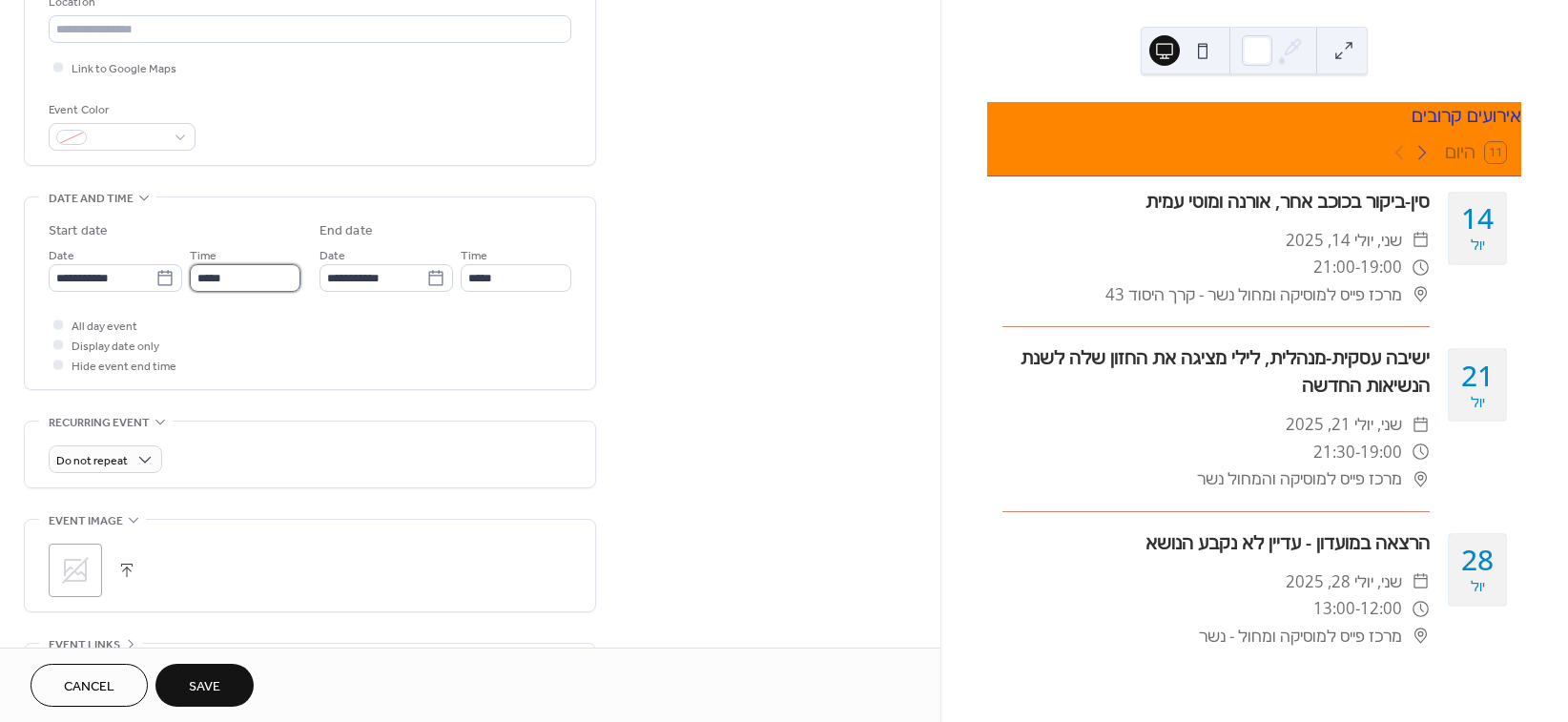 click on "*****" at bounding box center (245, 278) 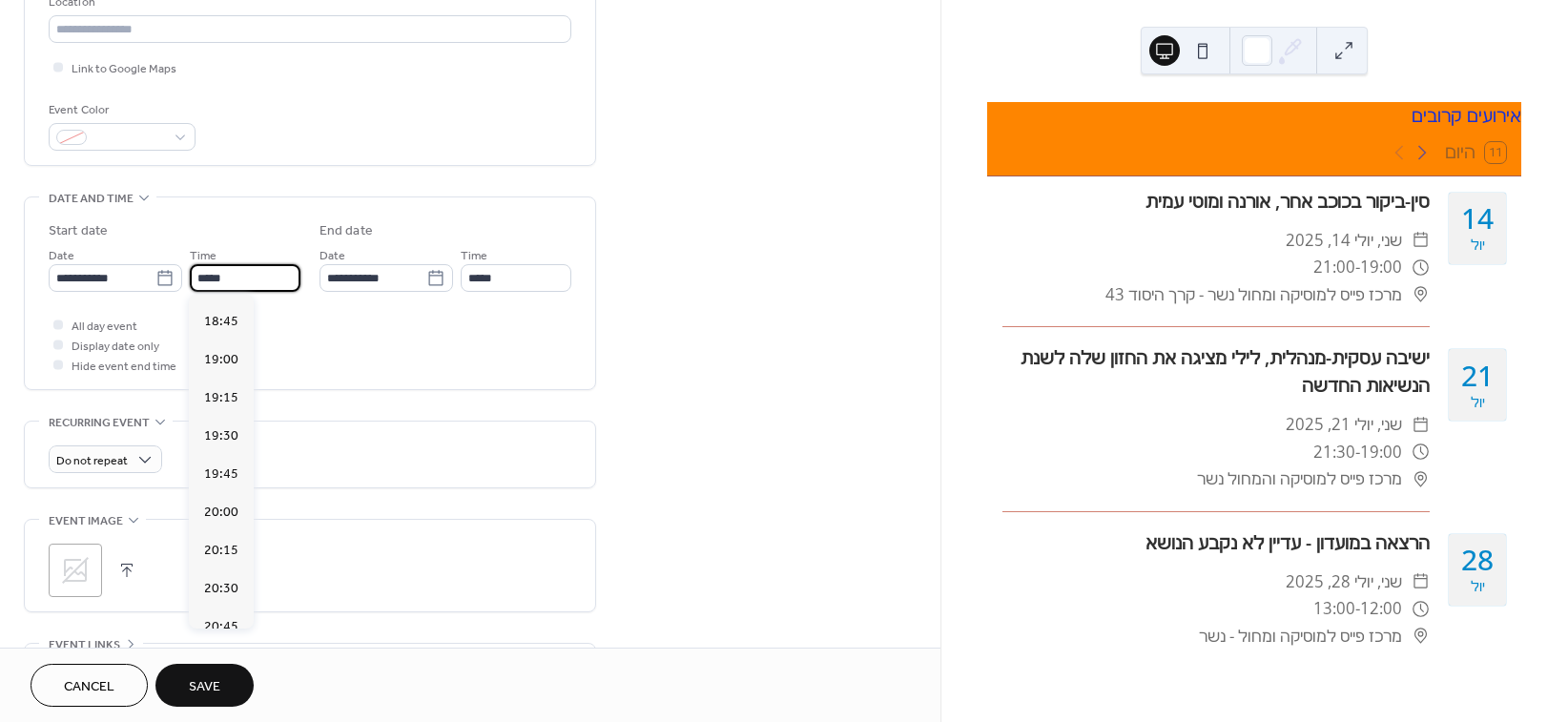 scroll, scrollTop: 2857, scrollLeft: 0, axis: vertical 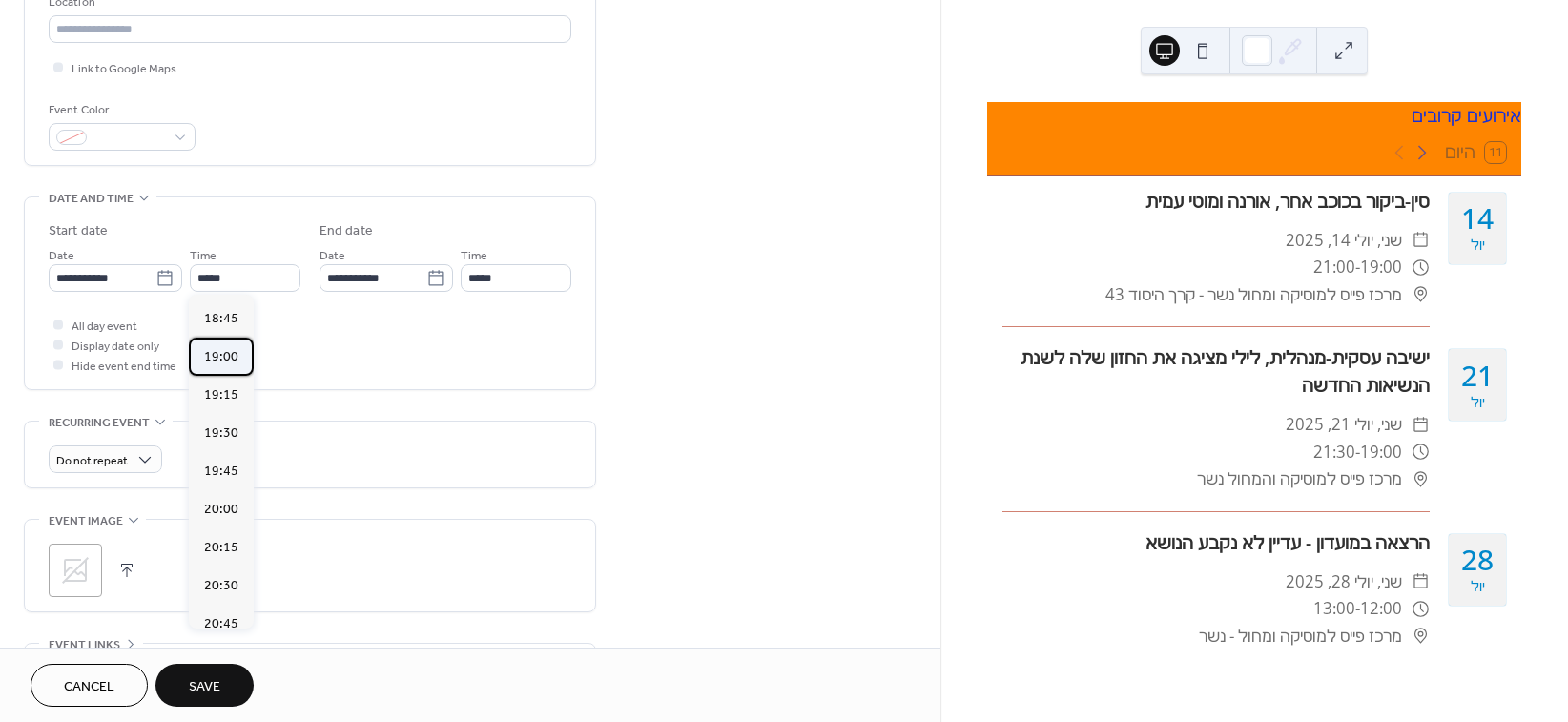 click on "19:00" at bounding box center (221, 357) 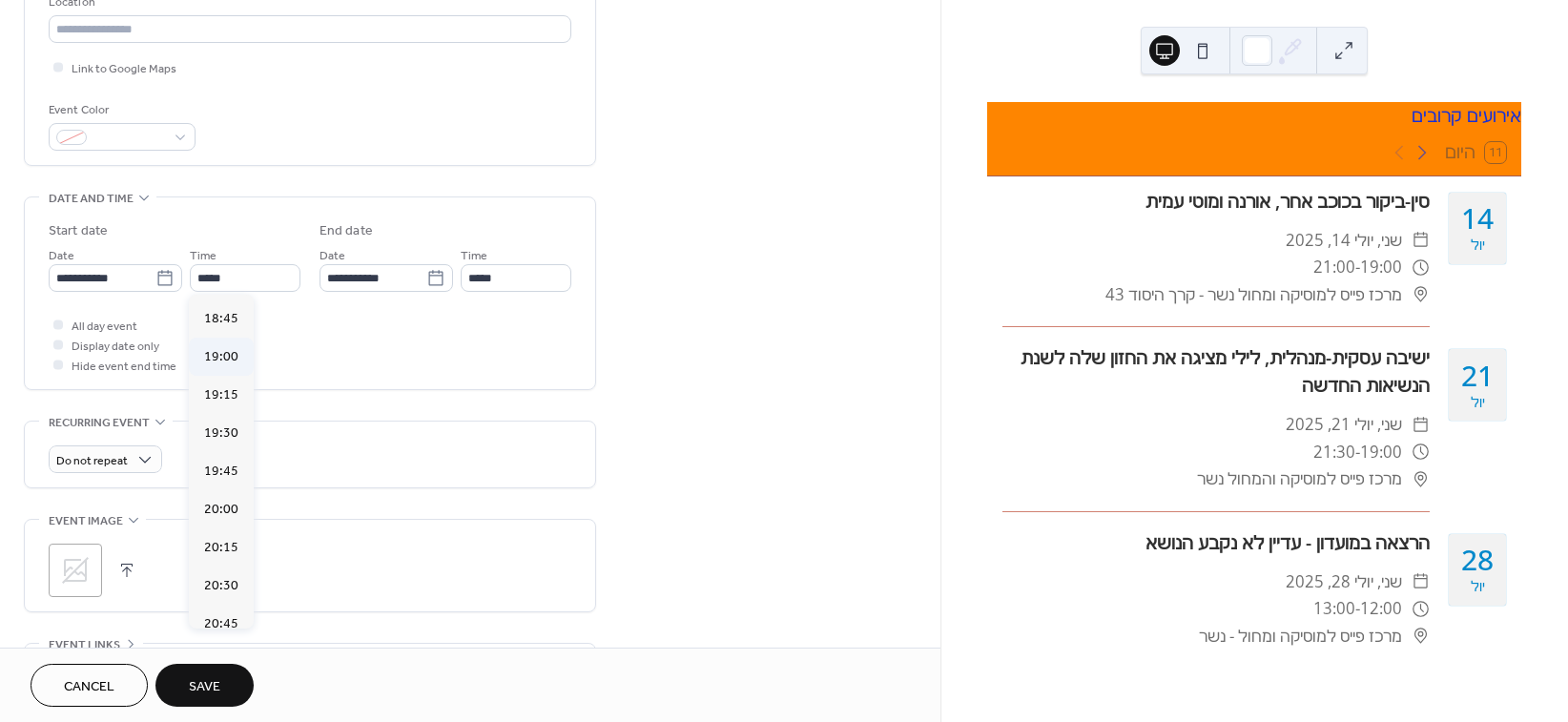 type on "*****" 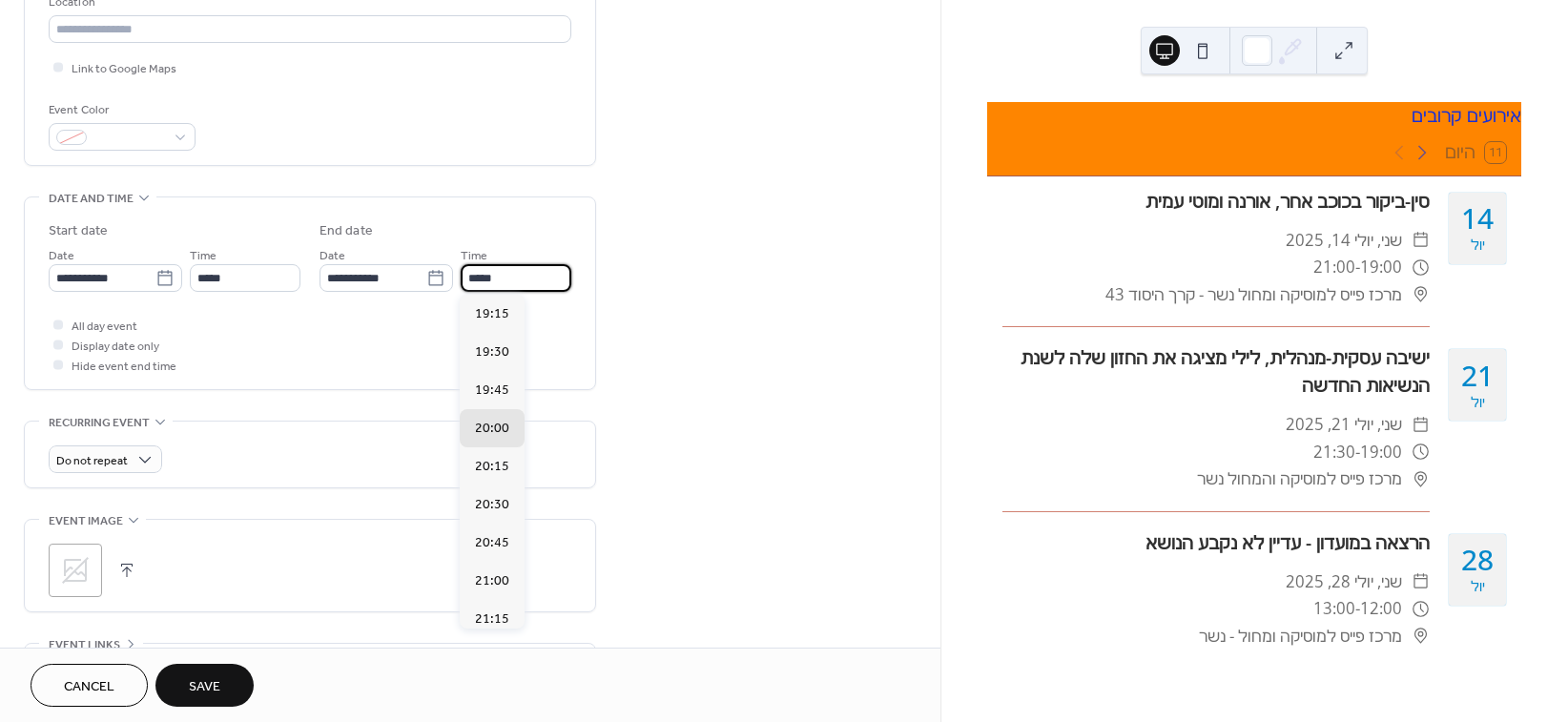 click on "*****" at bounding box center (516, 278) 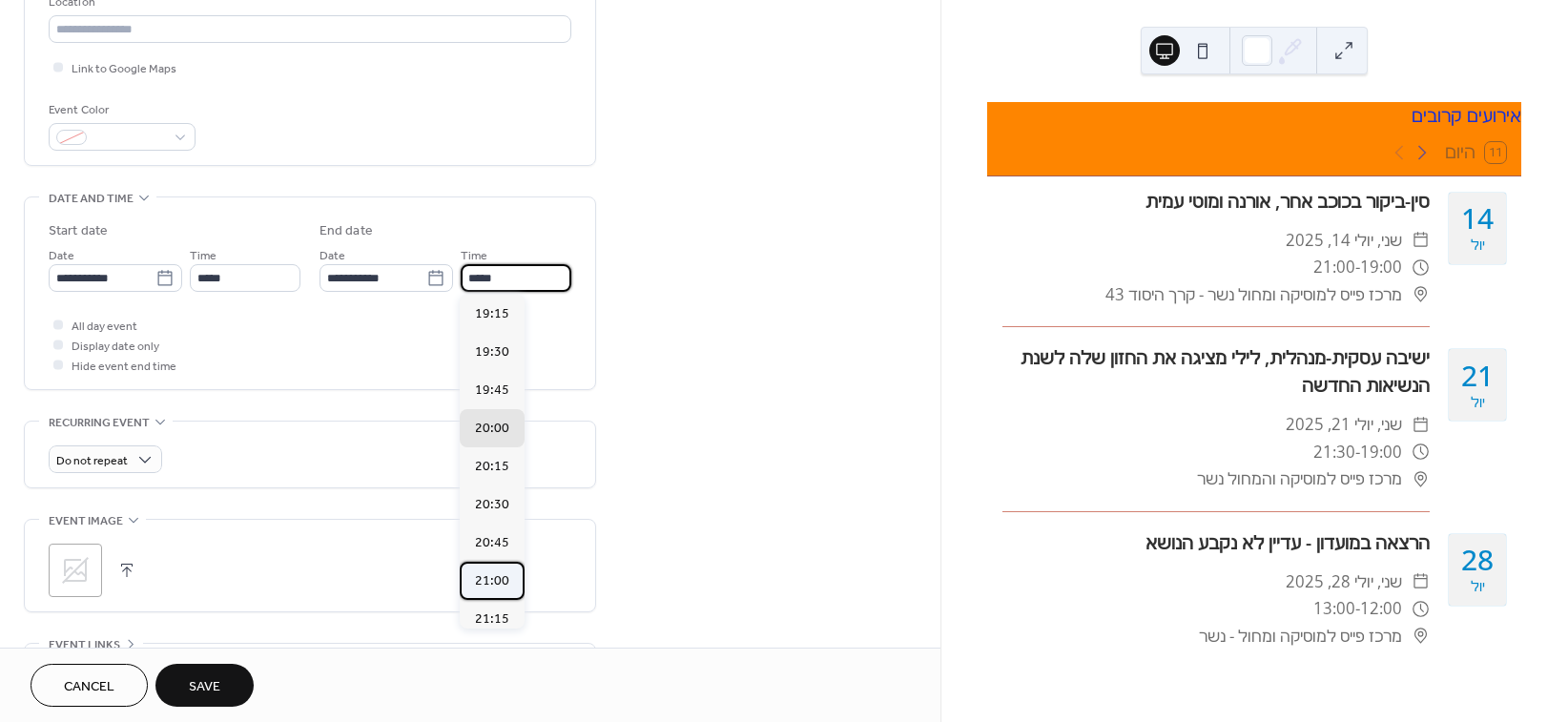 click on "21:00" at bounding box center [492, 581] 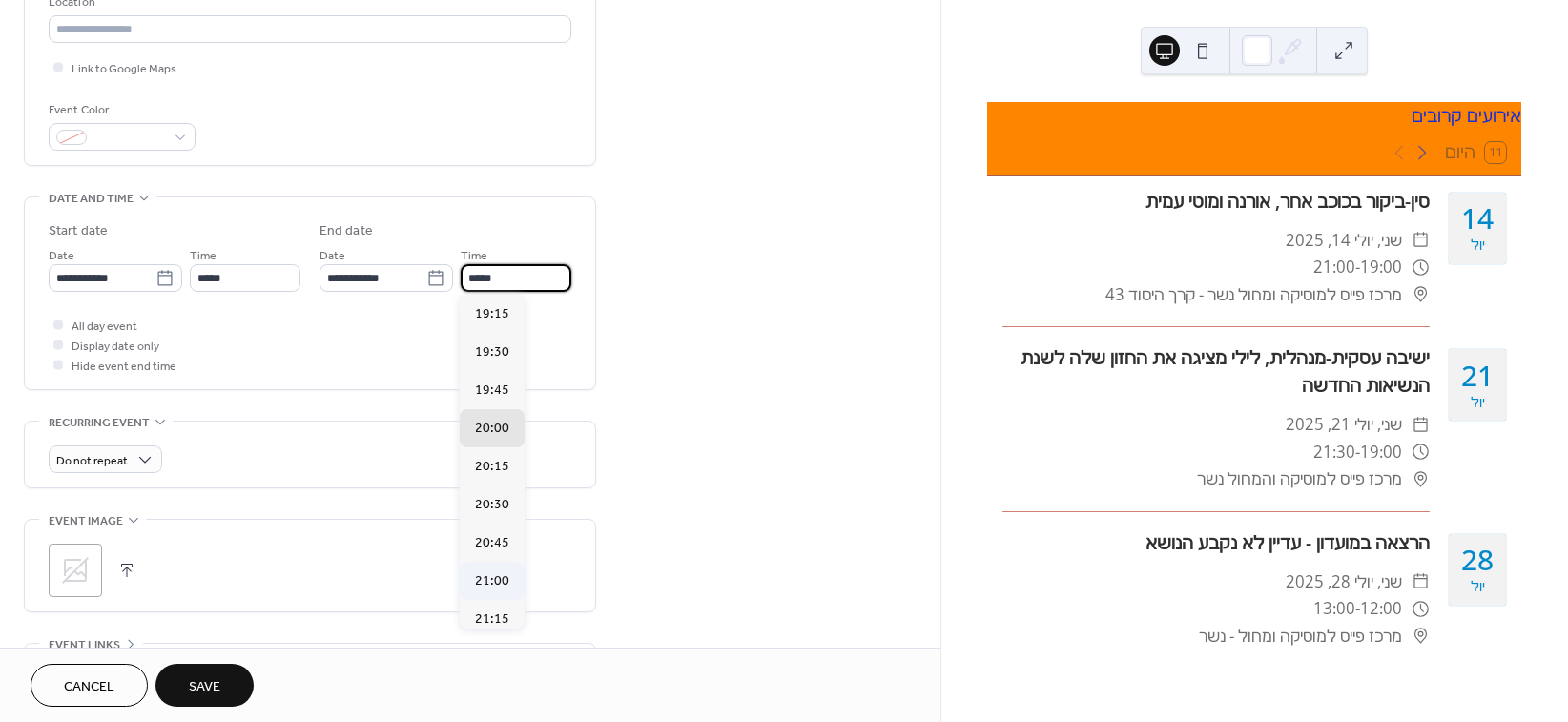 type on "*****" 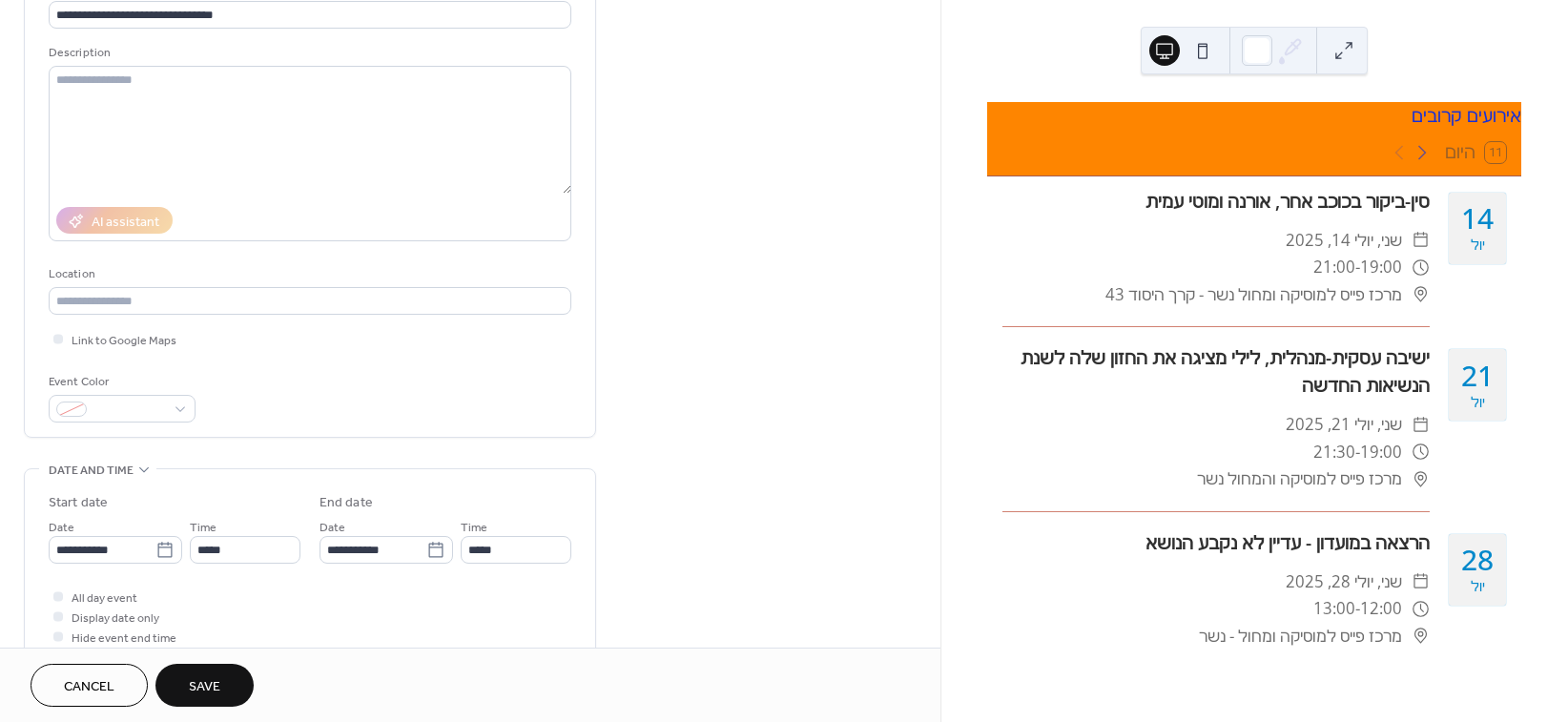 scroll, scrollTop: 141, scrollLeft: 0, axis: vertical 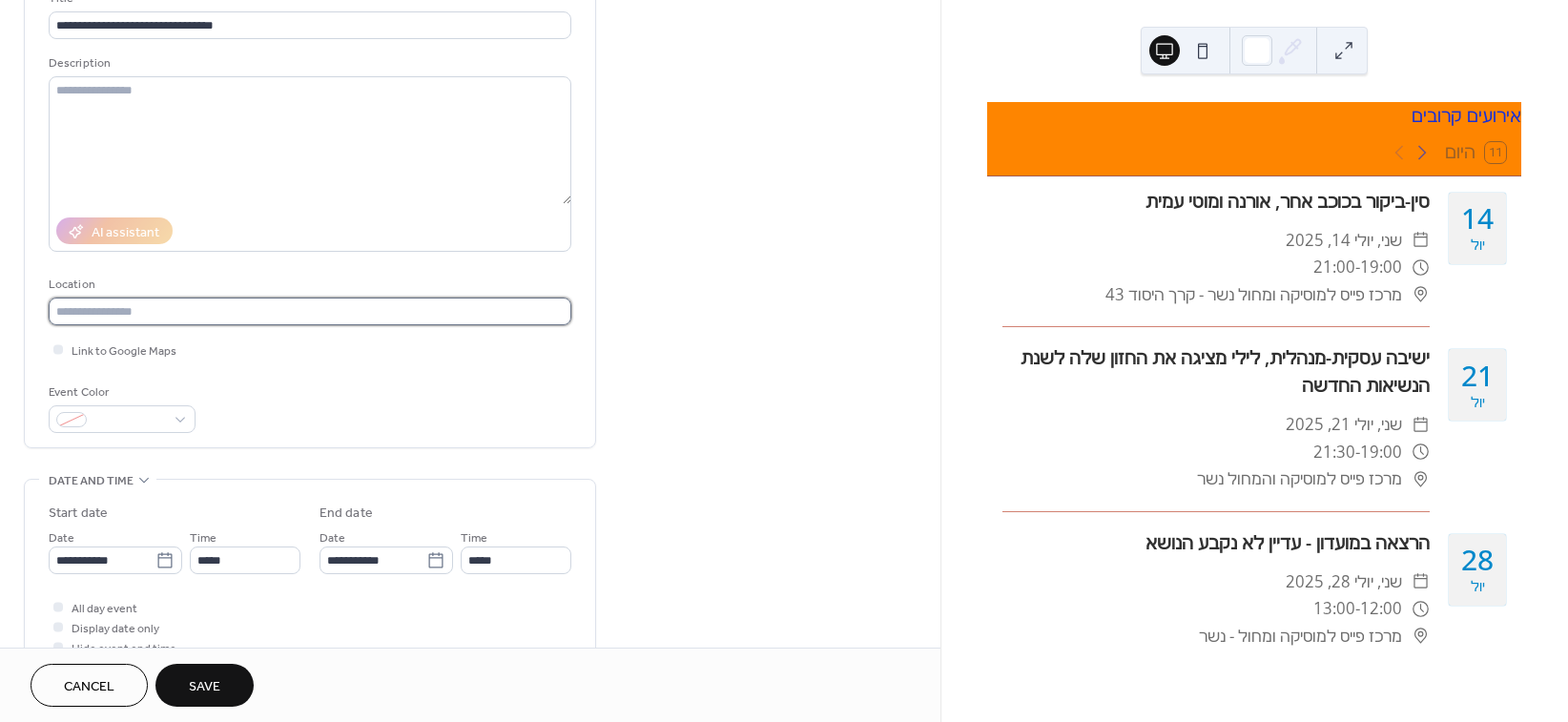 click at bounding box center [310, 311] 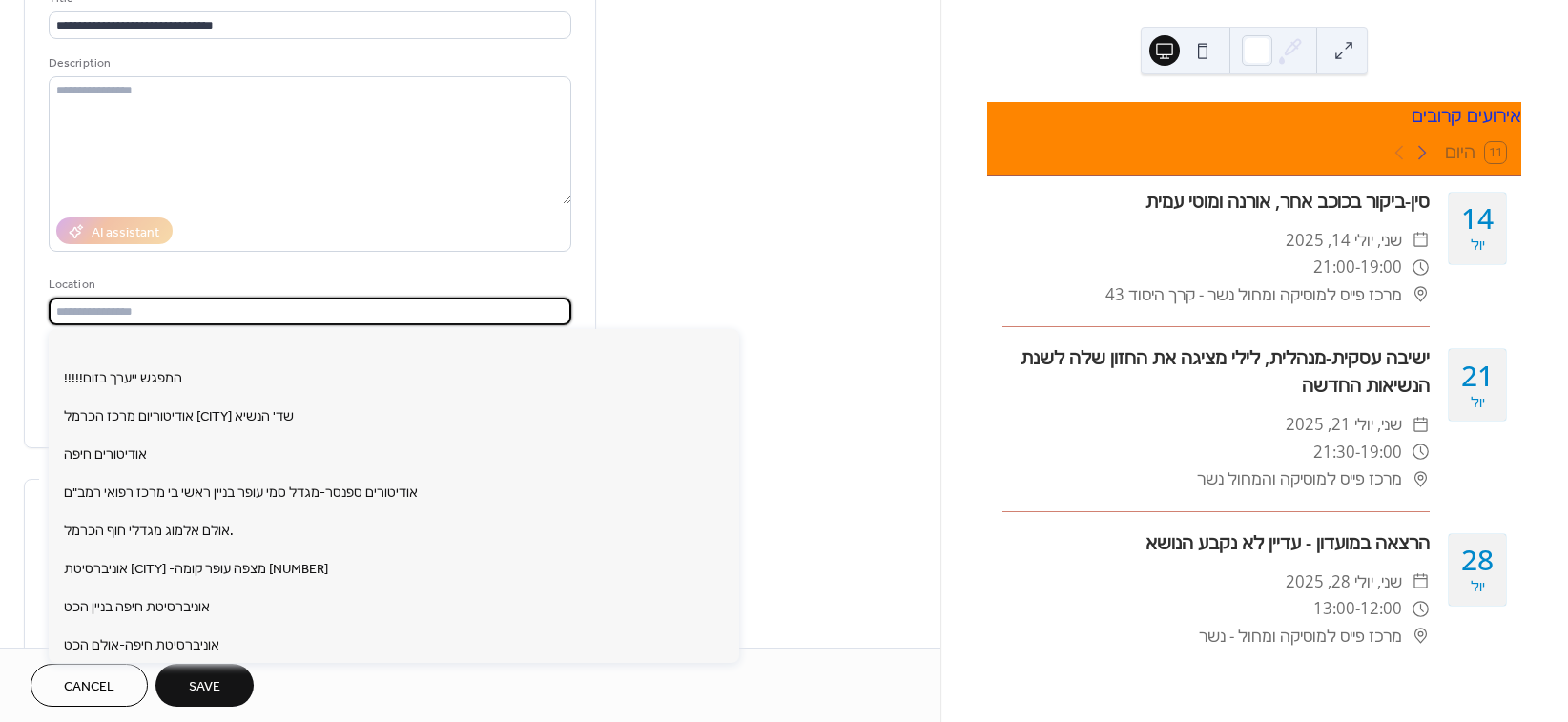 paste on "**********" 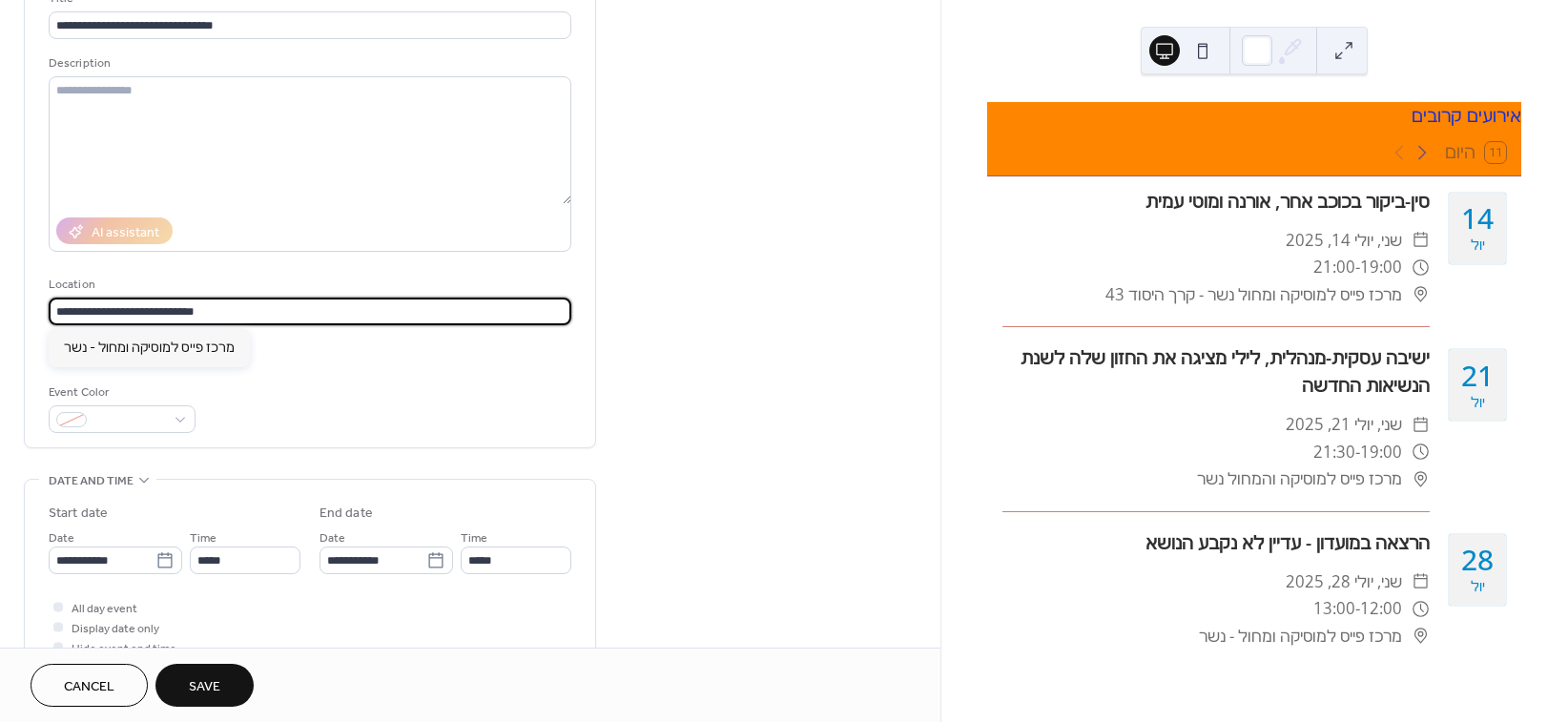 type on "**********" 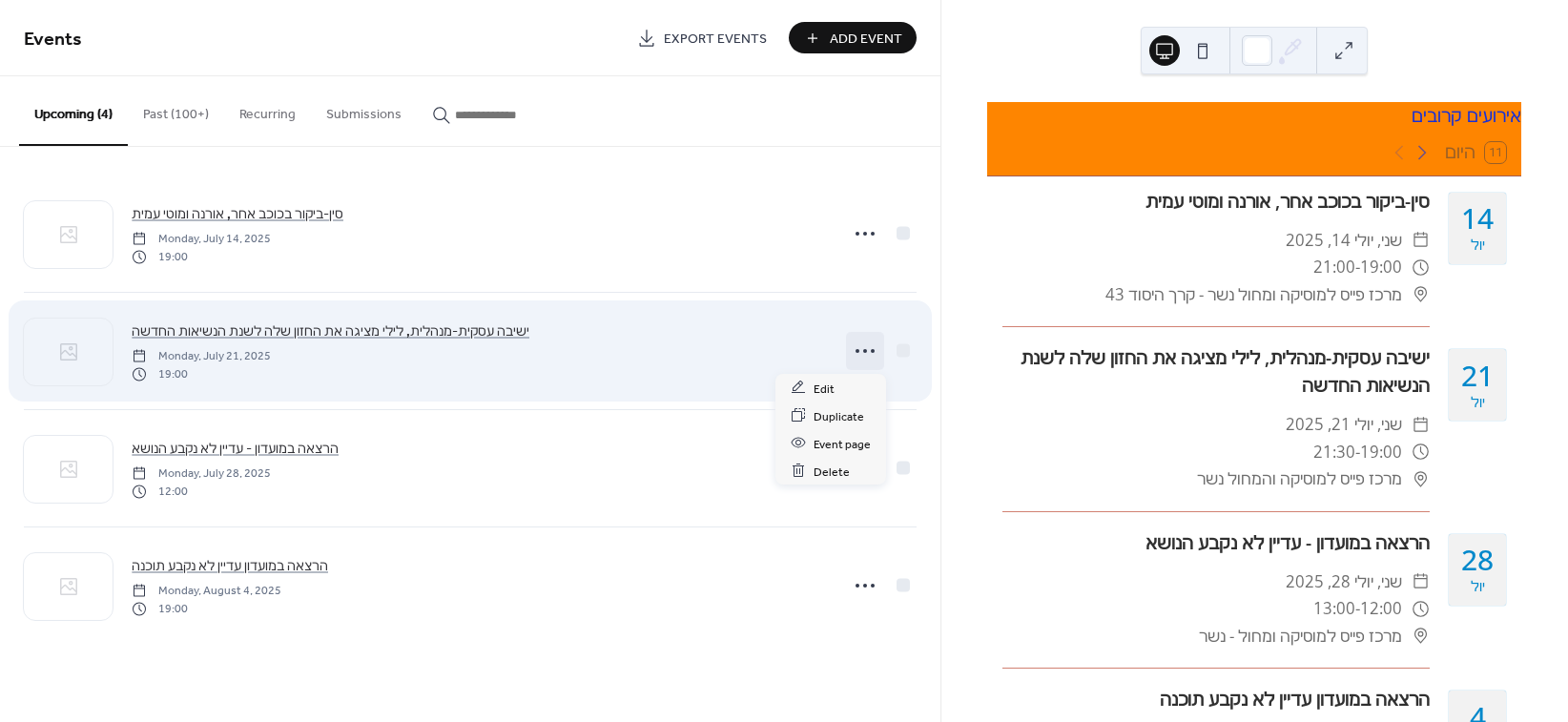 click 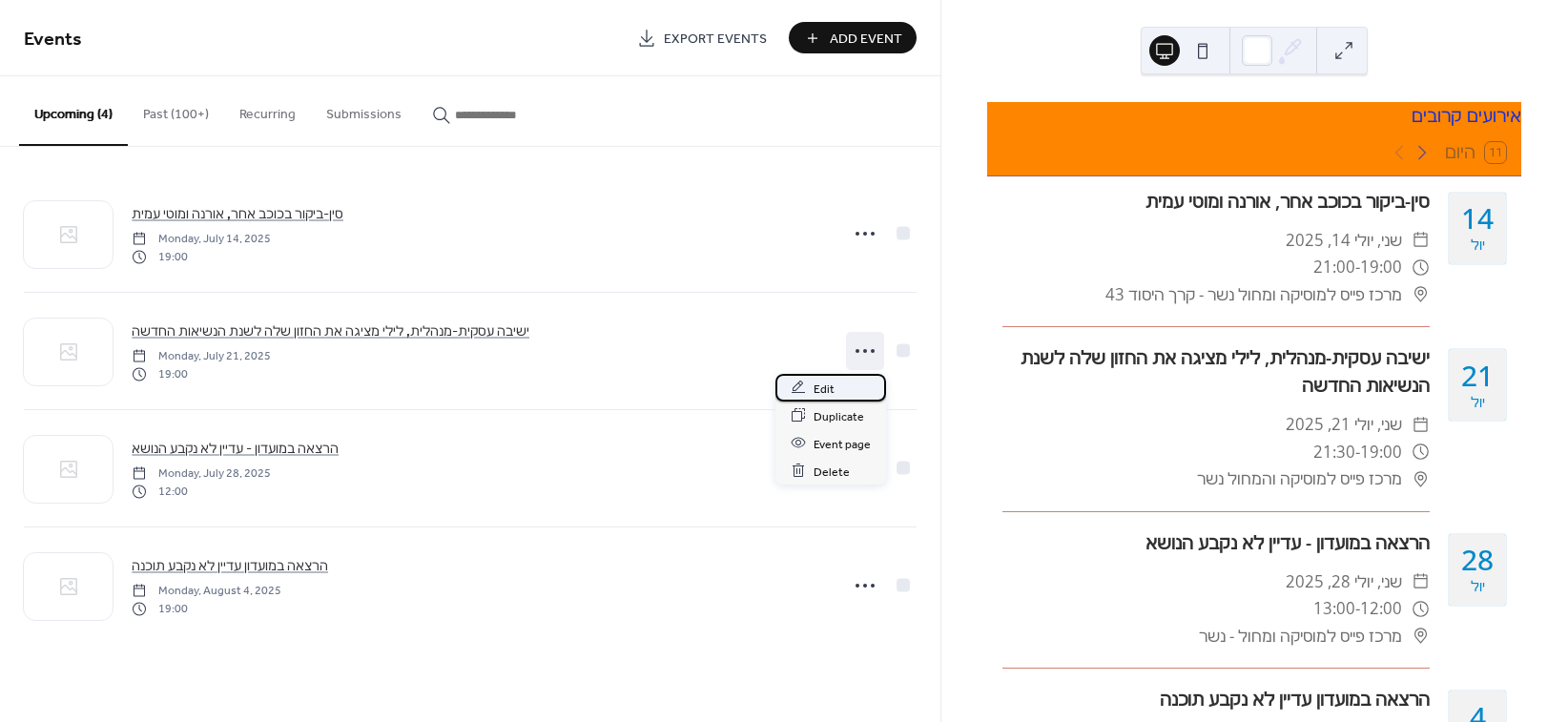 click on "Edit" at bounding box center [831, 387] 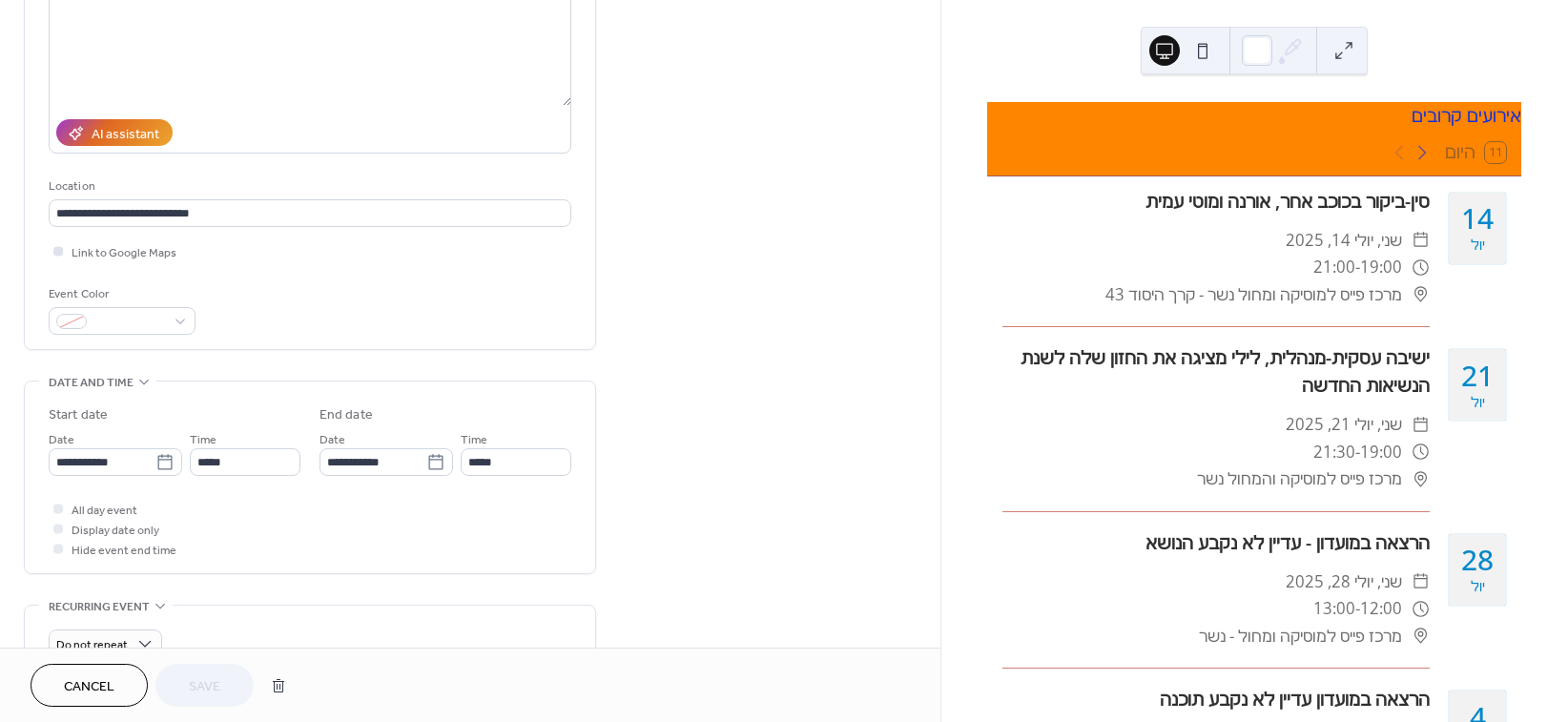 scroll, scrollTop: 423, scrollLeft: 0, axis: vertical 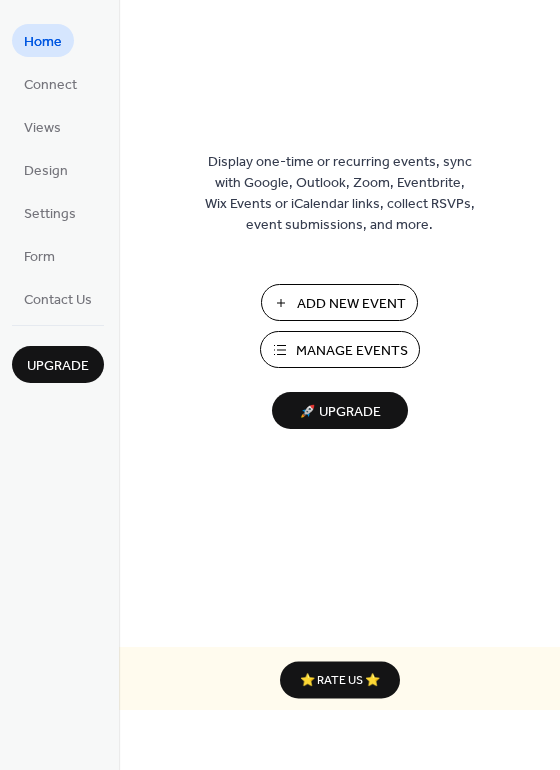 click on "Manage Events" at bounding box center [352, 351] 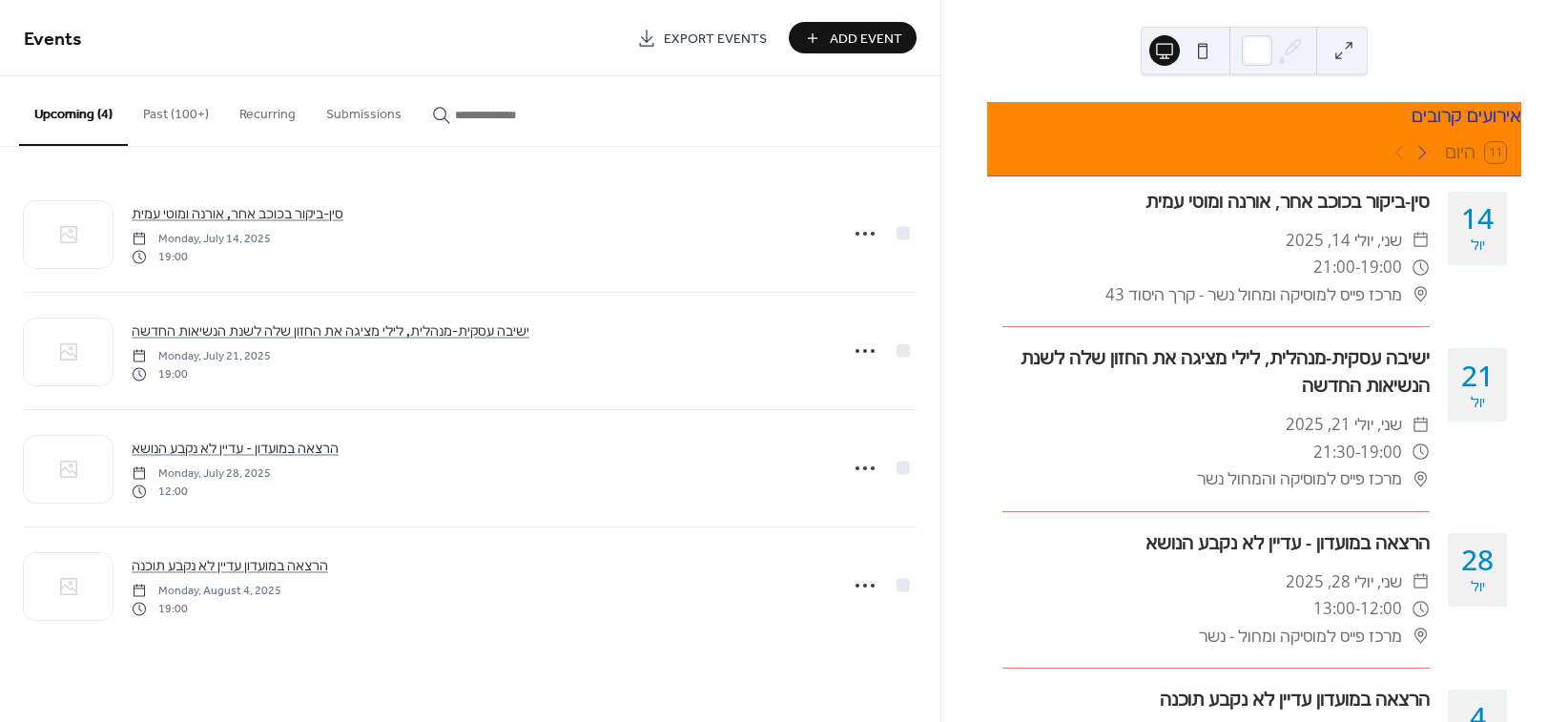 scroll, scrollTop: 0, scrollLeft: 0, axis: both 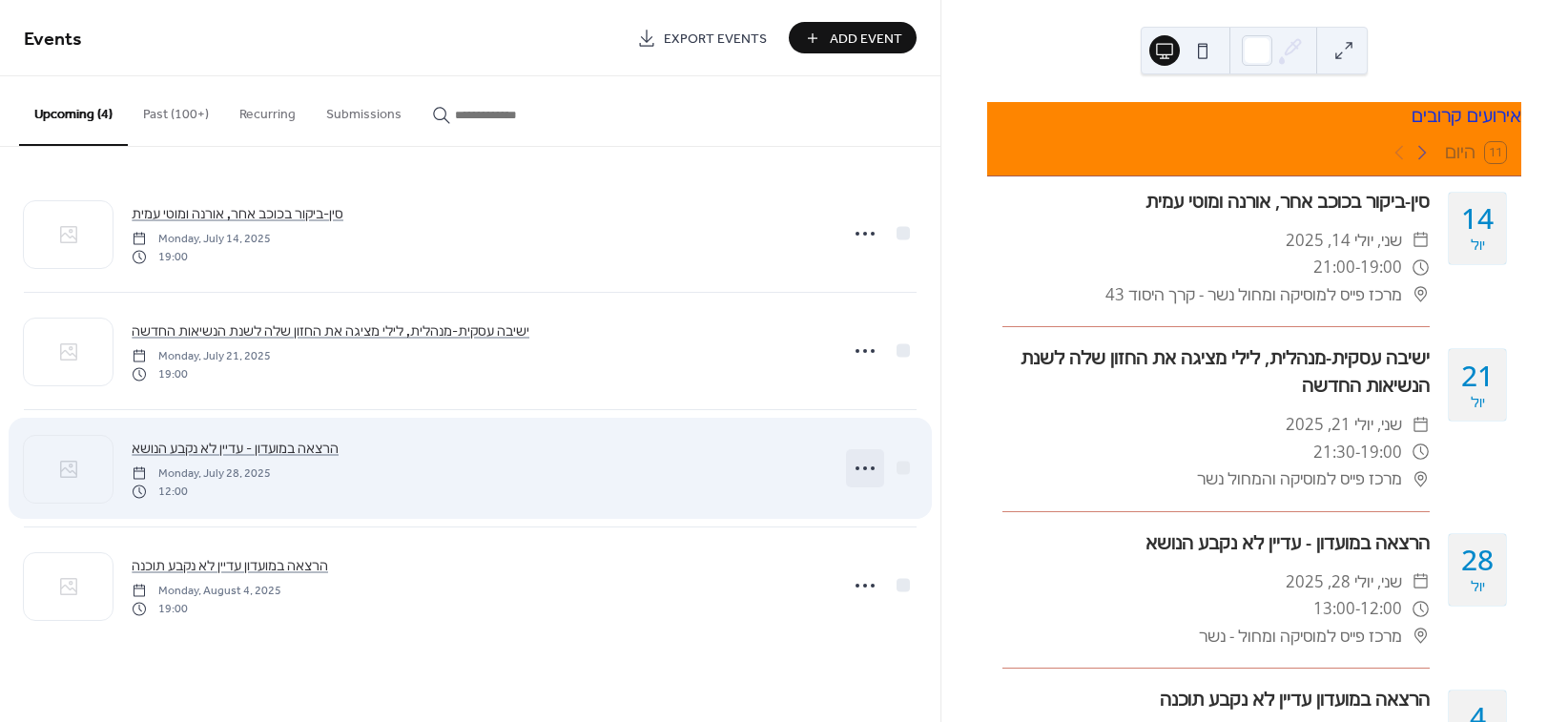 click 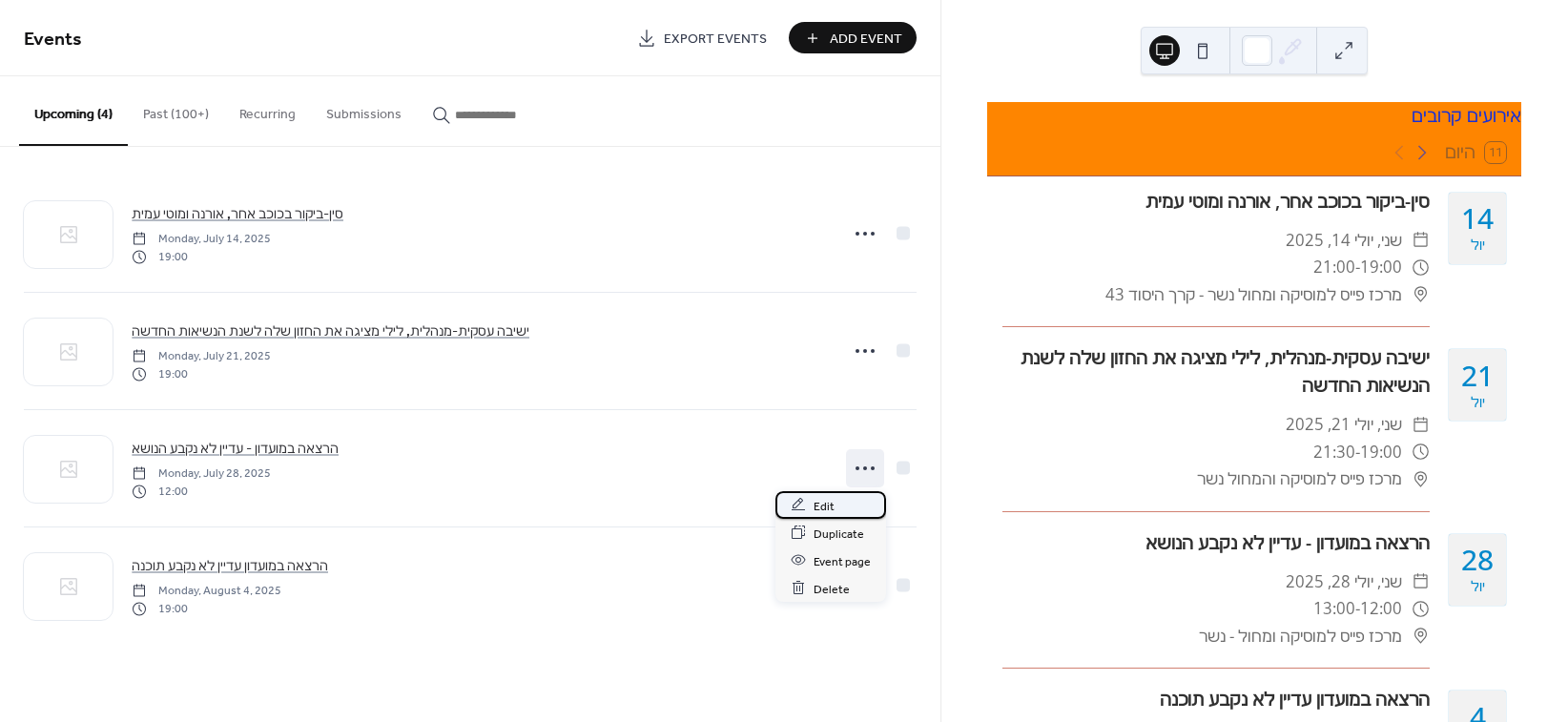 click on "Edit" at bounding box center (831, 505) 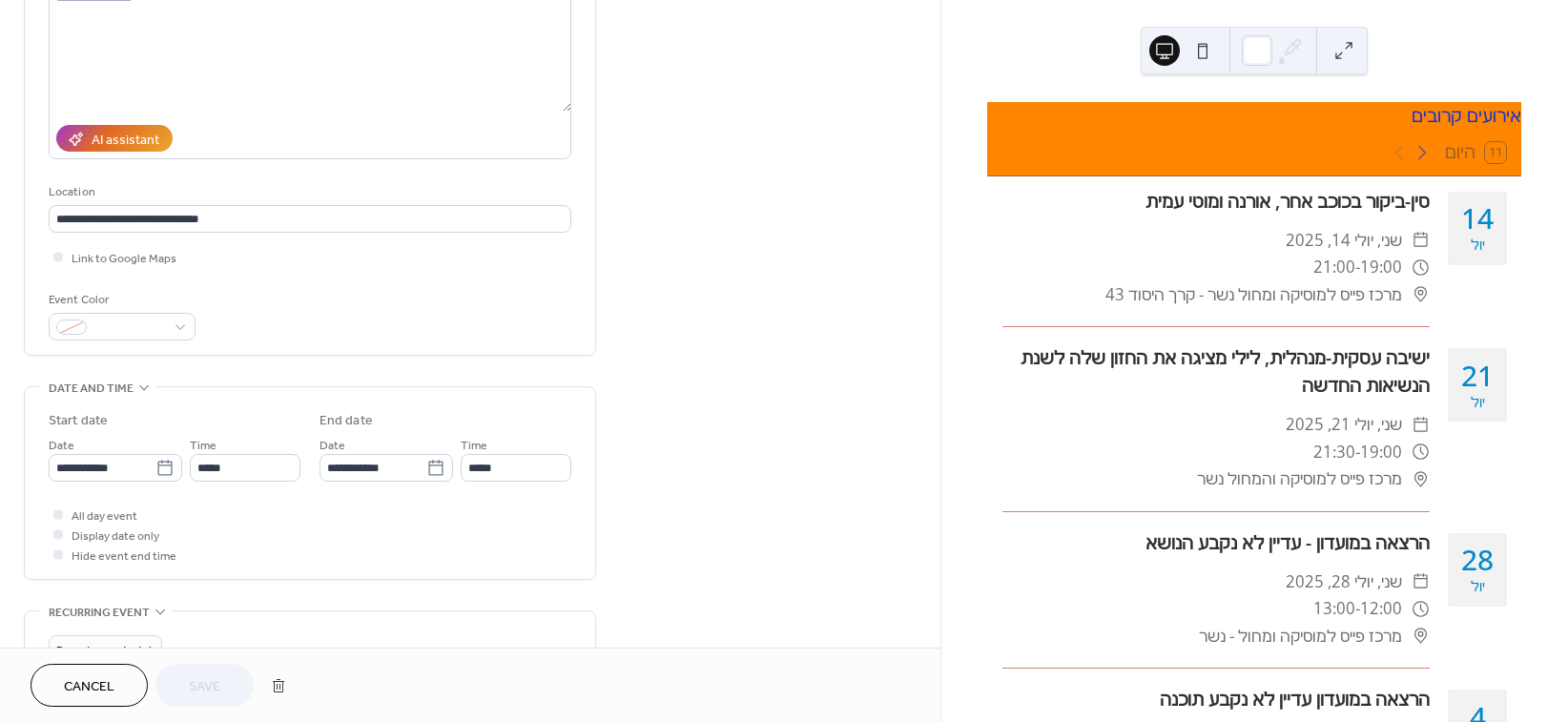 scroll, scrollTop: 423, scrollLeft: 0, axis: vertical 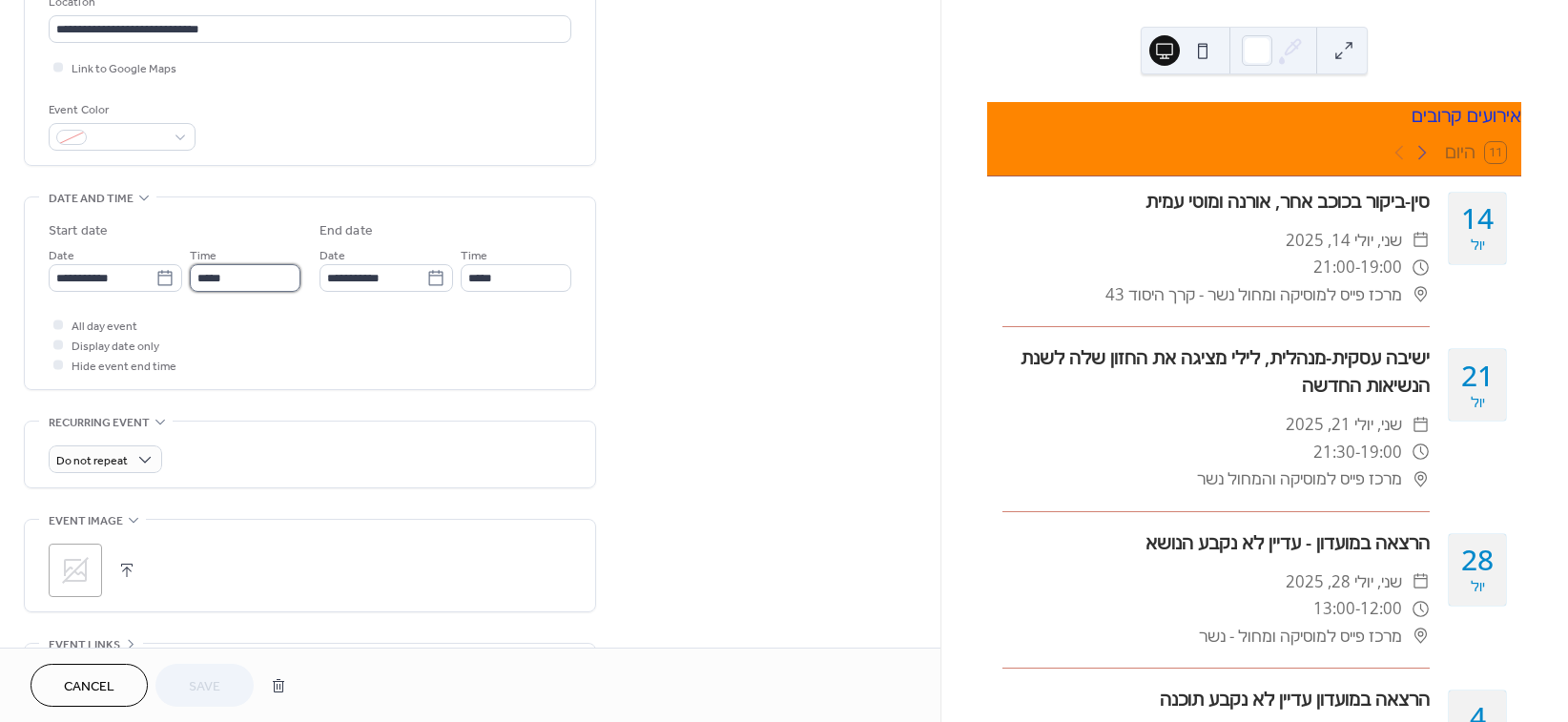 click on "*****" at bounding box center [245, 278] 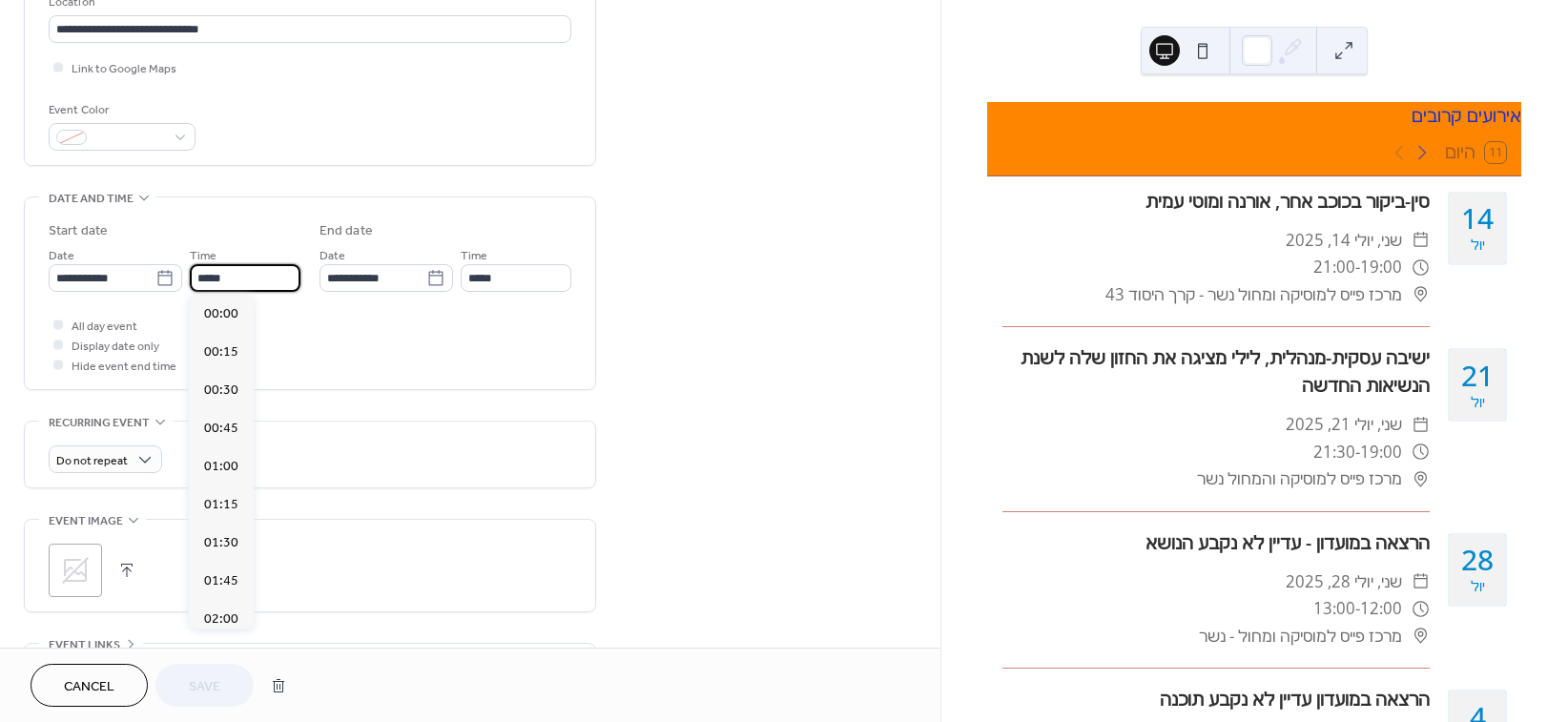 scroll, scrollTop: 1867, scrollLeft: 0, axis: vertical 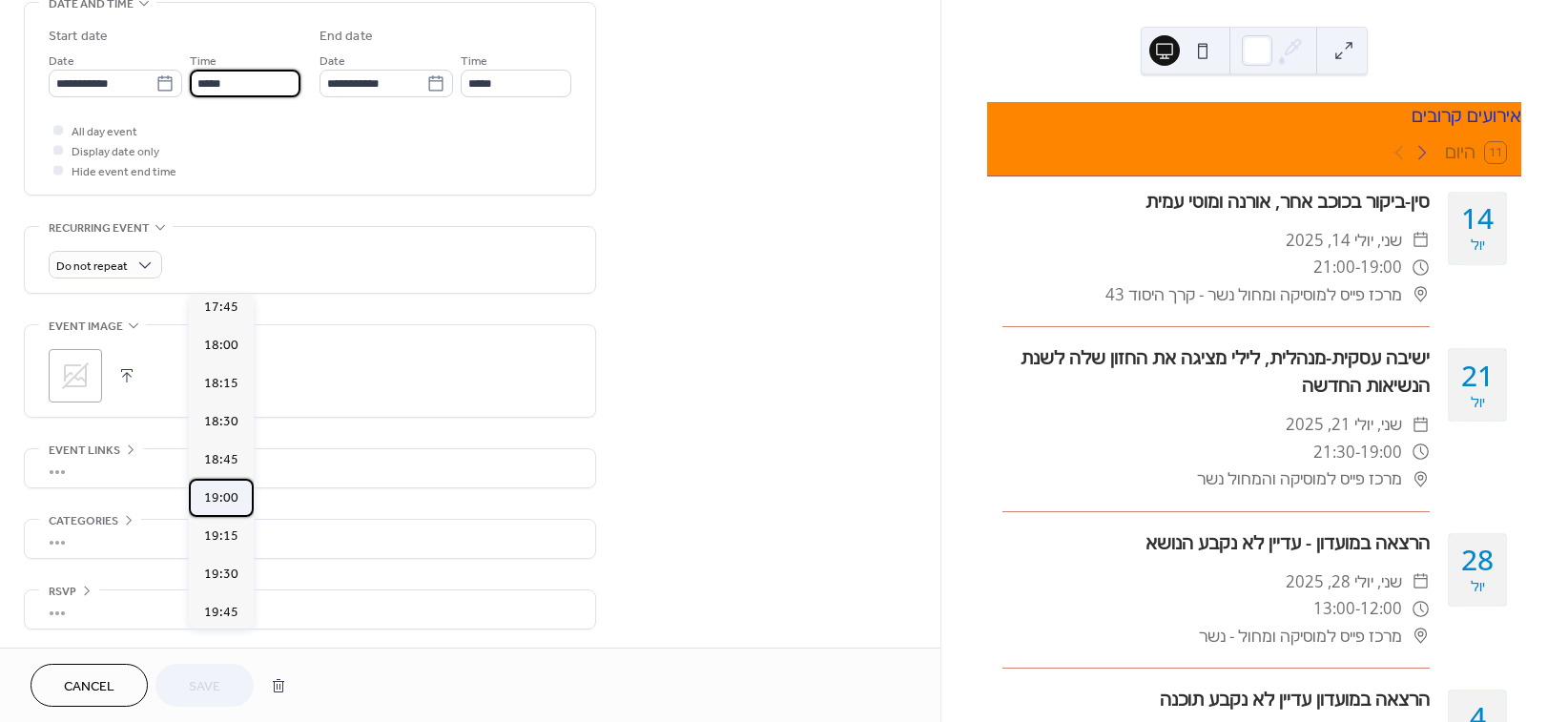 click on "19:00" at bounding box center (221, 498) 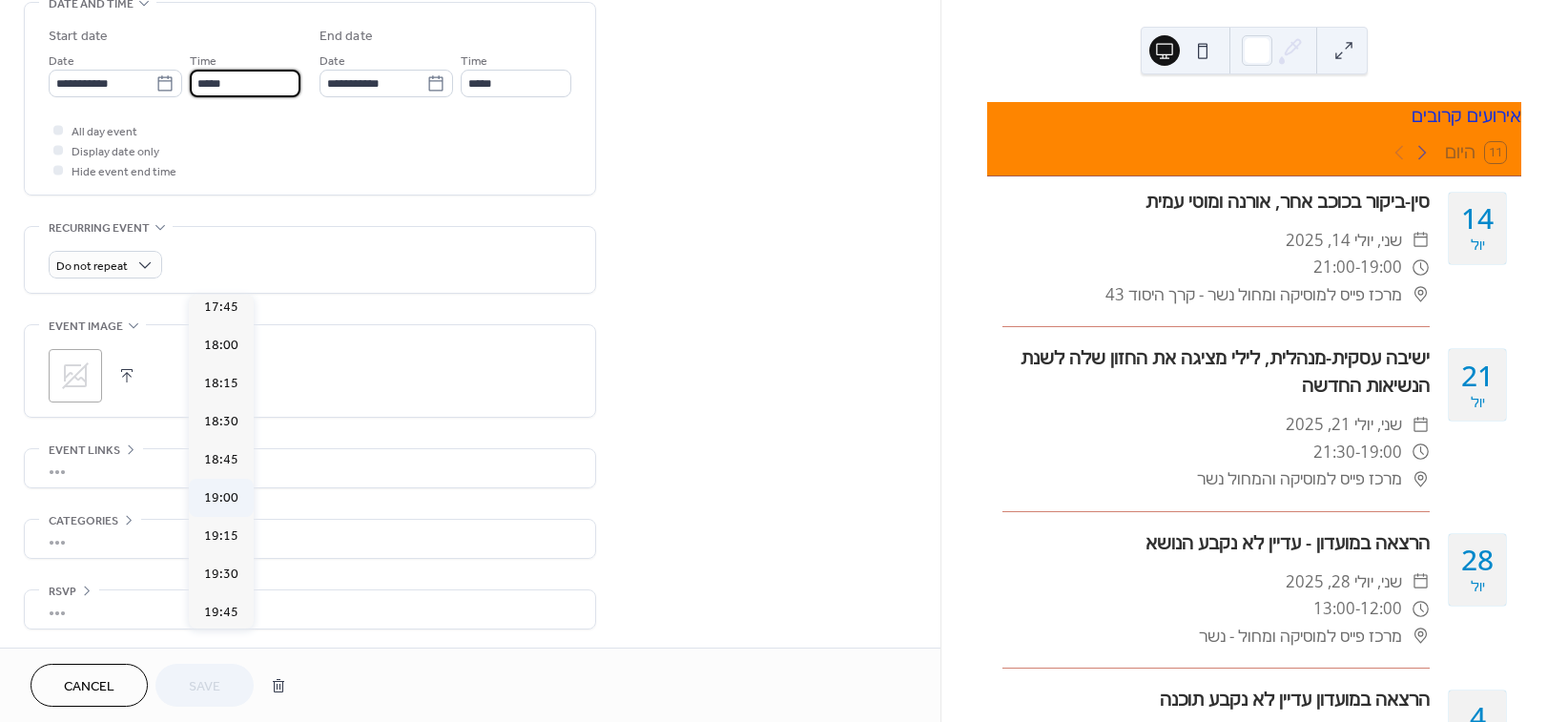 type on "*****" 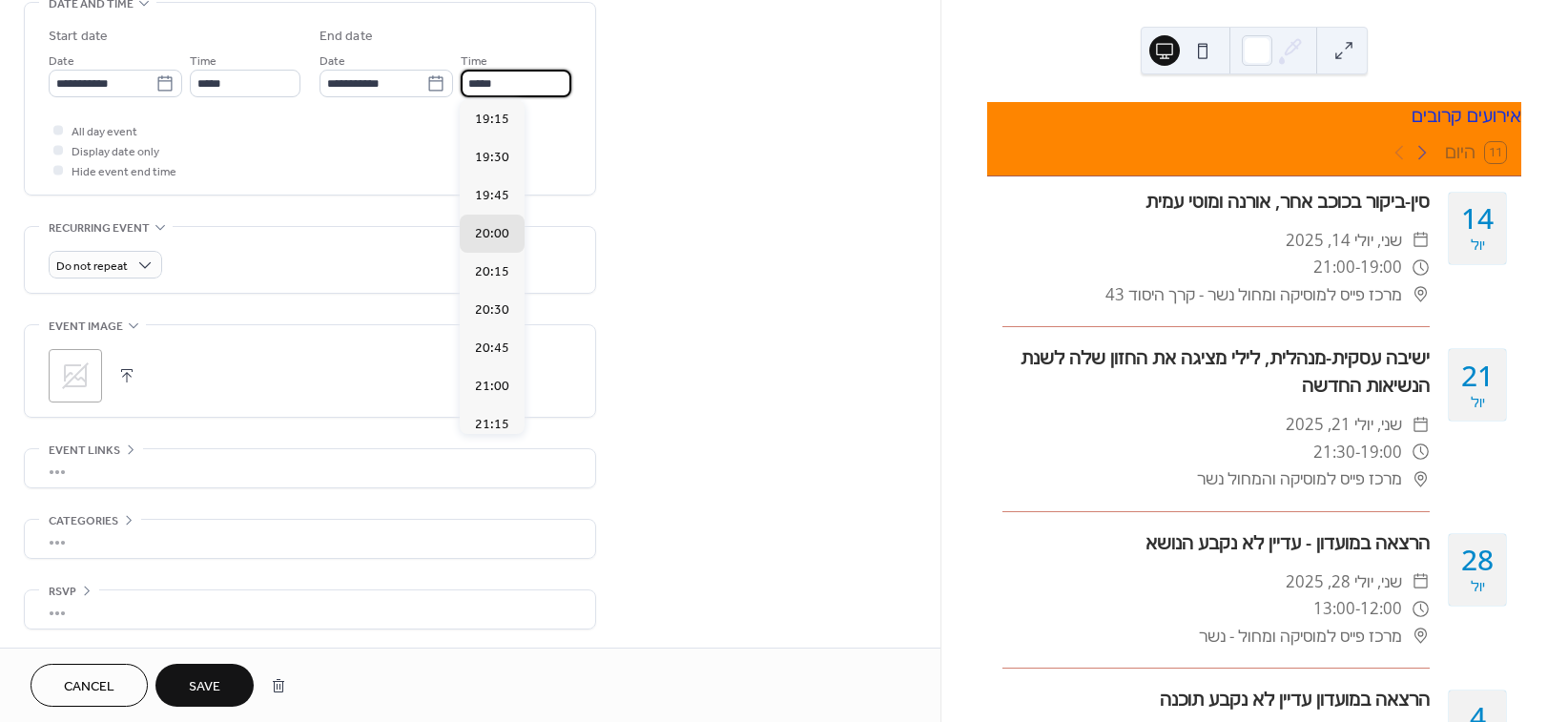 click on "*****" at bounding box center [516, 83] 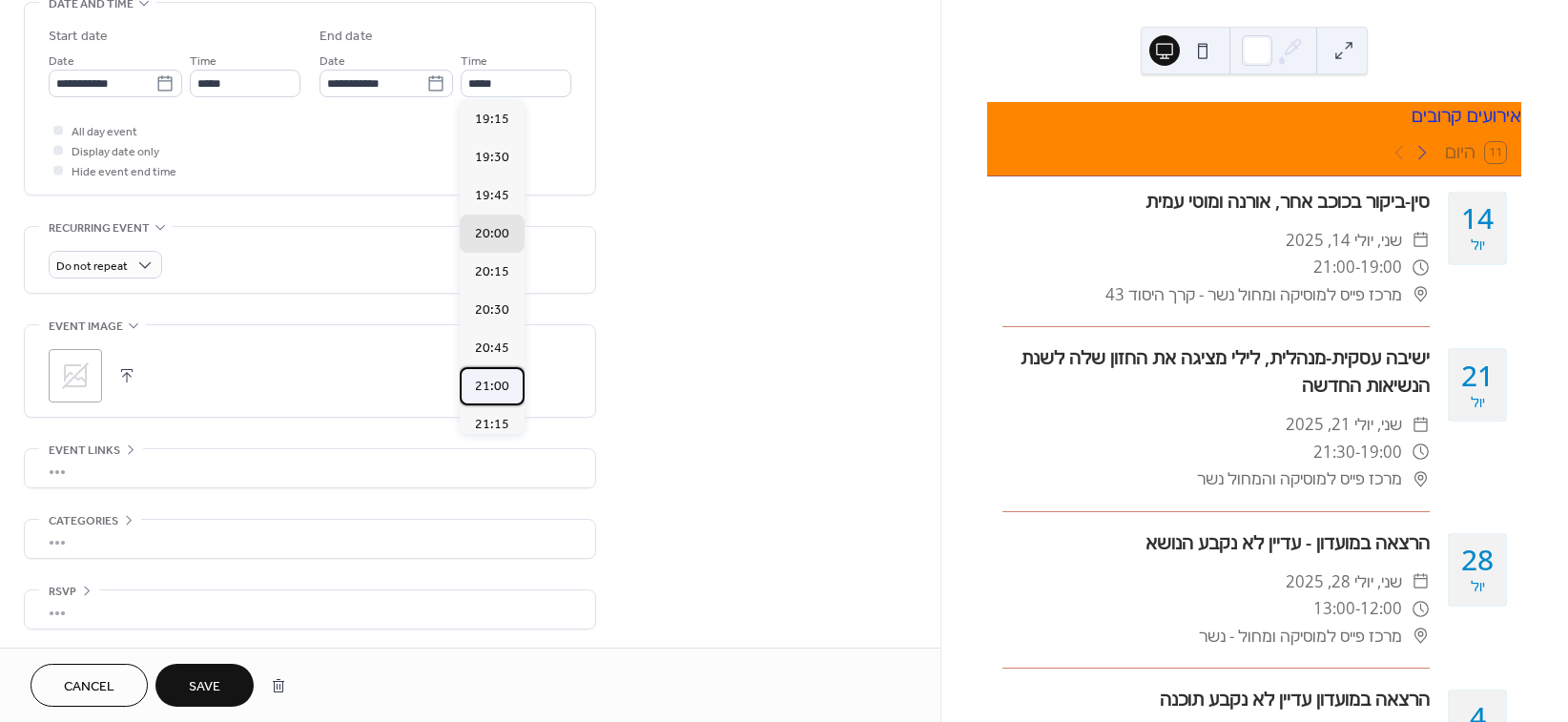 click on "21:00" at bounding box center (492, 385) 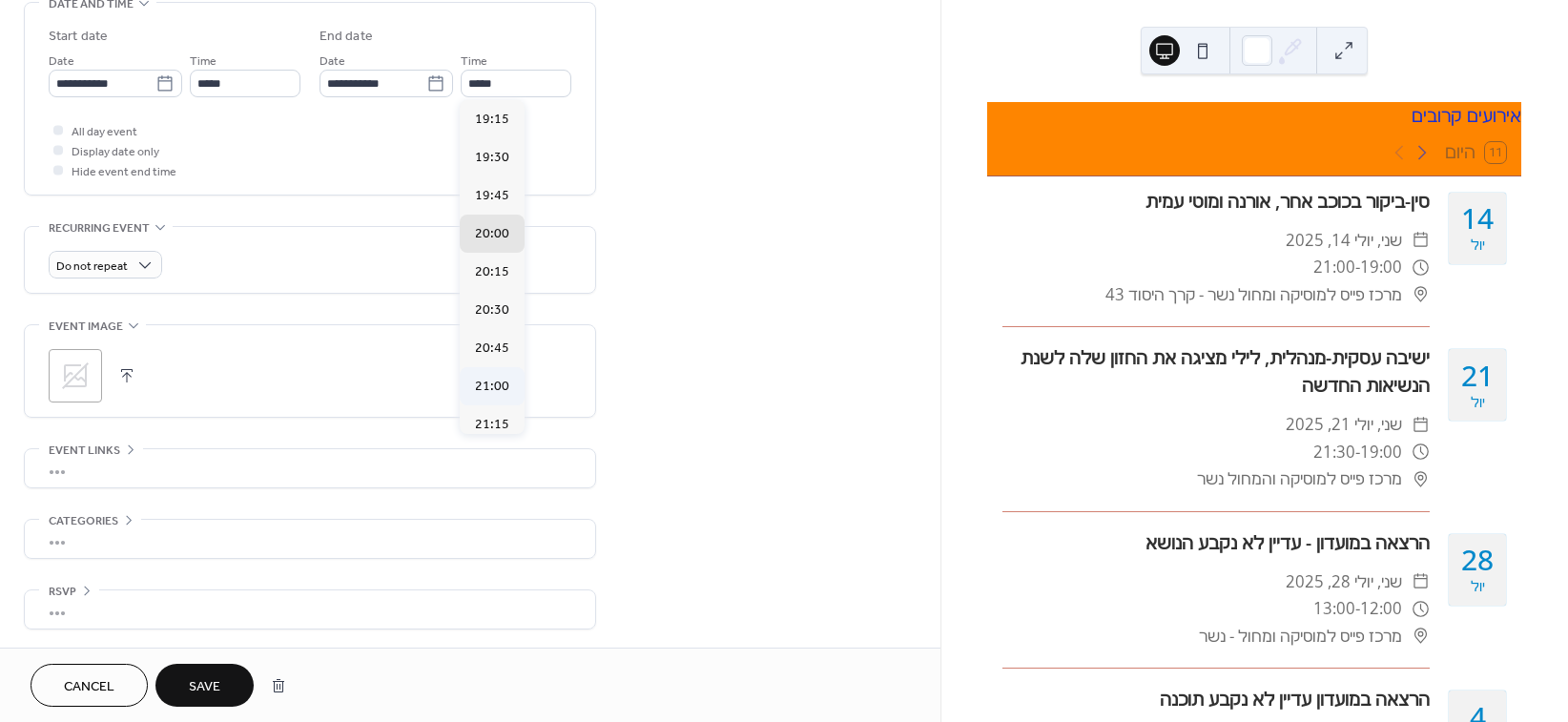 type on "*****" 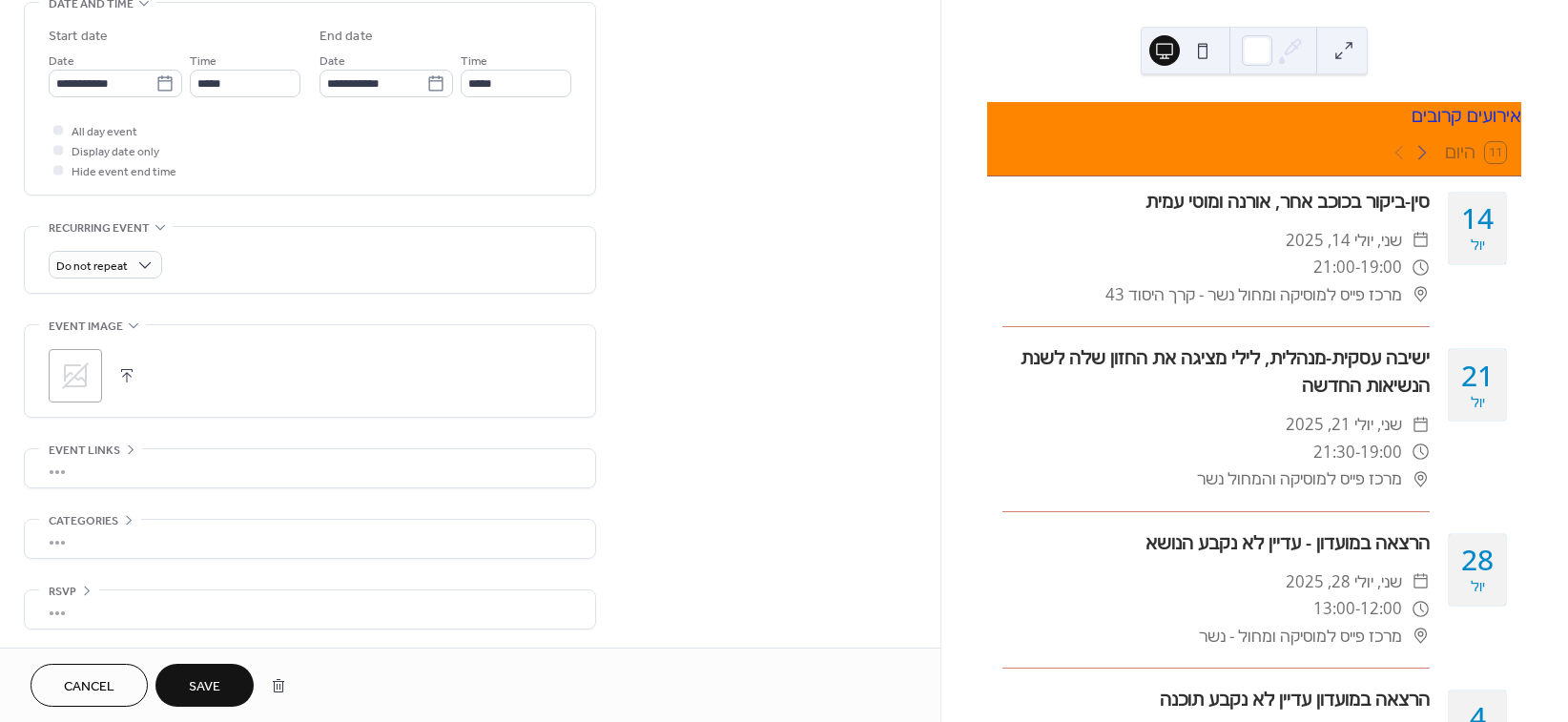 click on "Save" at bounding box center (204, 687) 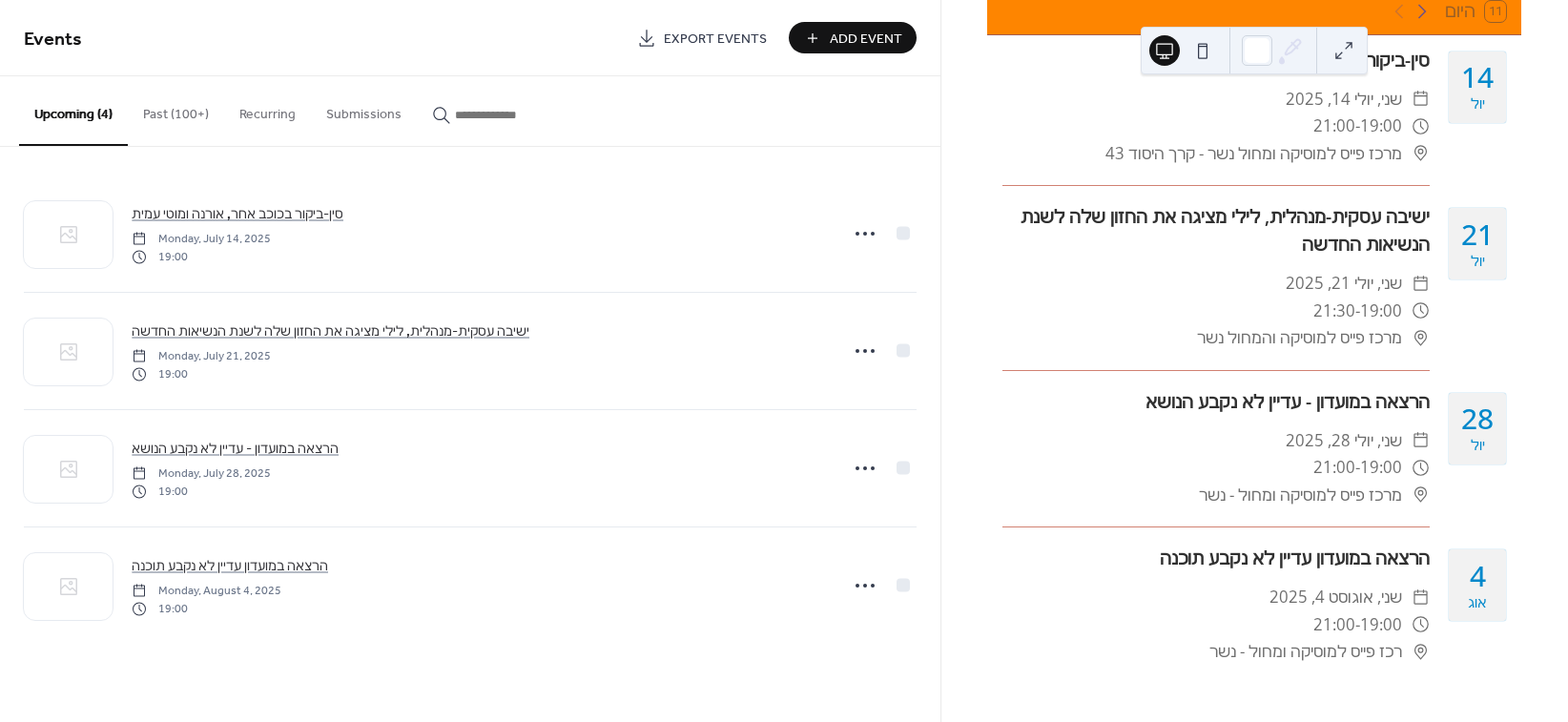 scroll, scrollTop: 155, scrollLeft: 0, axis: vertical 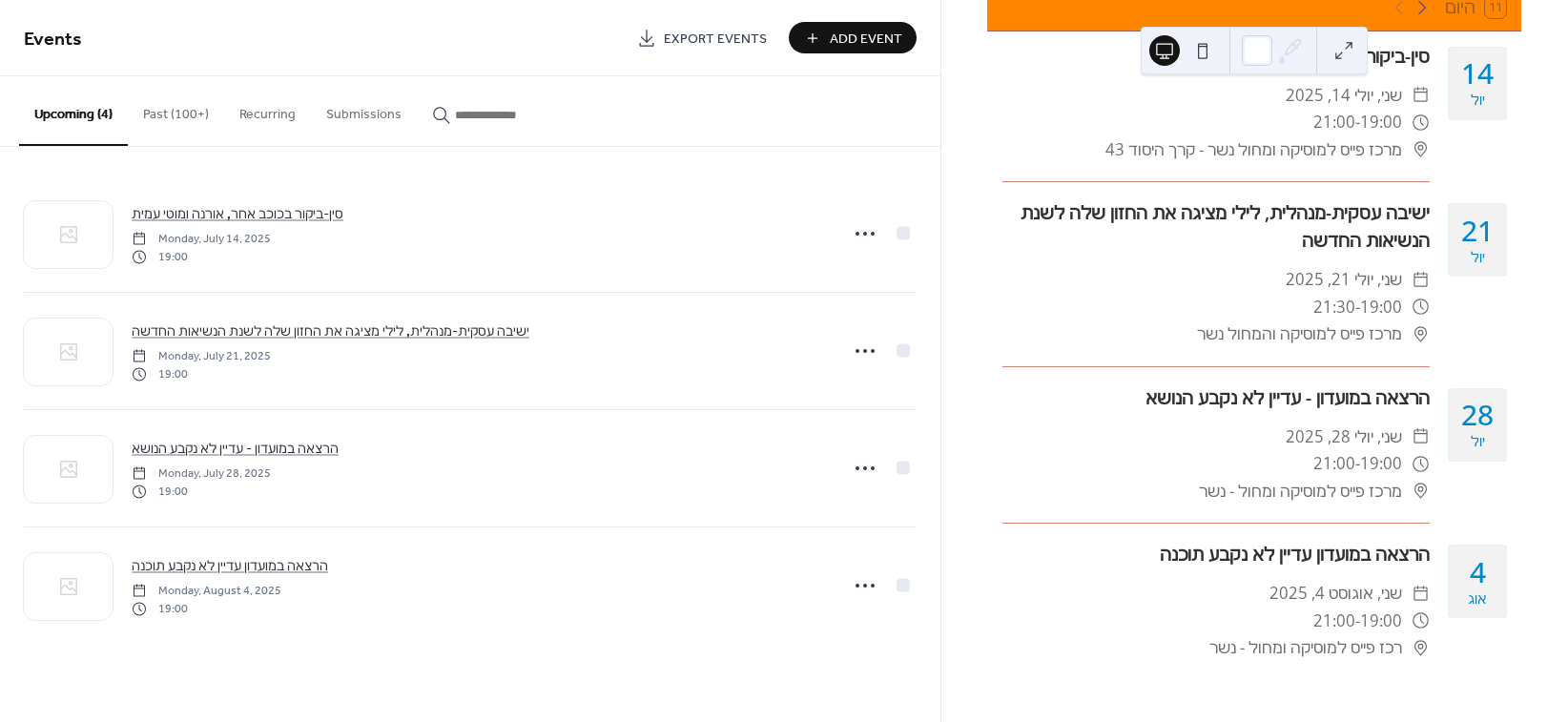 click on "Add Event" at bounding box center (866, 39) 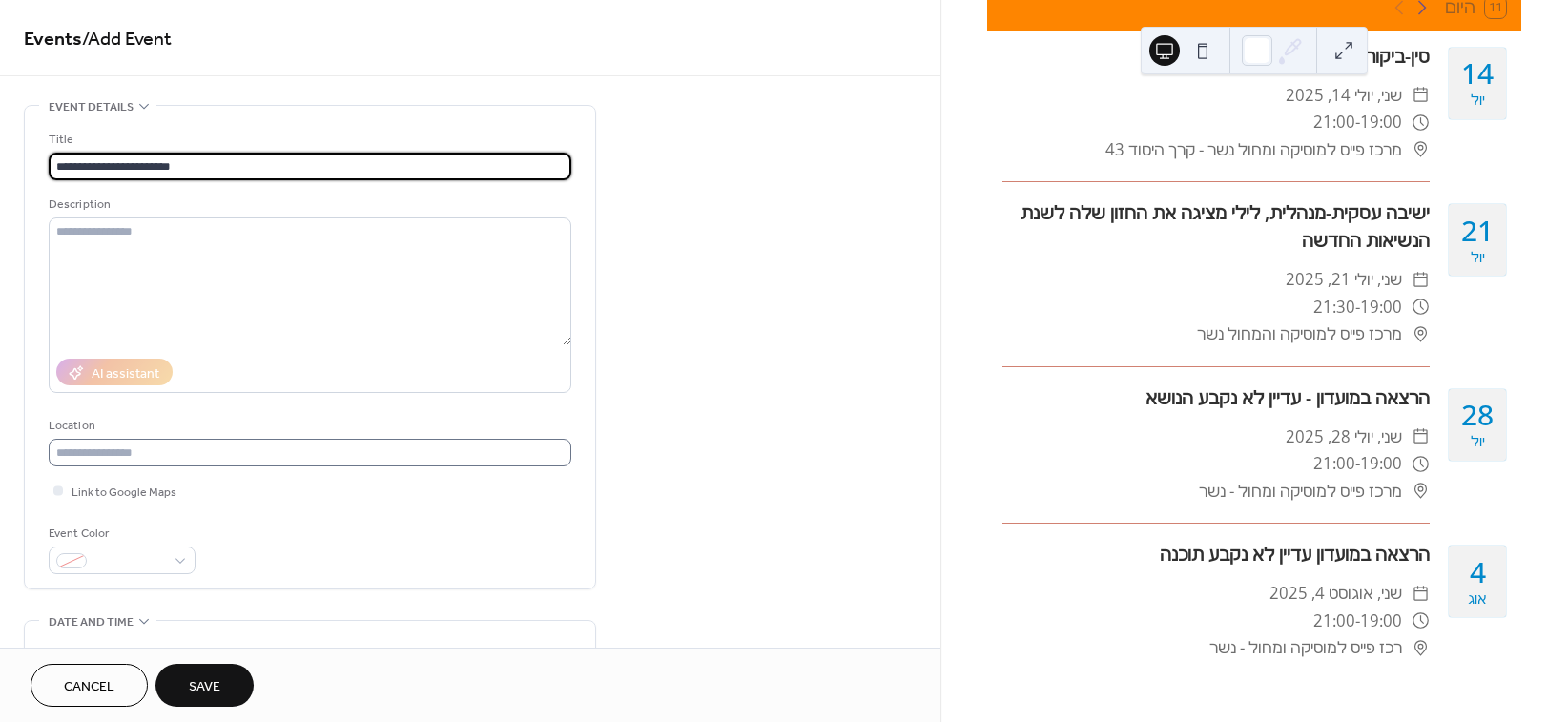type on "**********" 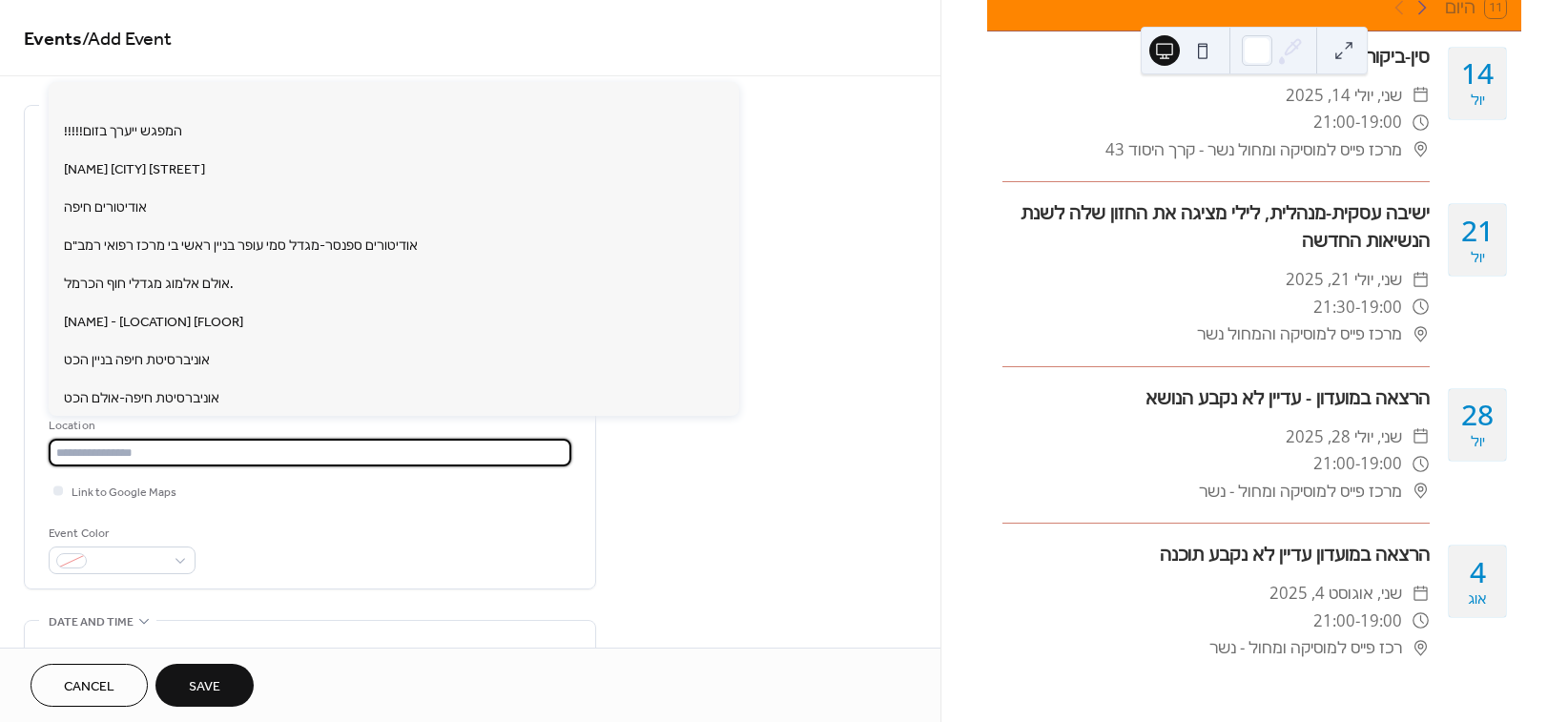 click at bounding box center (310, 452) 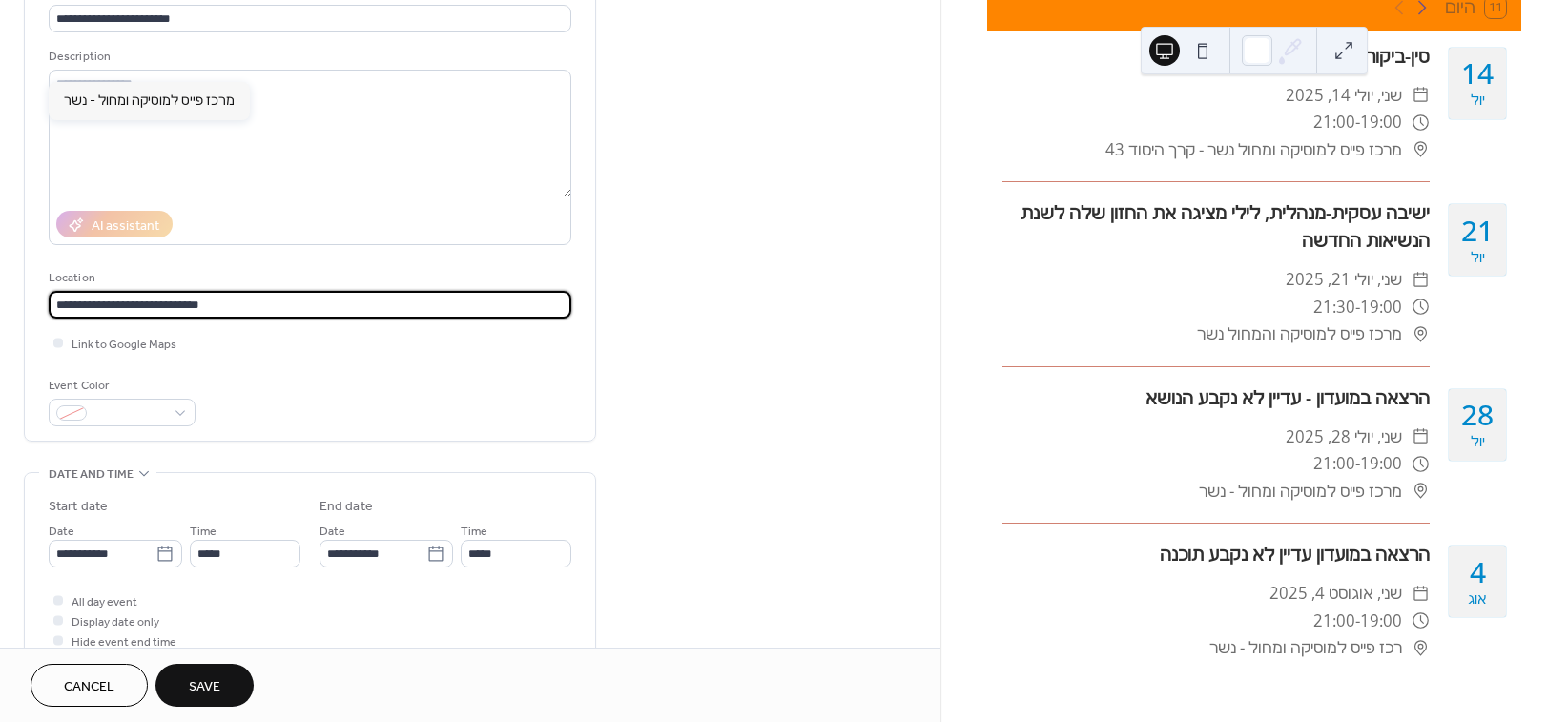 scroll, scrollTop: 282, scrollLeft: 0, axis: vertical 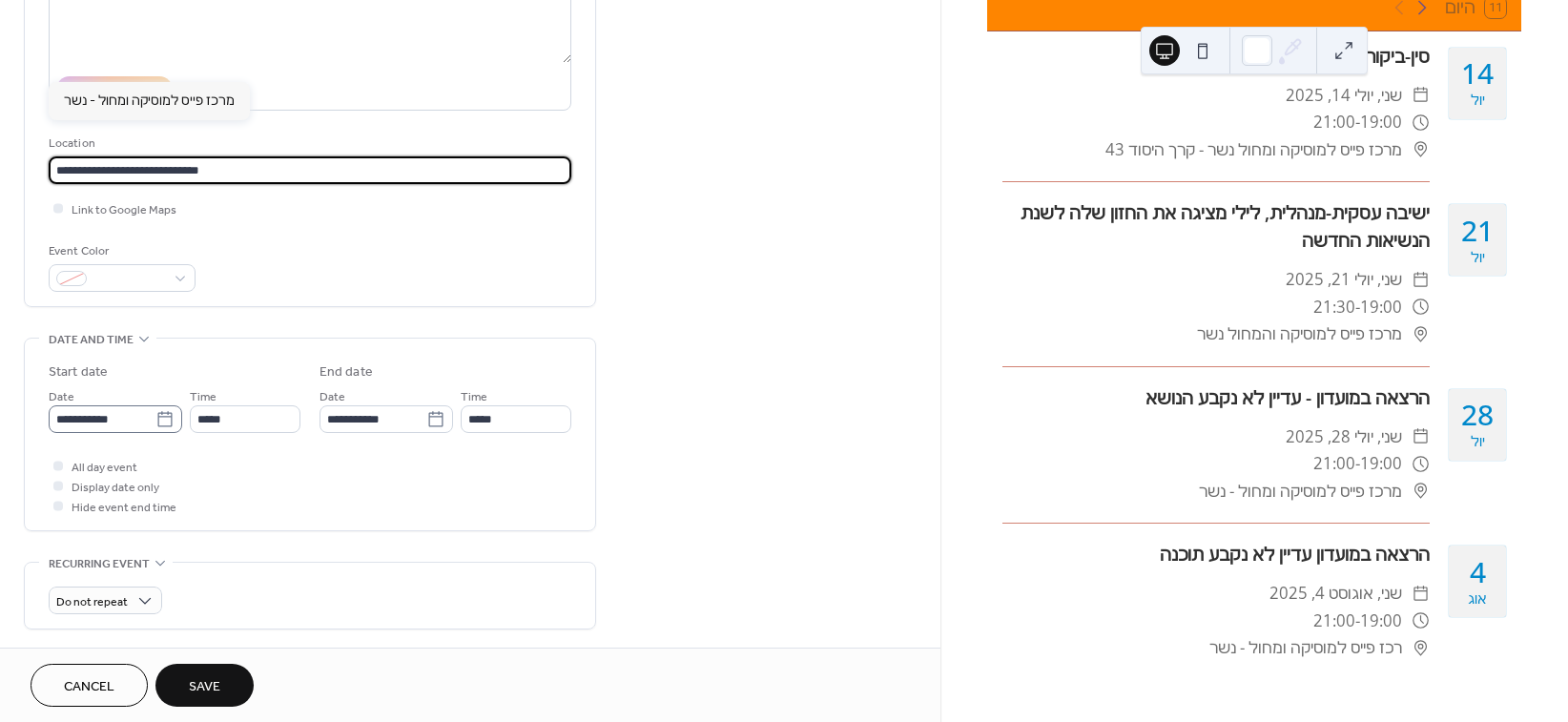 type on "**********" 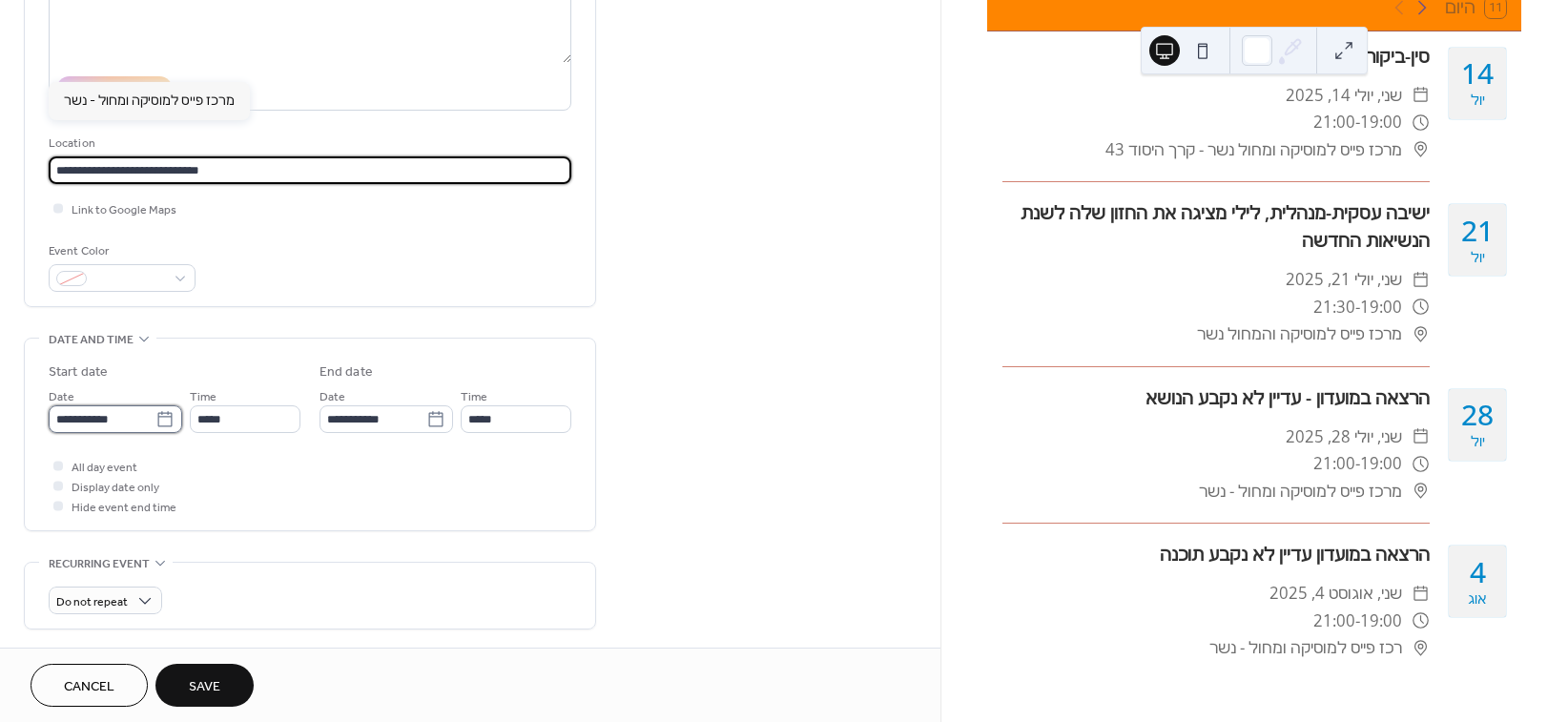 click on "**********" at bounding box center [102, 419] 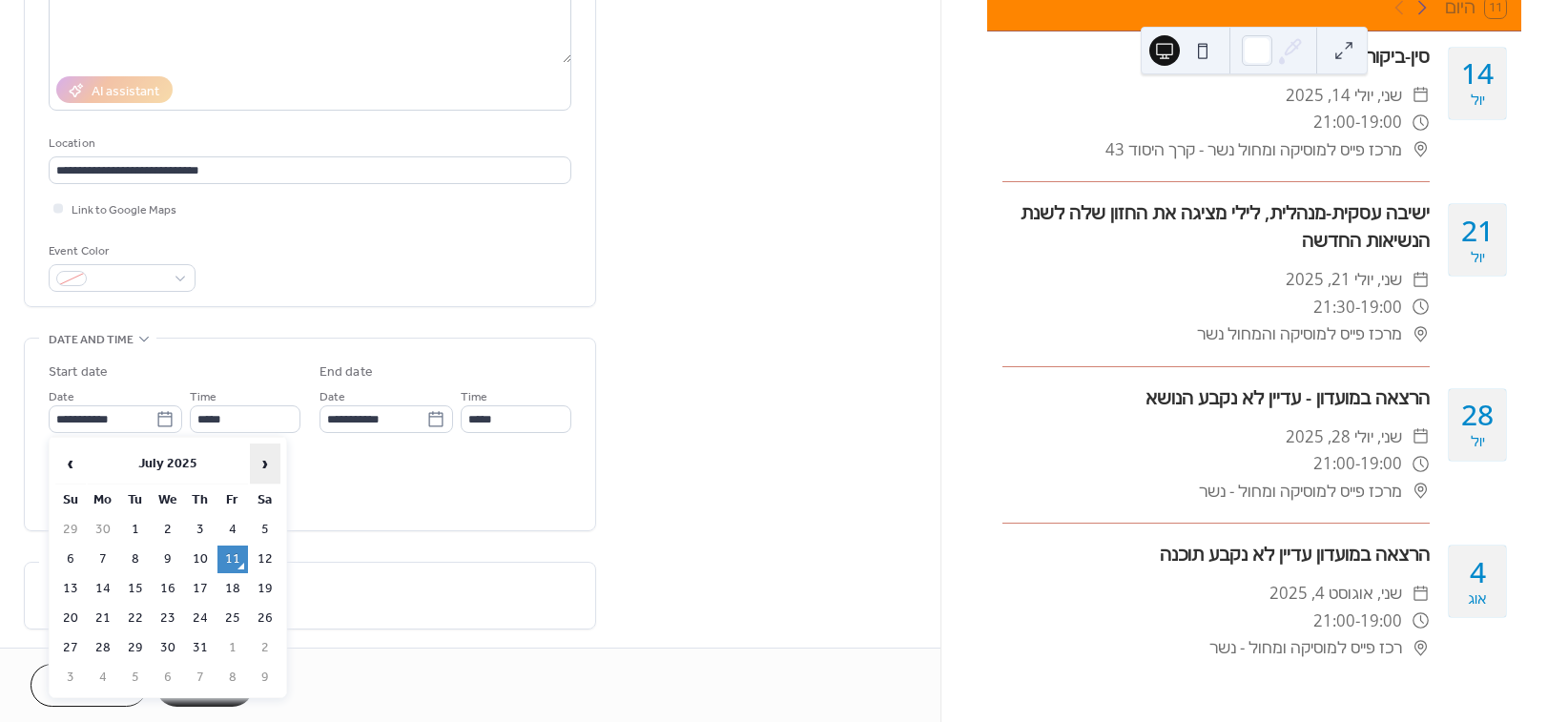 click on "›" at bounding box center (265, 464) 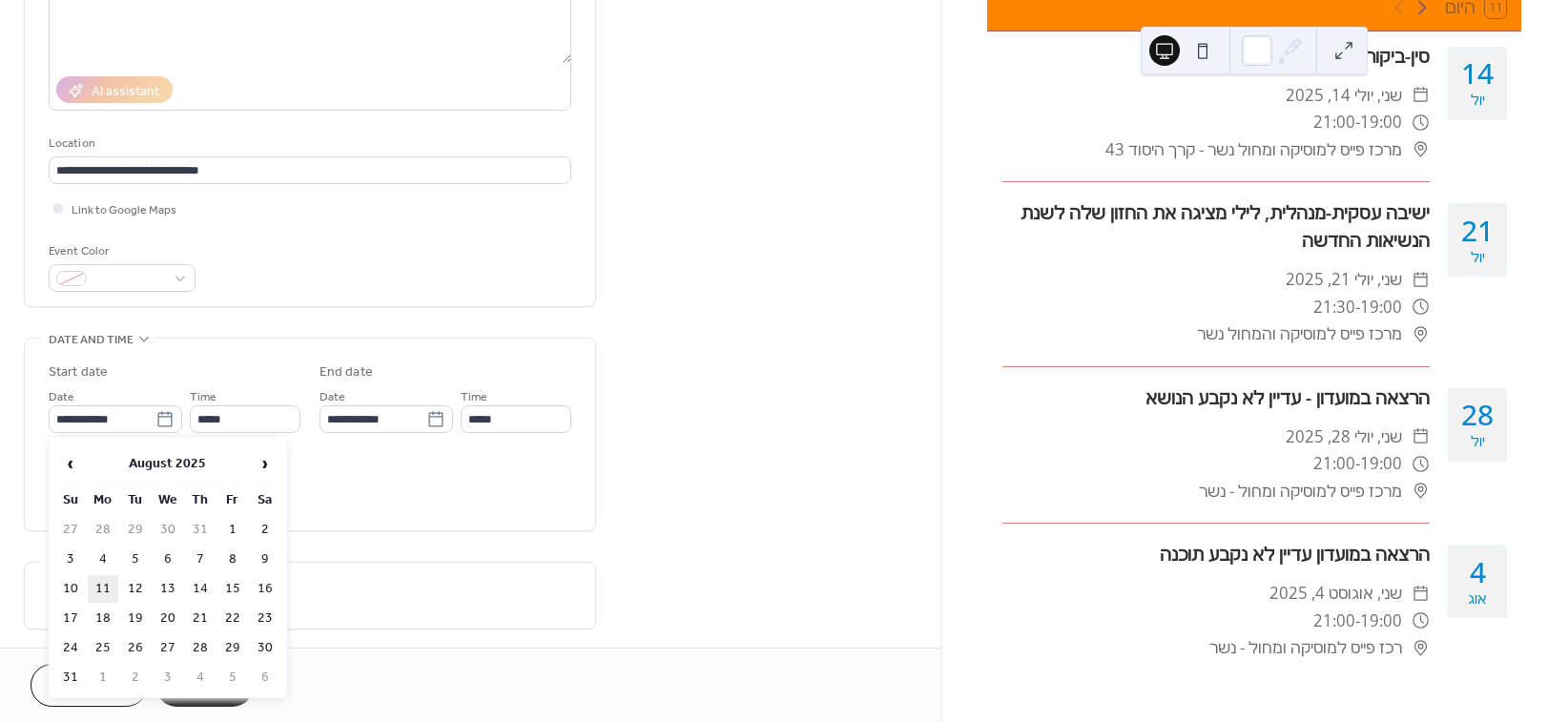 click on "11" at bounding box center (103, 588) 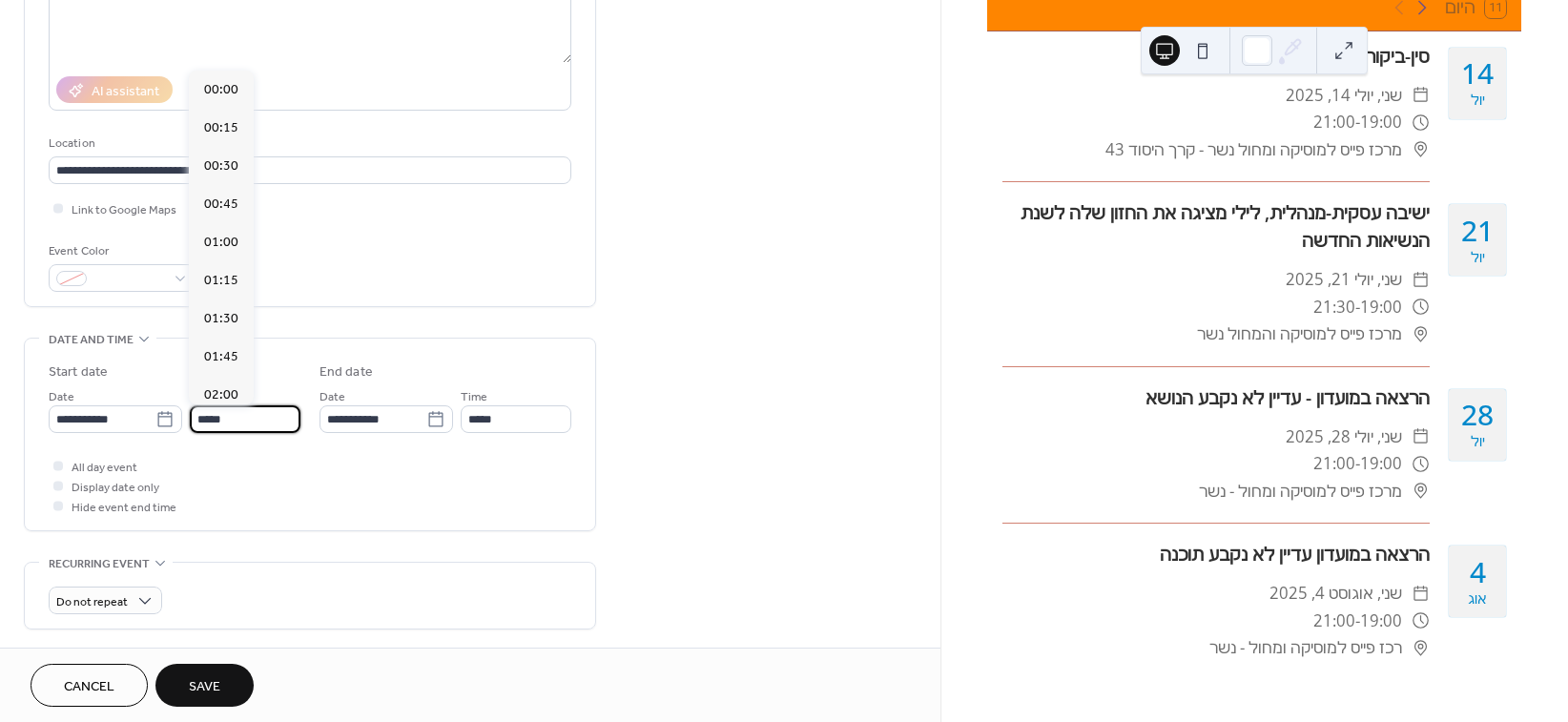click on "*****" at bounding box center (245, 419) 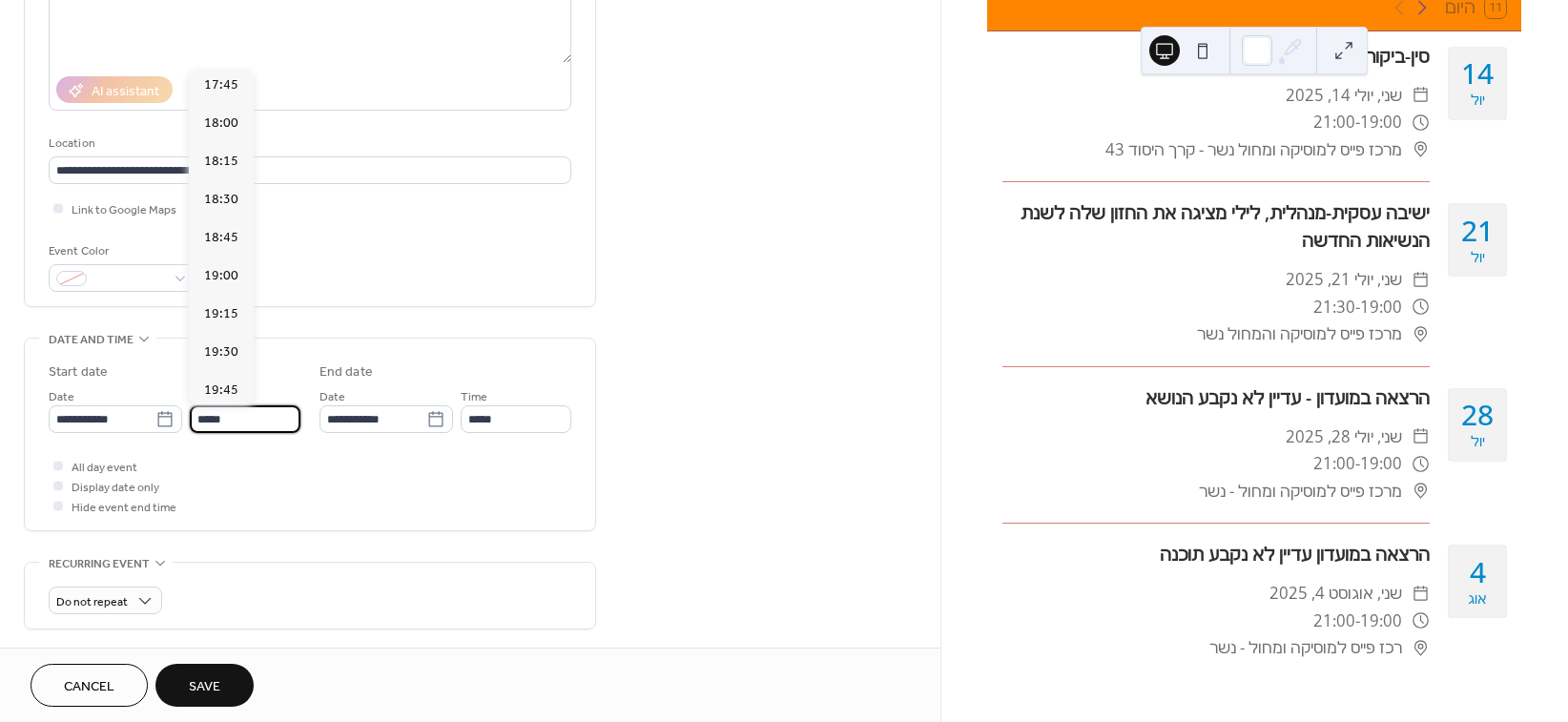 scroll, scrollTop: 2715, scrollLeft: 0, axis: vertical 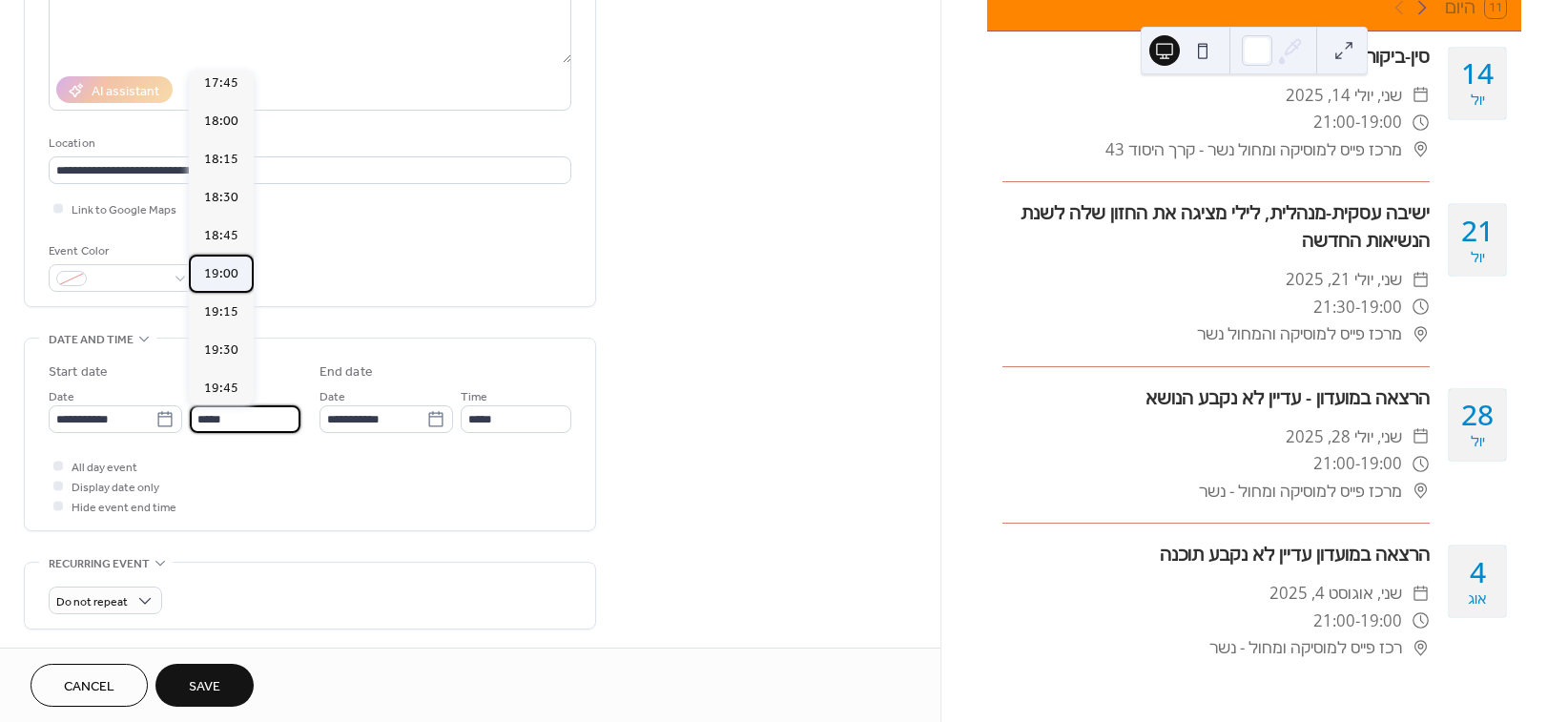 click on "19:00" at bounding box center (221, 274) 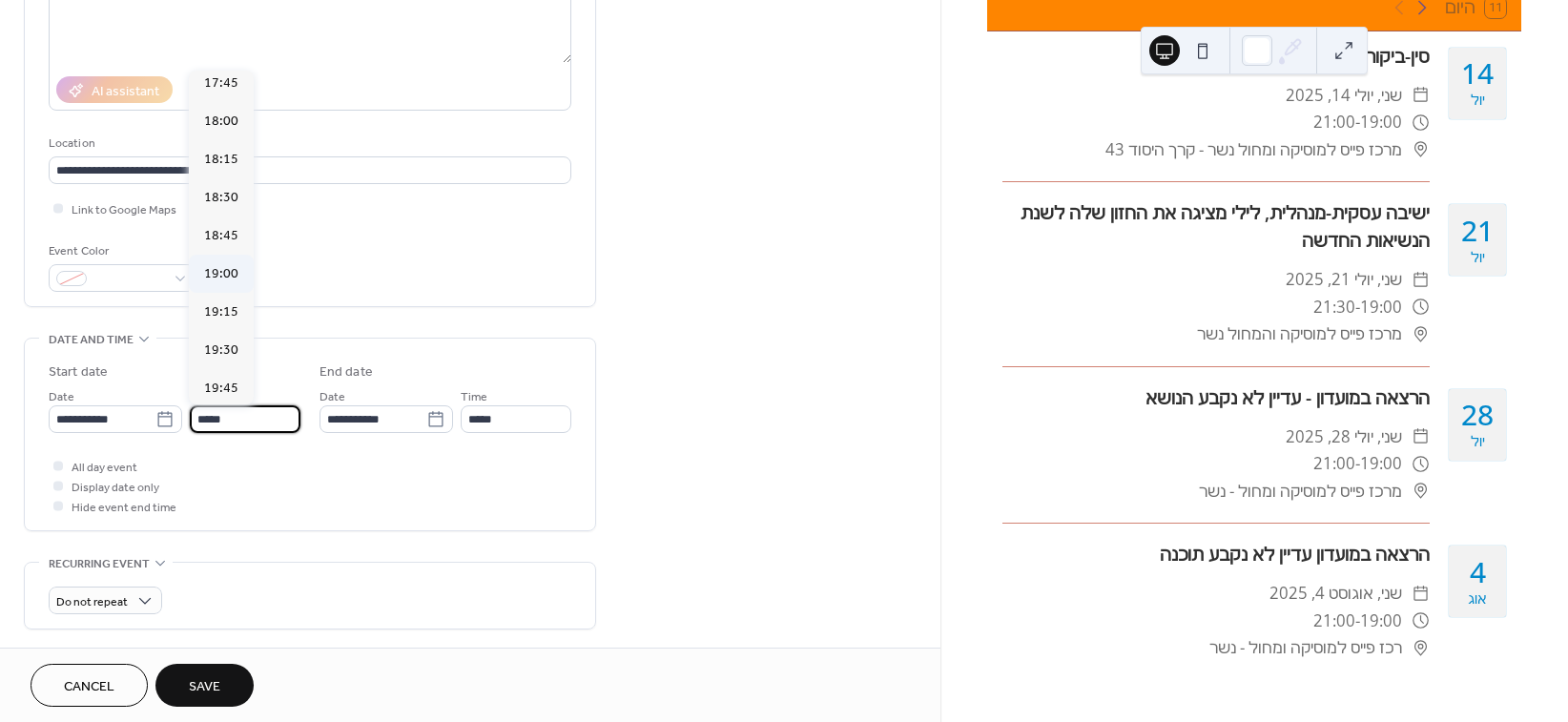 type on "*****" 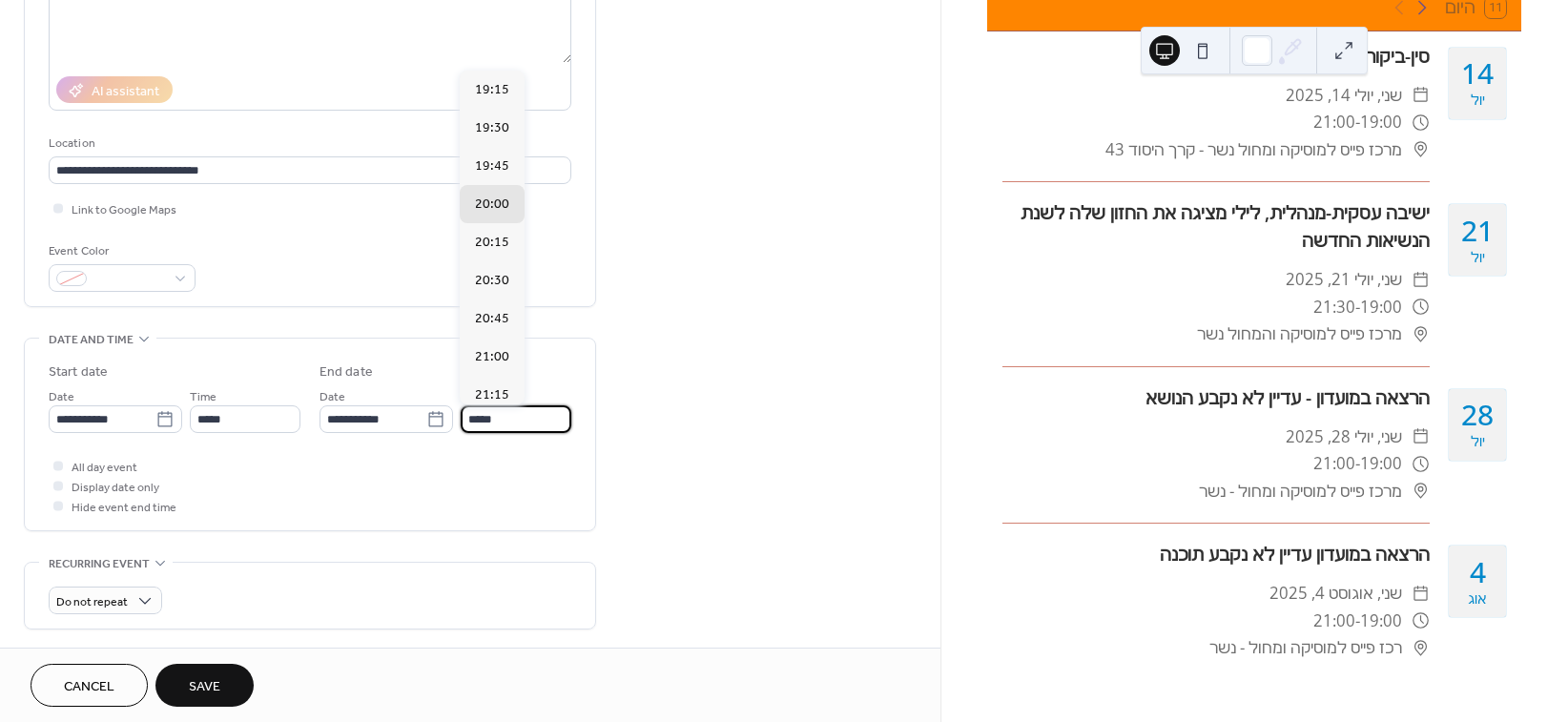 click on "*****" at bounding box center (516, 419) 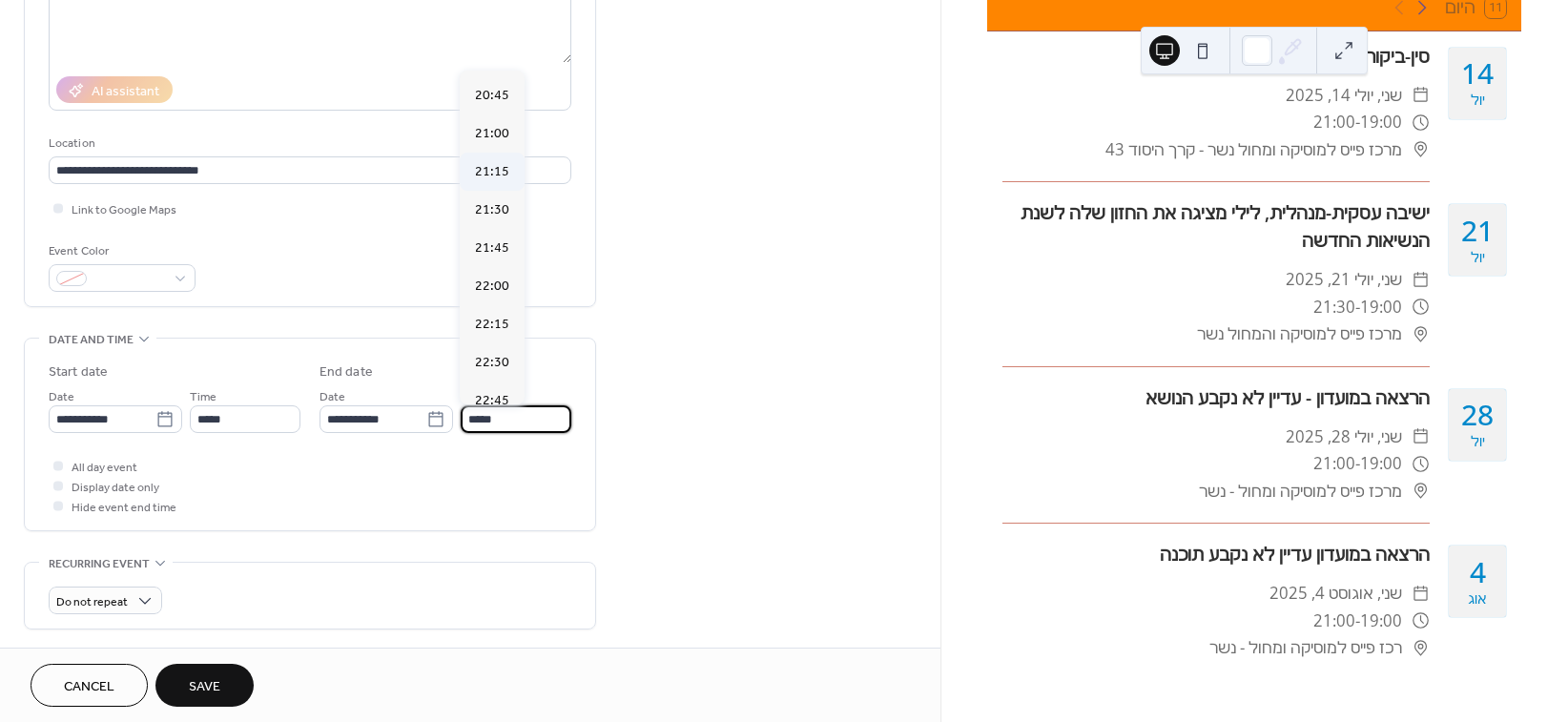 scroll, scrollTop: 282, scrollLeft: 0, axis: vertical 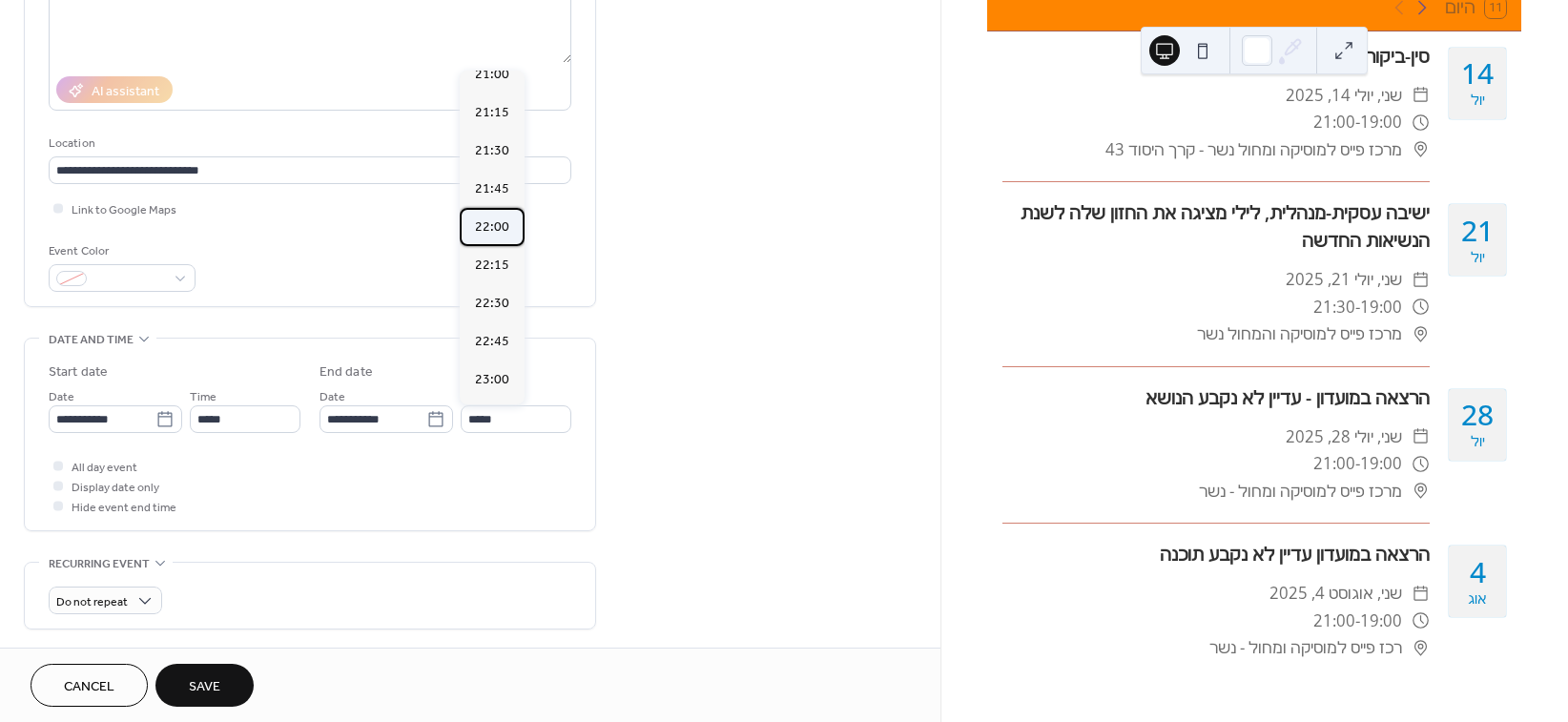 click on "22:00" at bounding box center (492, 227) 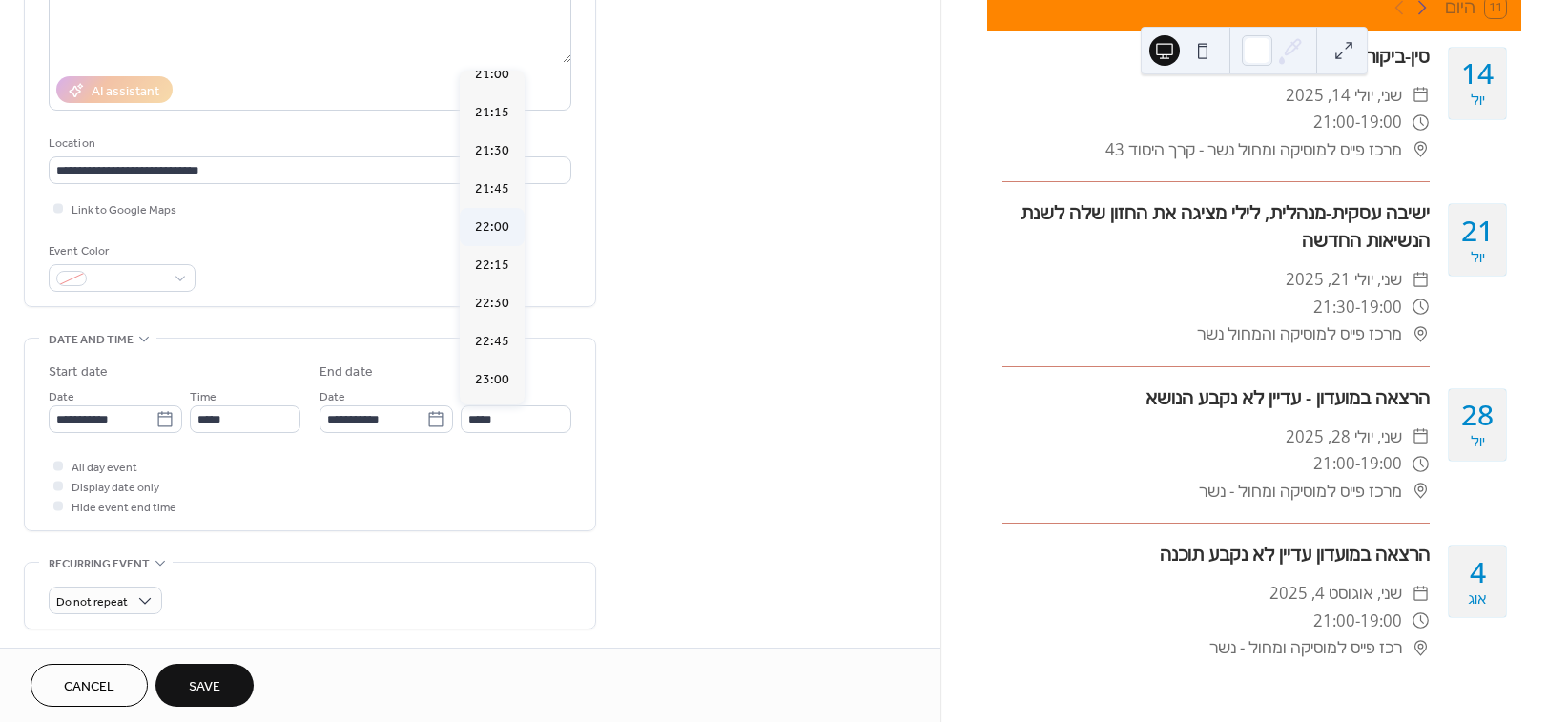 type on "*****" 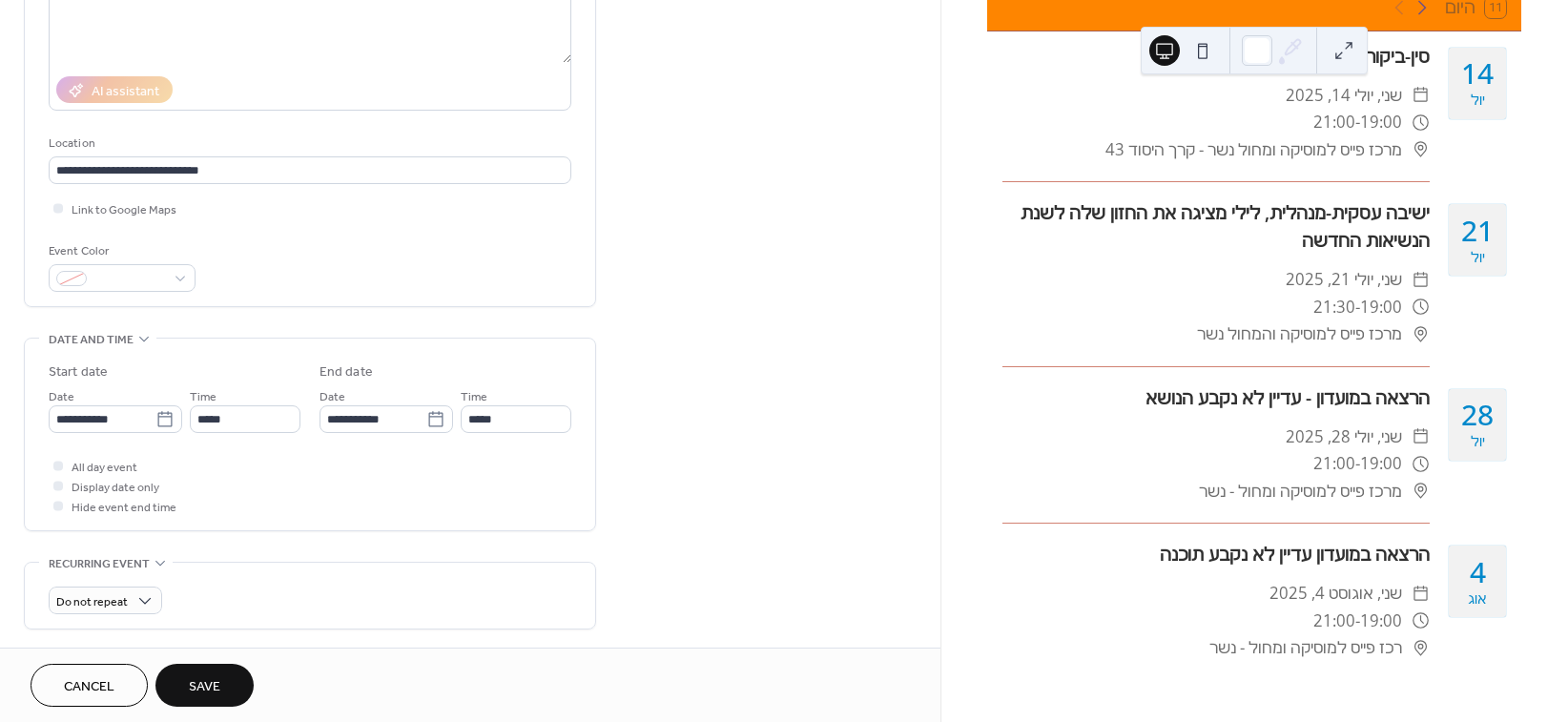 click on "Save" at bounding box center [204, 687] 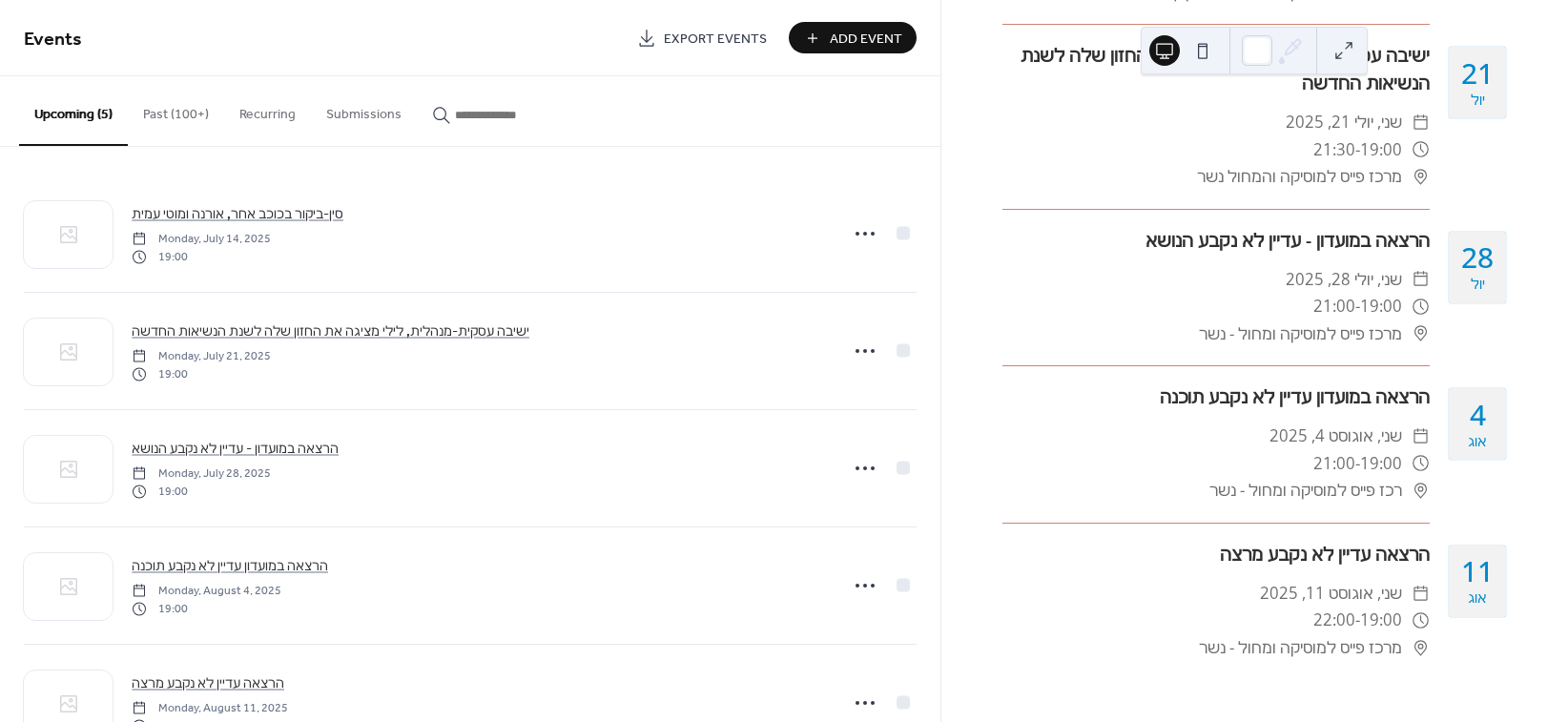 scroll, scrollTop: 313, scrollLeft: 0, axis: vertical 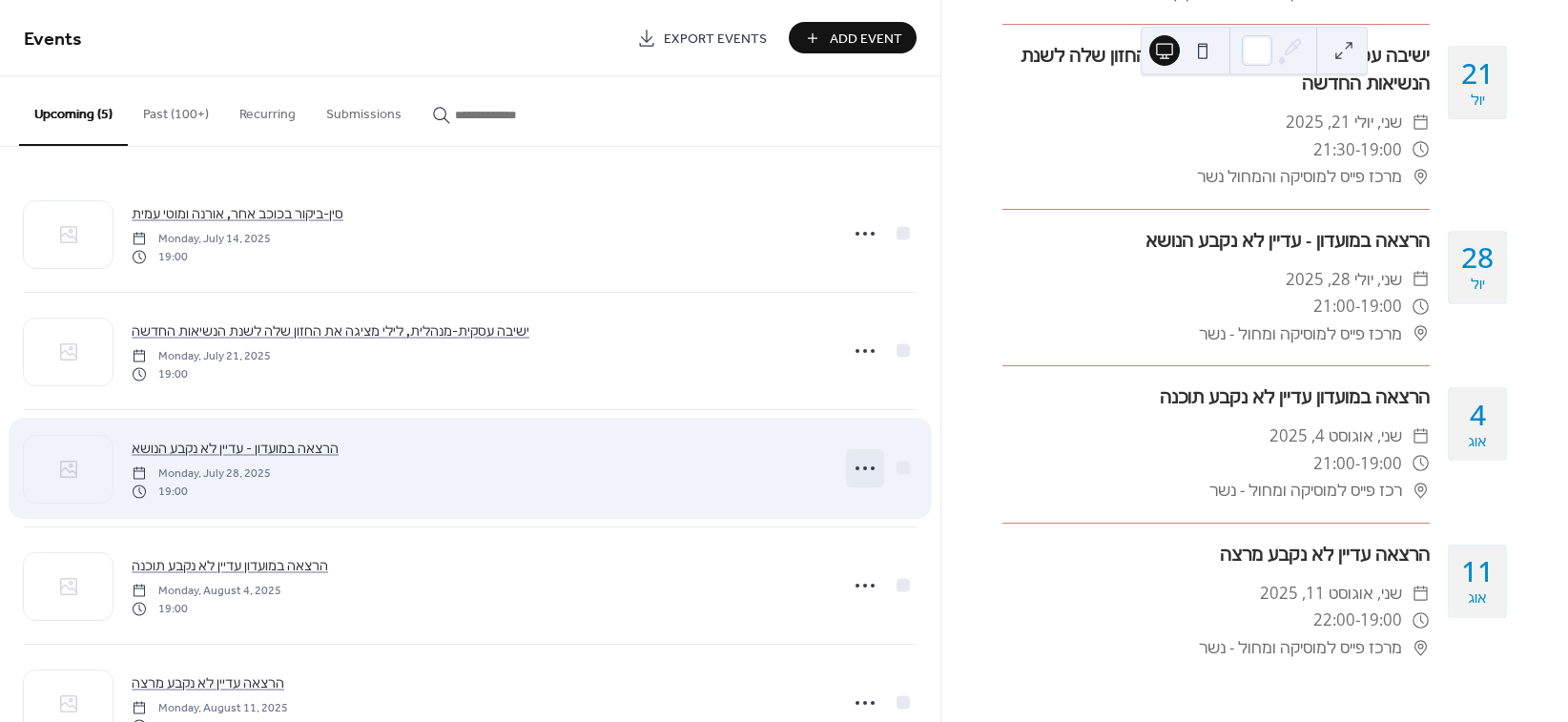 click 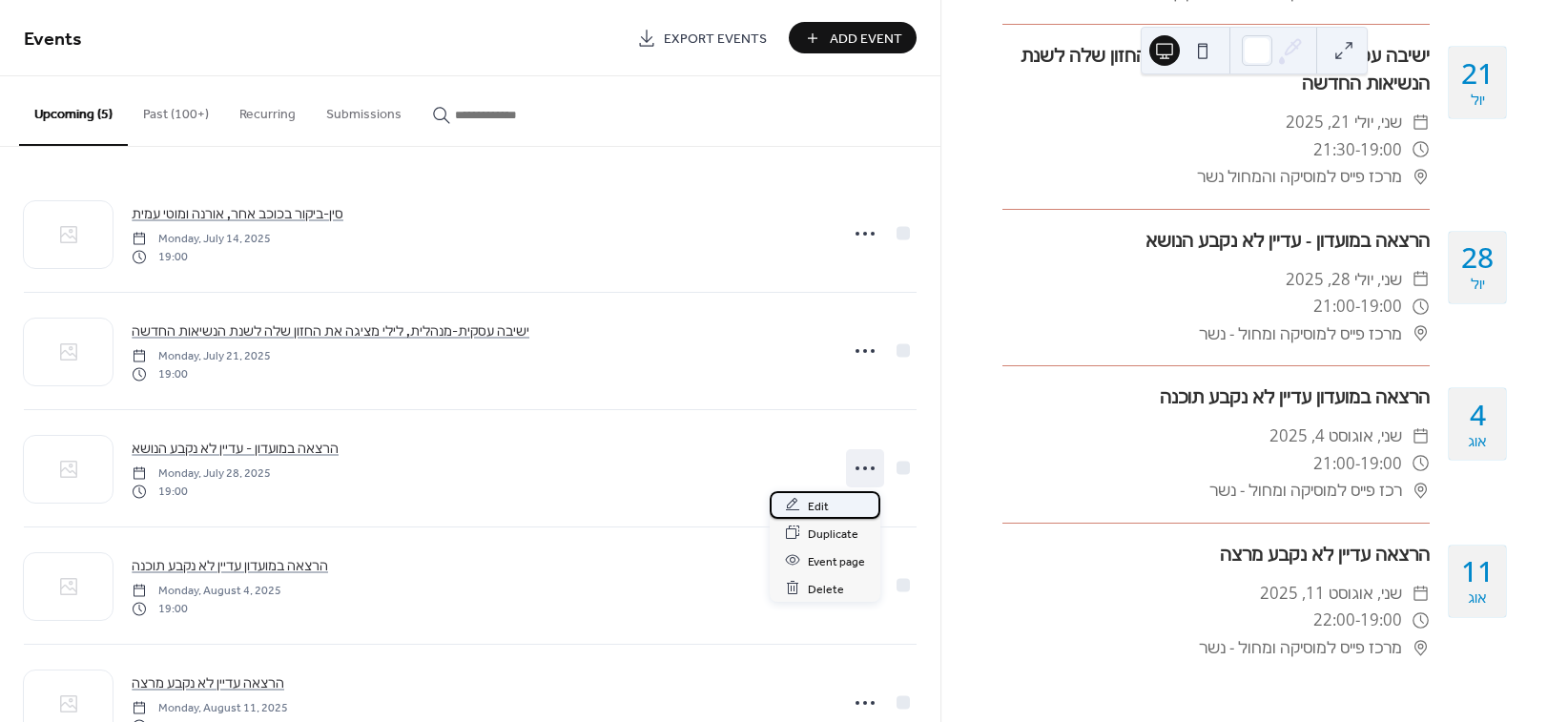 click on "Edit" at bounding box center [818, 505] 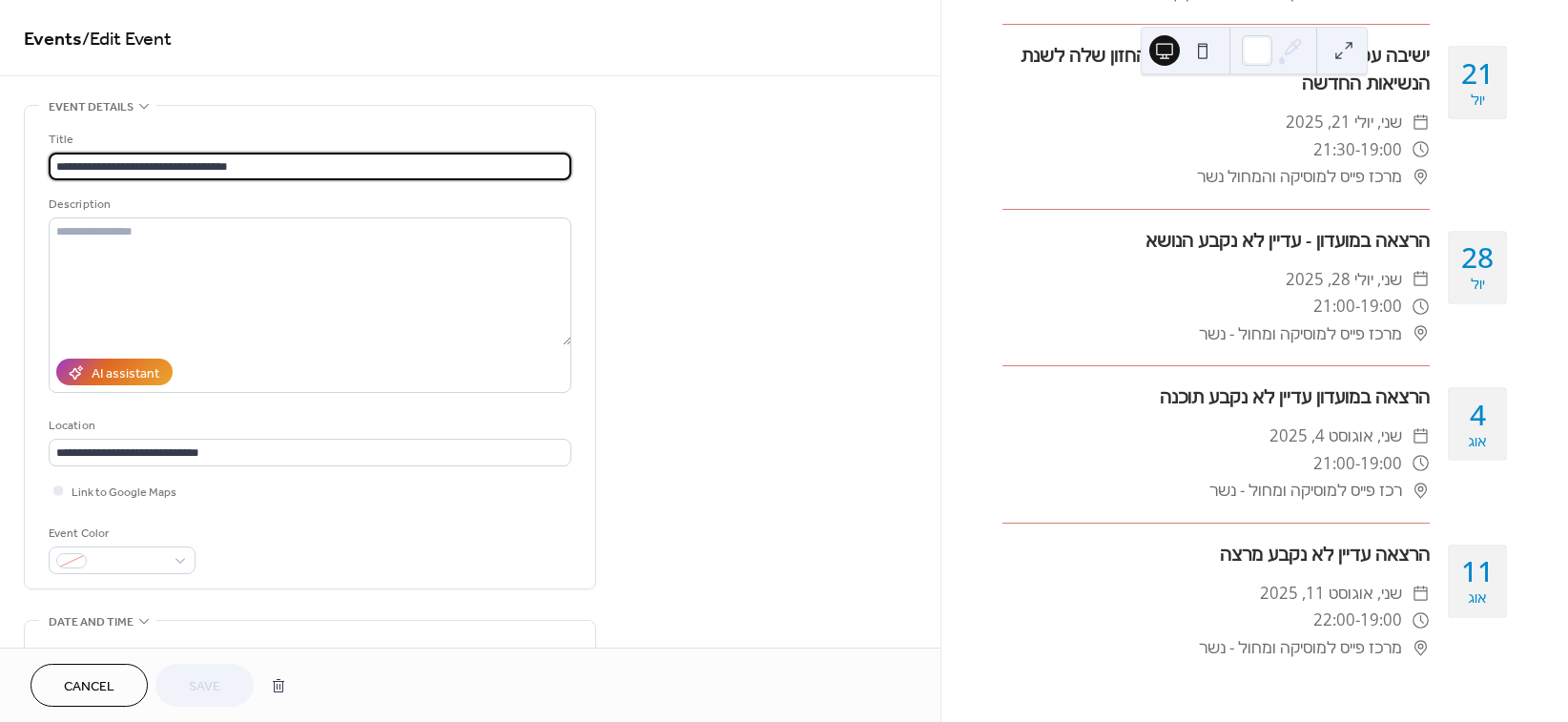 drag, startPoint x: 204, startPoint y: 158, endPoint x: -50, endPoint y: 158, distance: 254 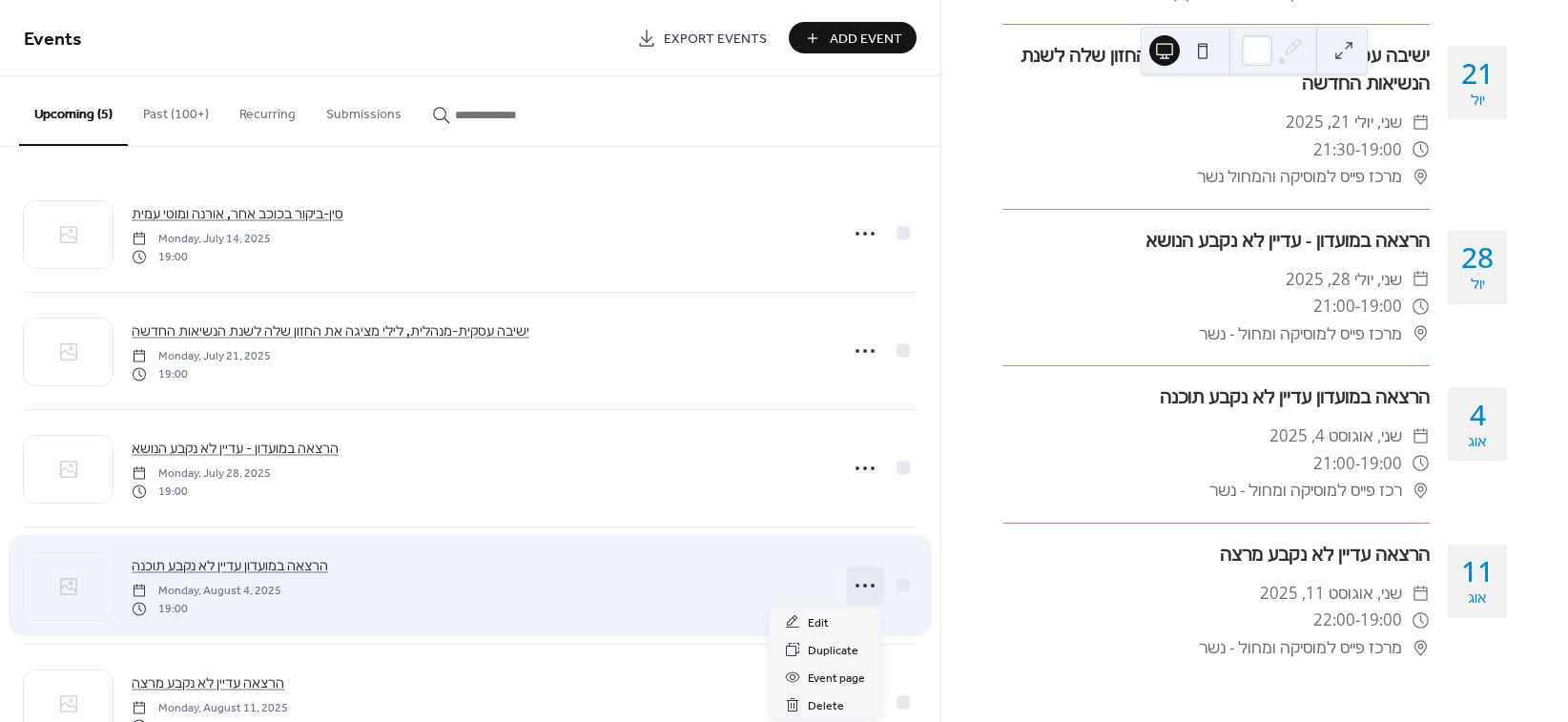 click 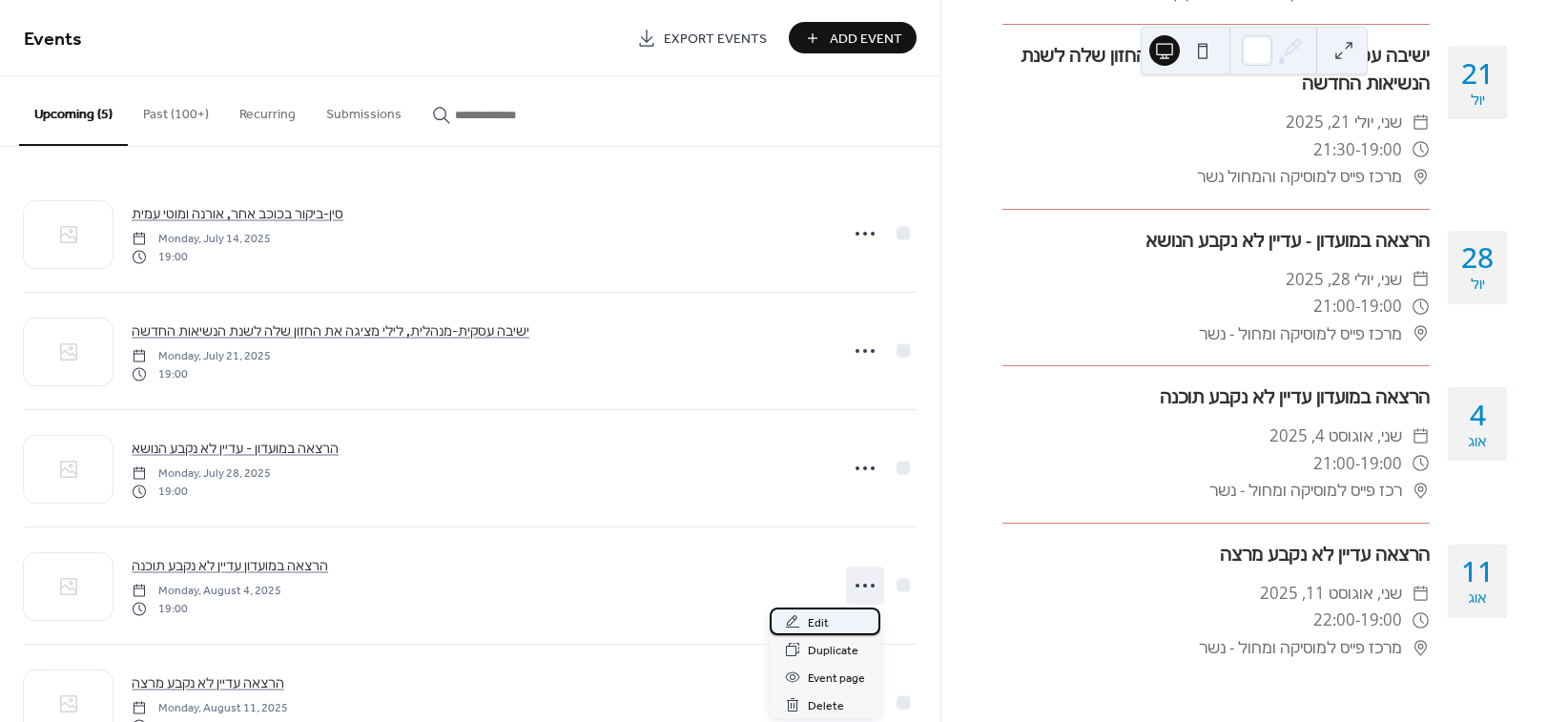 click on "Edit" at bounding box center (818, 623) 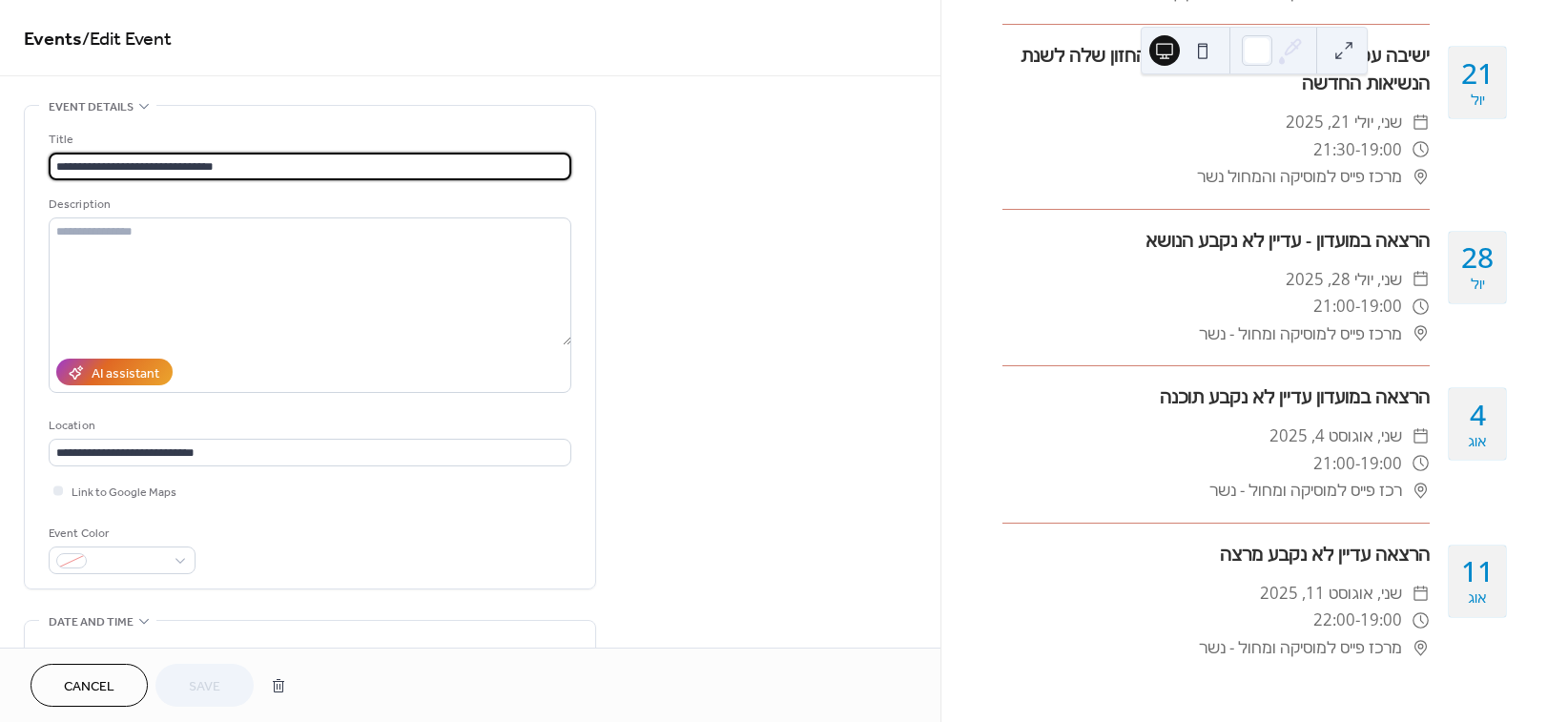 drag, startPoint x: 216, startPoint y: 150, endPoint x: -88, endPoint y: 118, distance: 305.67957 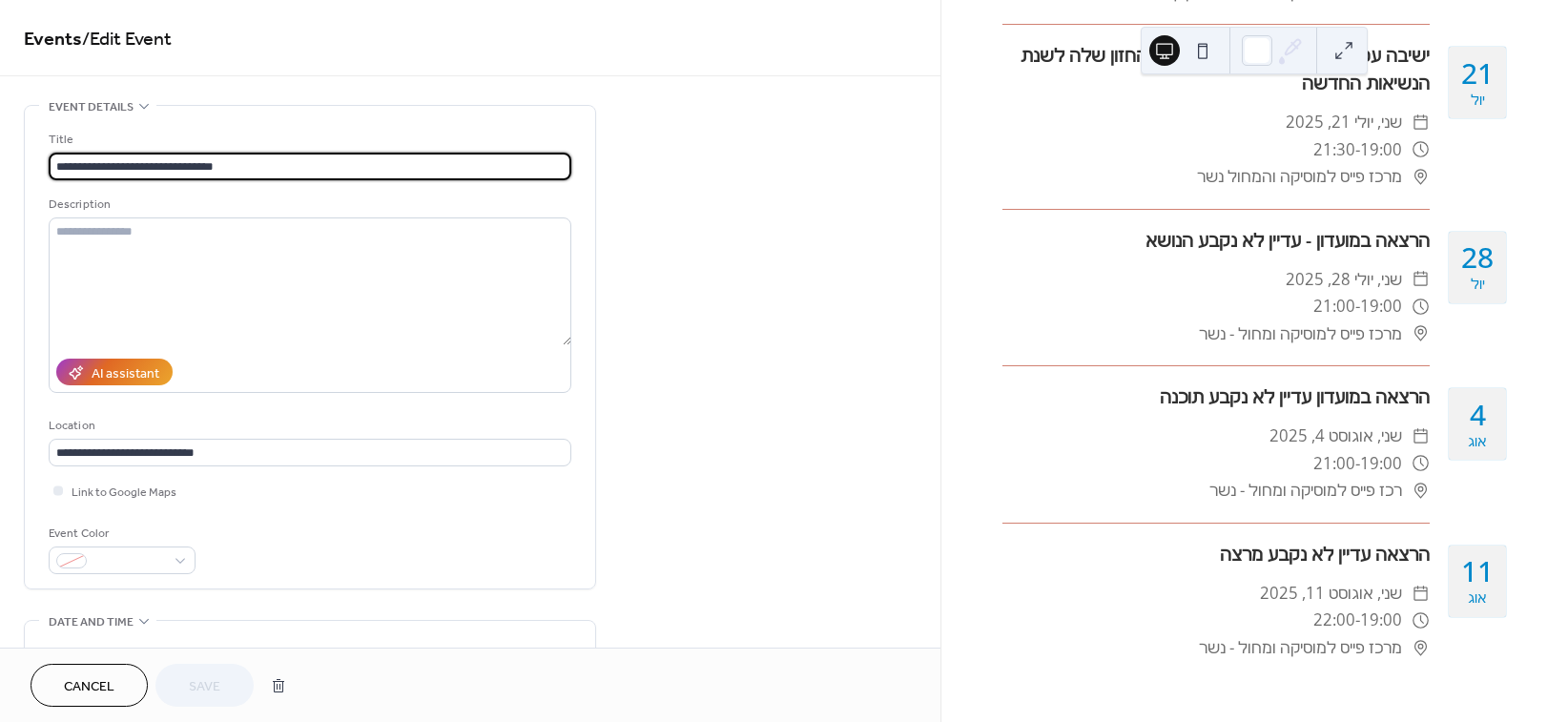 click on "**********" at bounding box center (784, 361) 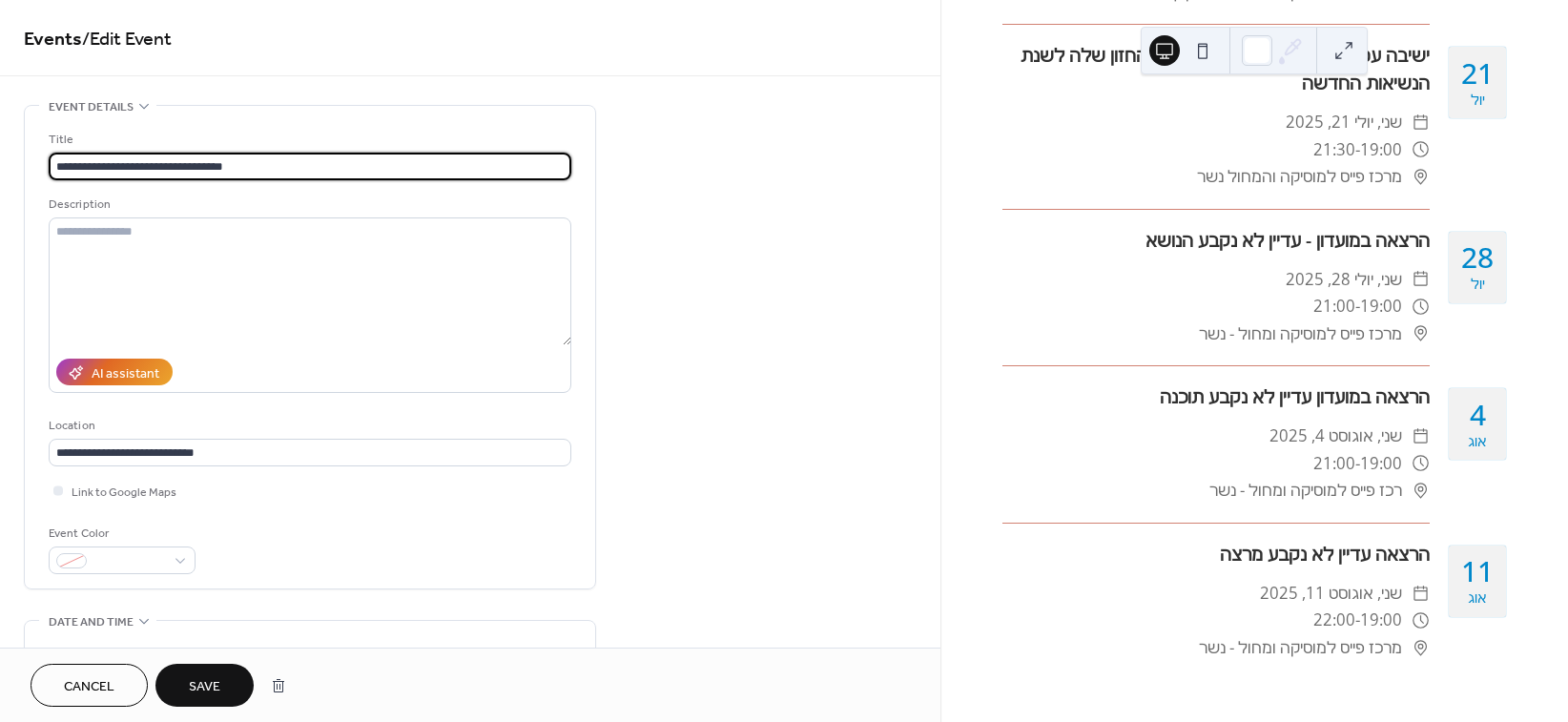 type on "**********" 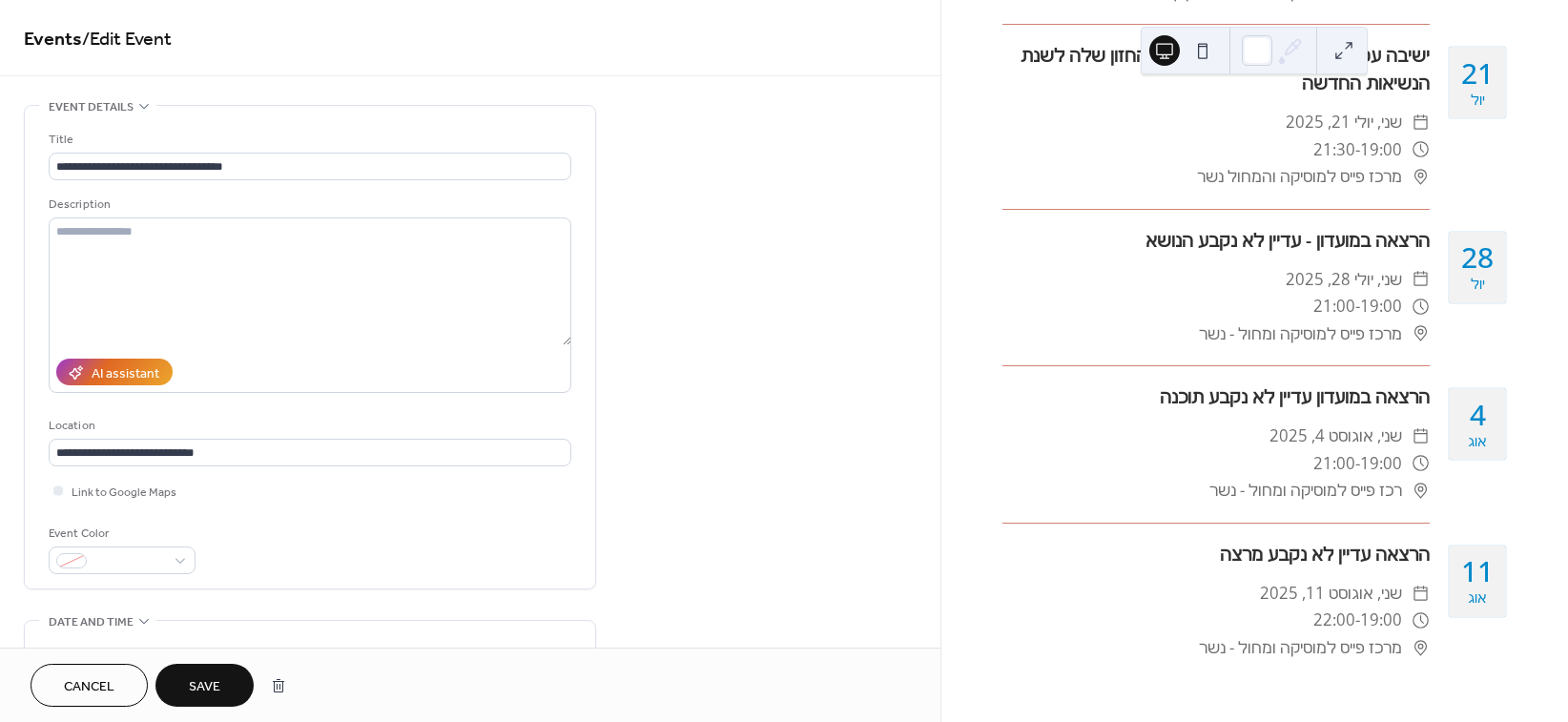 click on "Save" at bounding box center [204, 687] 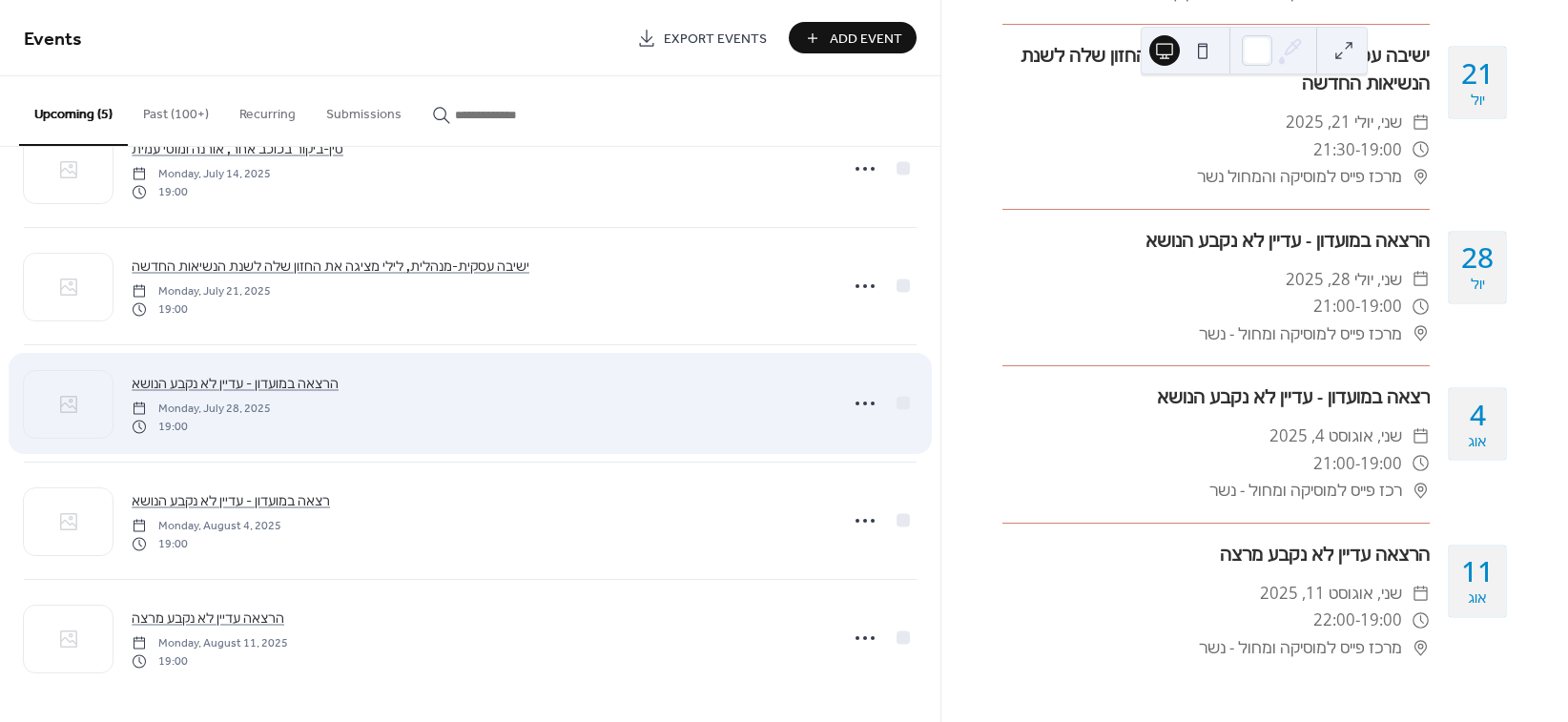 scroll, scrollTop: 67, scrollLeft: 0, axis: vertical 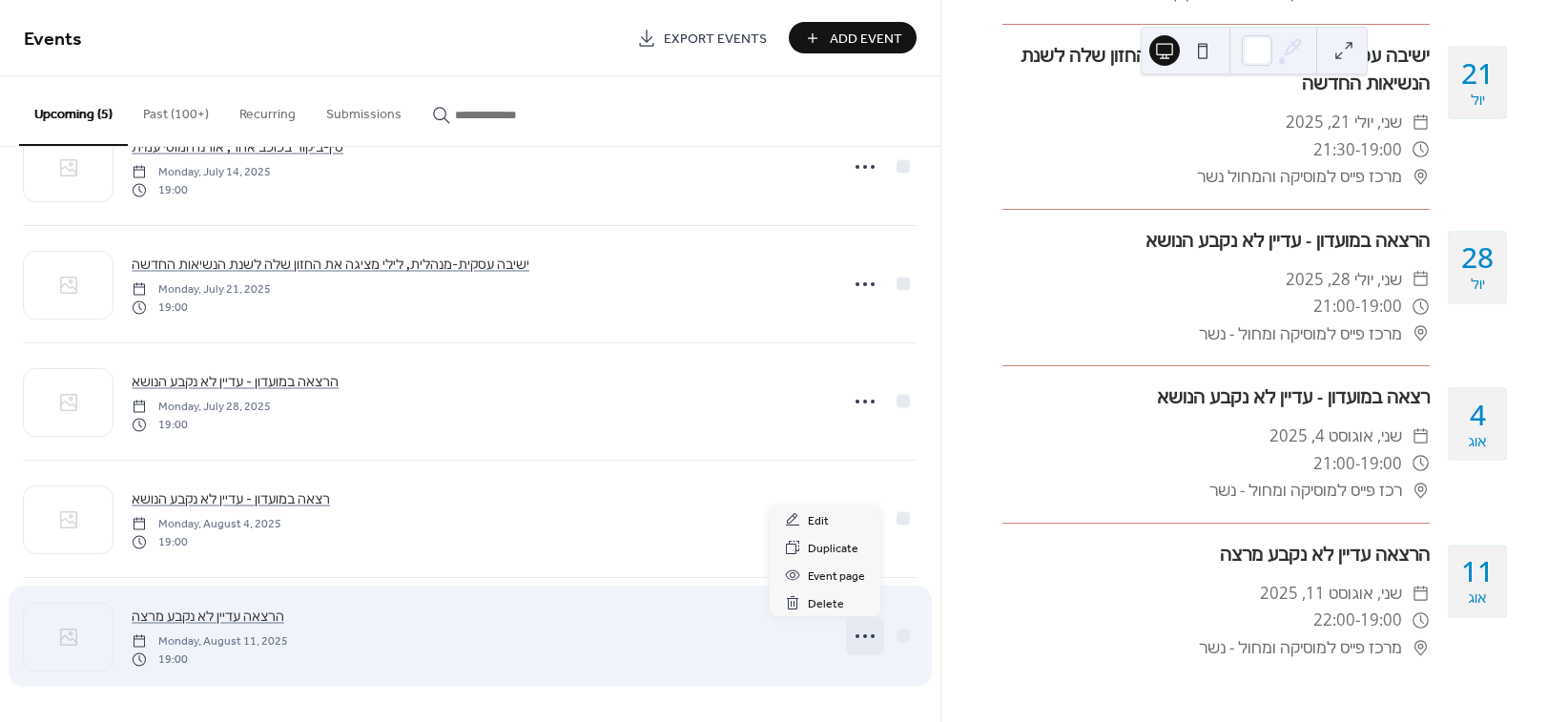 click 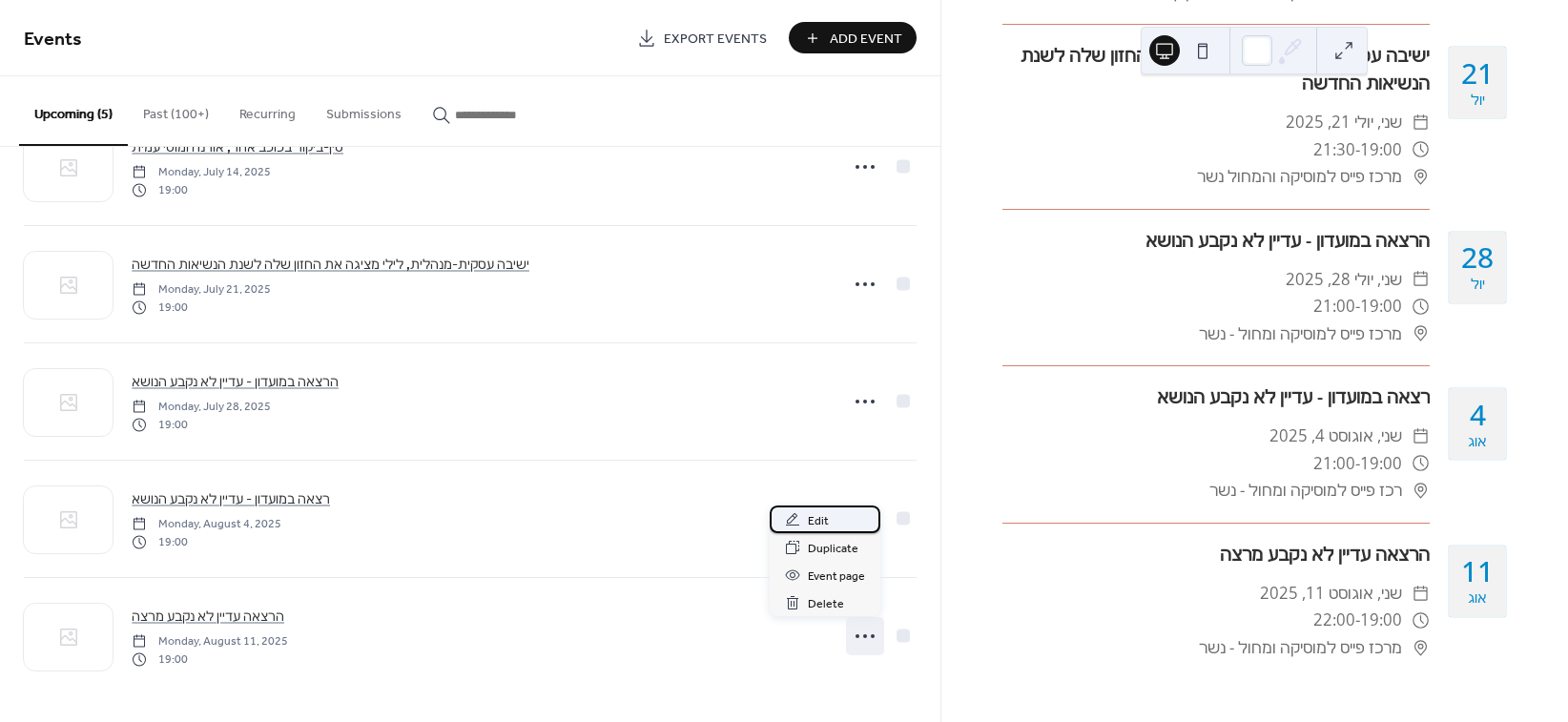 click on "Edit" at bounding box center [818, 521] 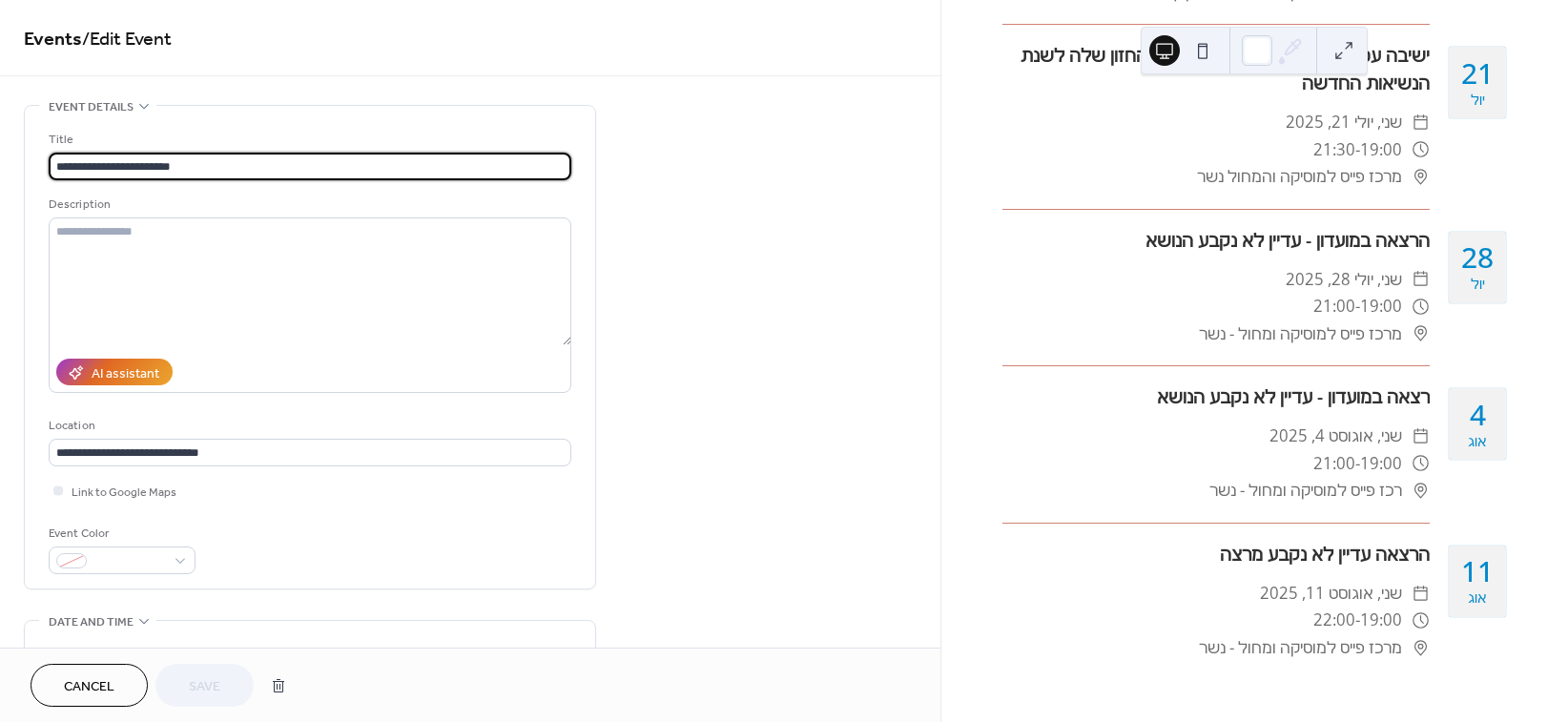 drag, startPoint x: 236, startPoint y: 174, endPoint x: -88, endPoint y: 132, distance: 326.71088 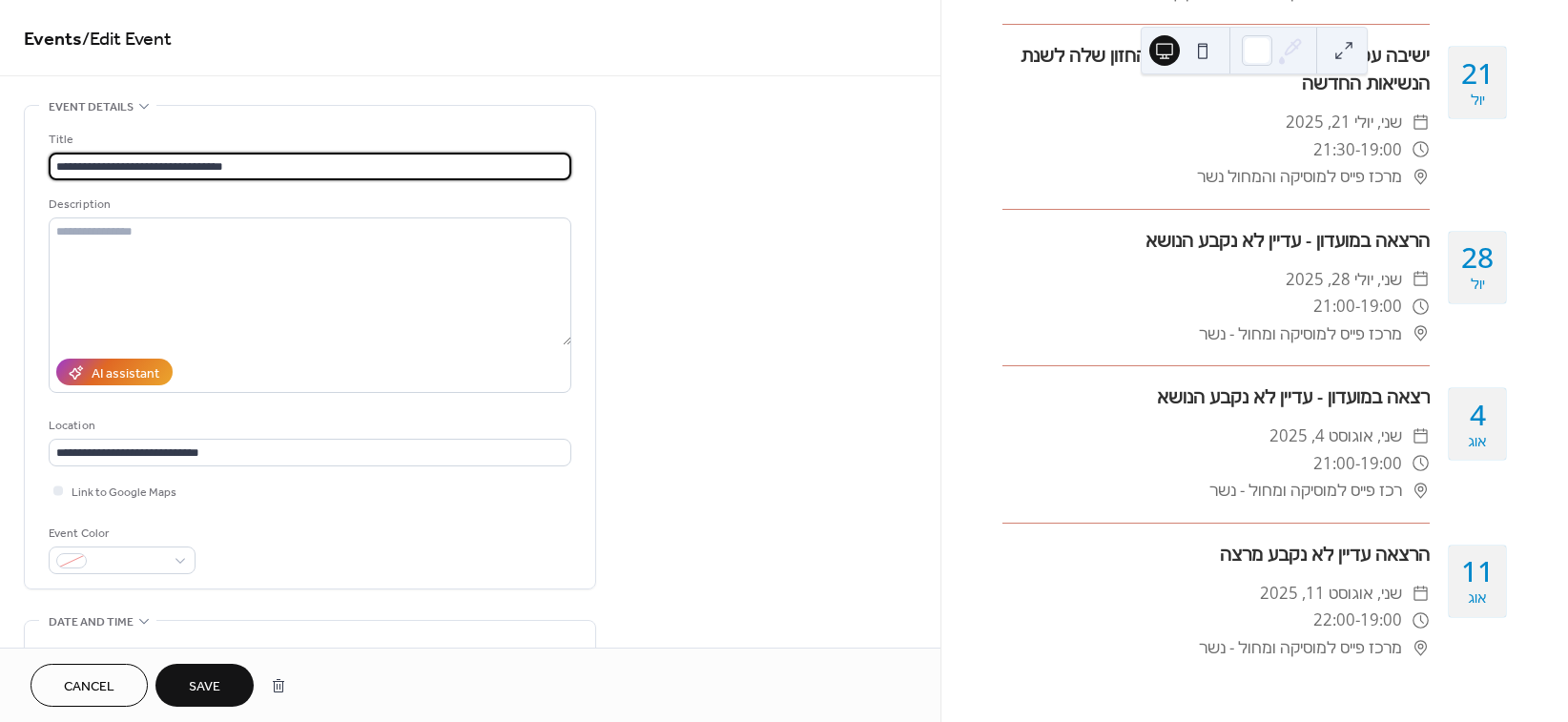 type on "**********" 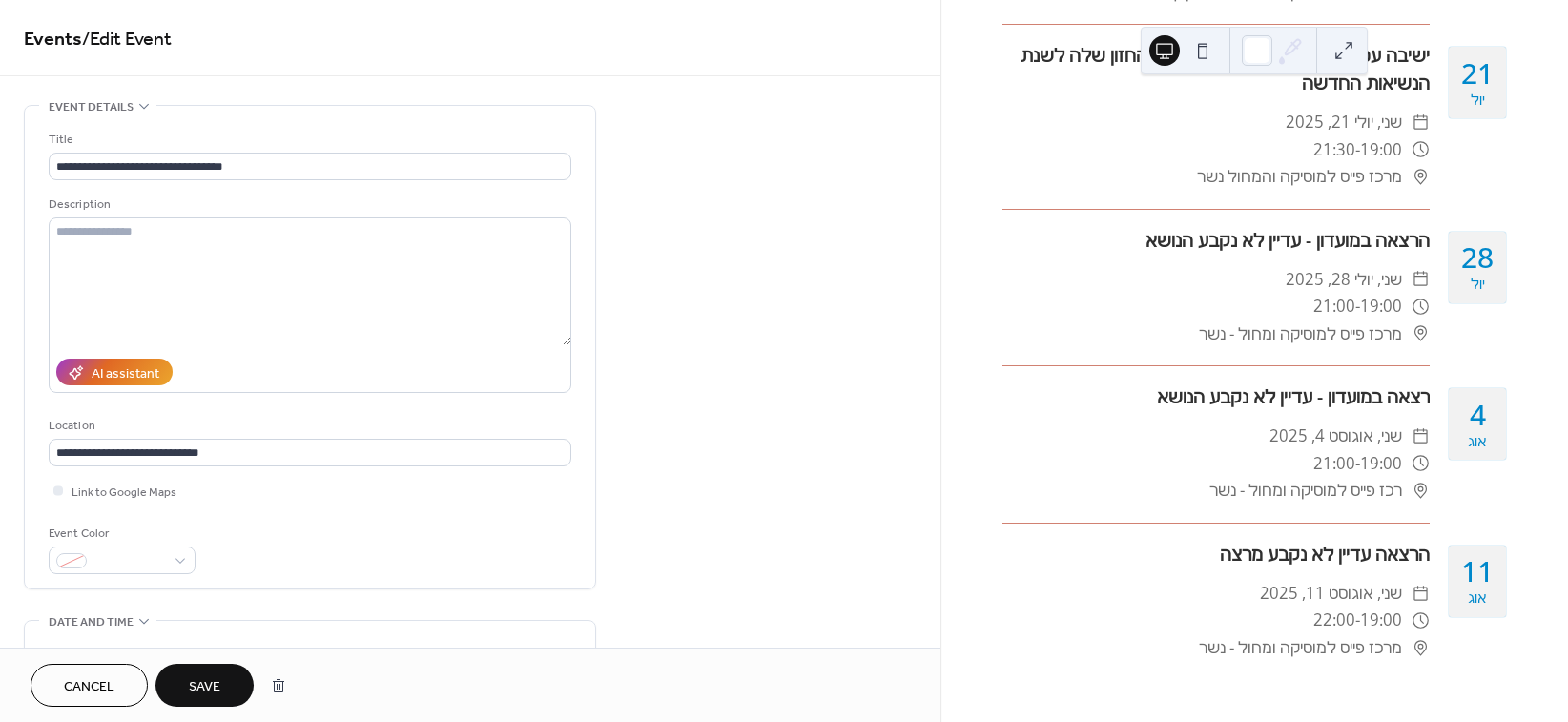 click on "Save" at bounding box center (204, 687) 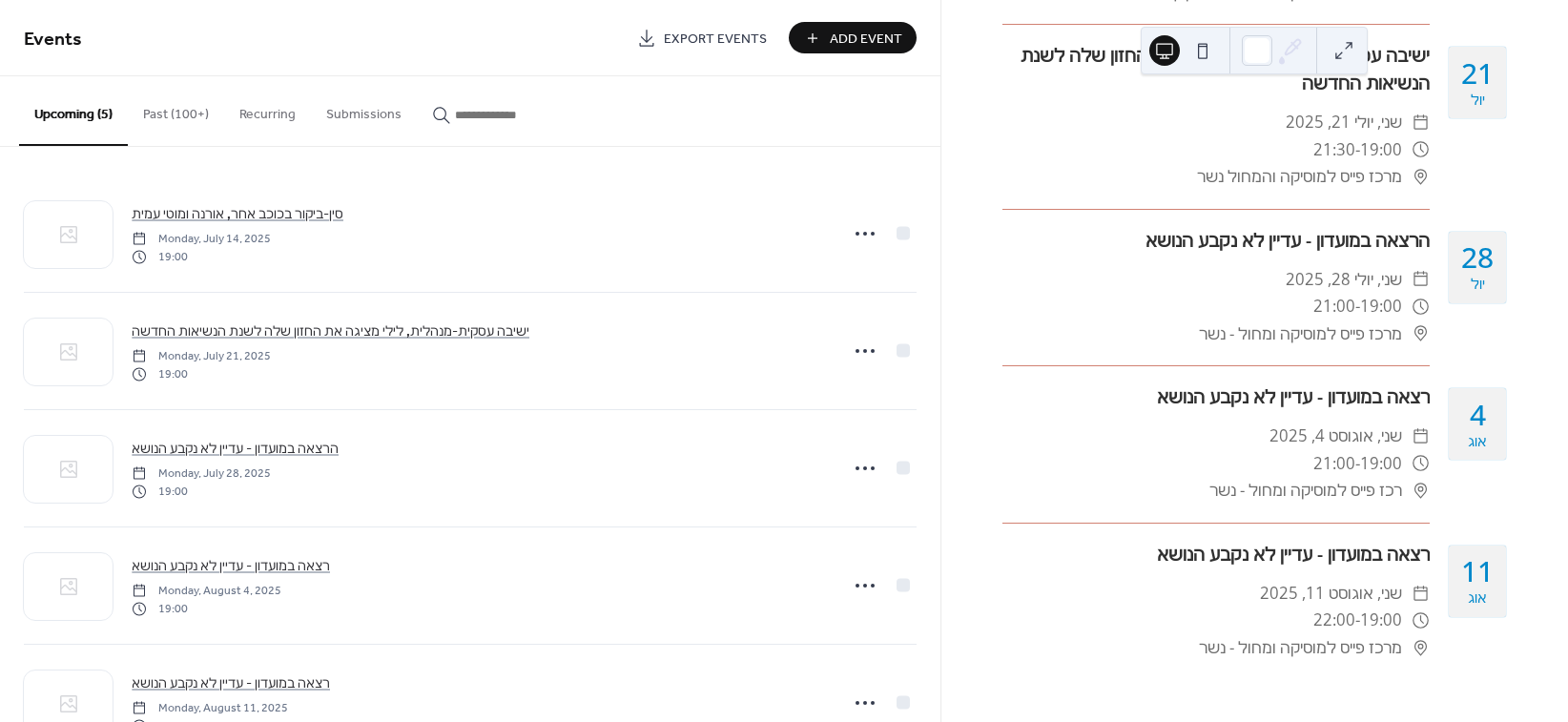 click on "Add Event" at bounding box center [866, 39] 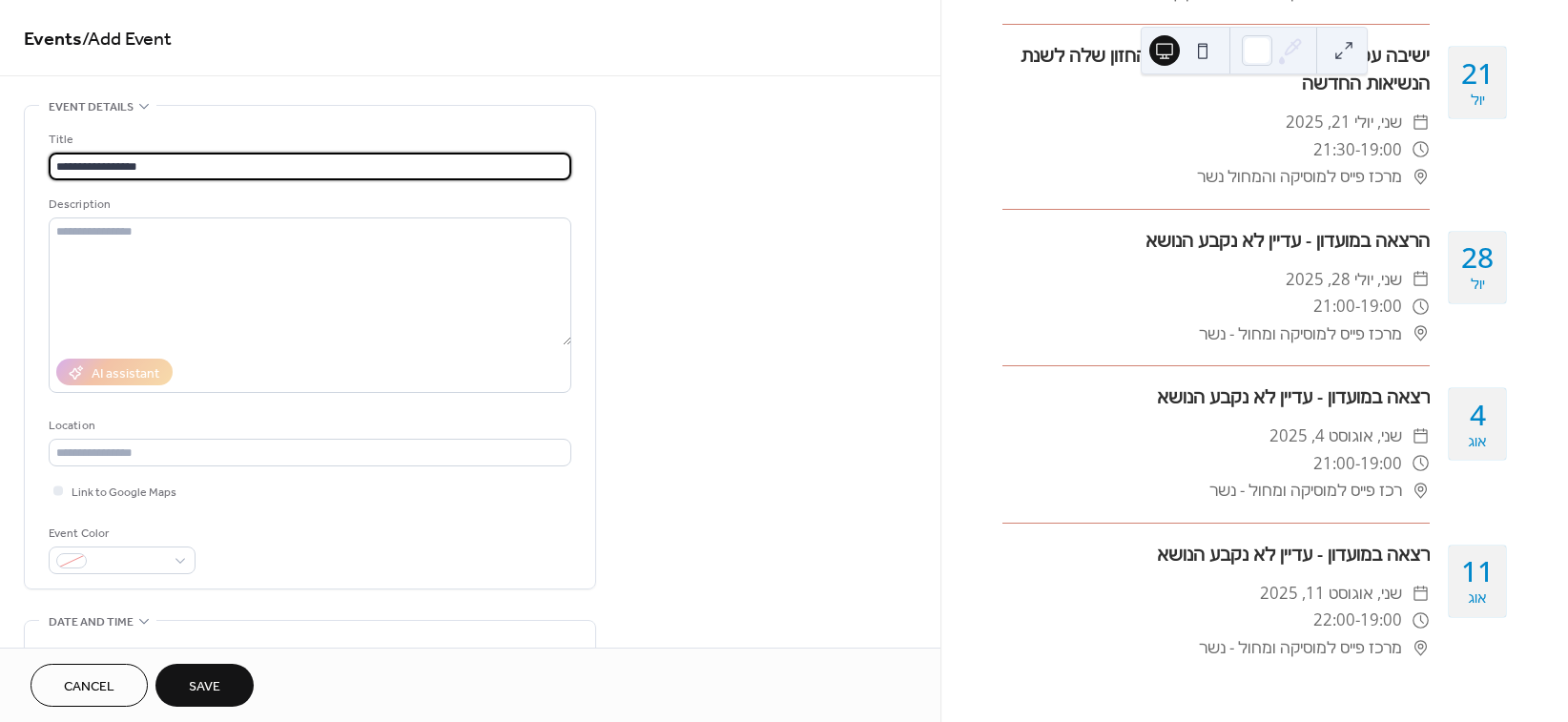 click on "**********" at bounding box center (310, 166) 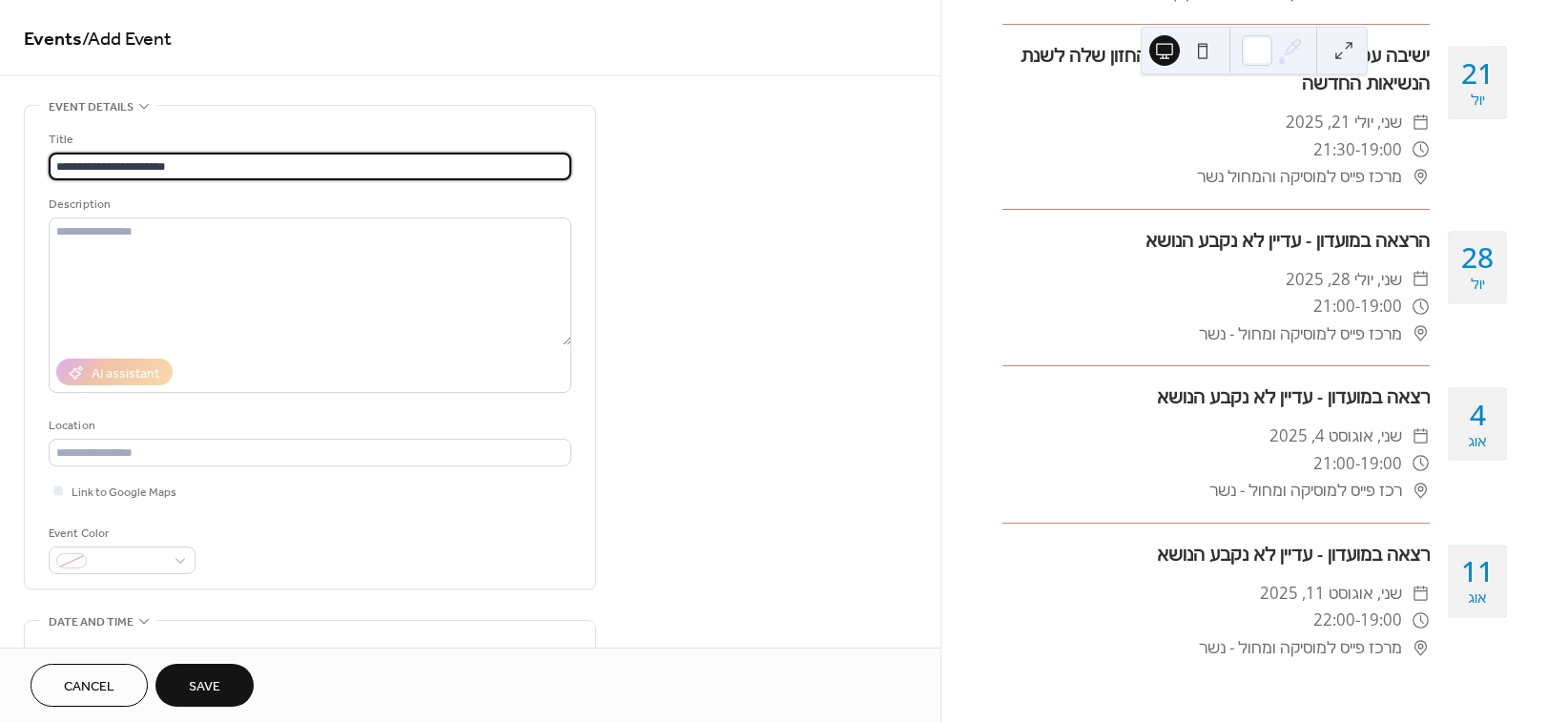 drag, startPoint x: 175, startPoint y: 159, endPoint x: -30, endPoint y: 160, distance: 205.00244 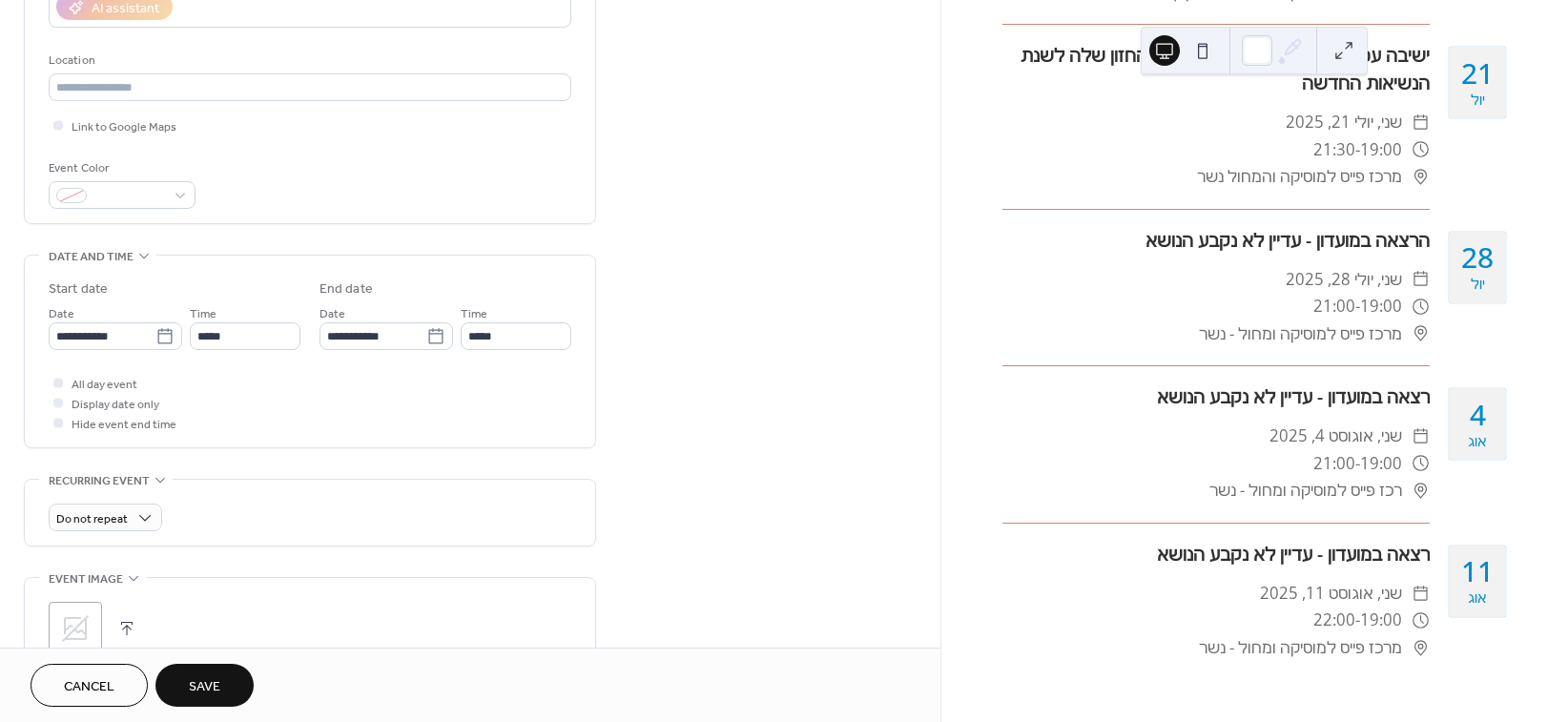 scroll, scrollTop: 423, scrollLeft: 0, axis: vertical 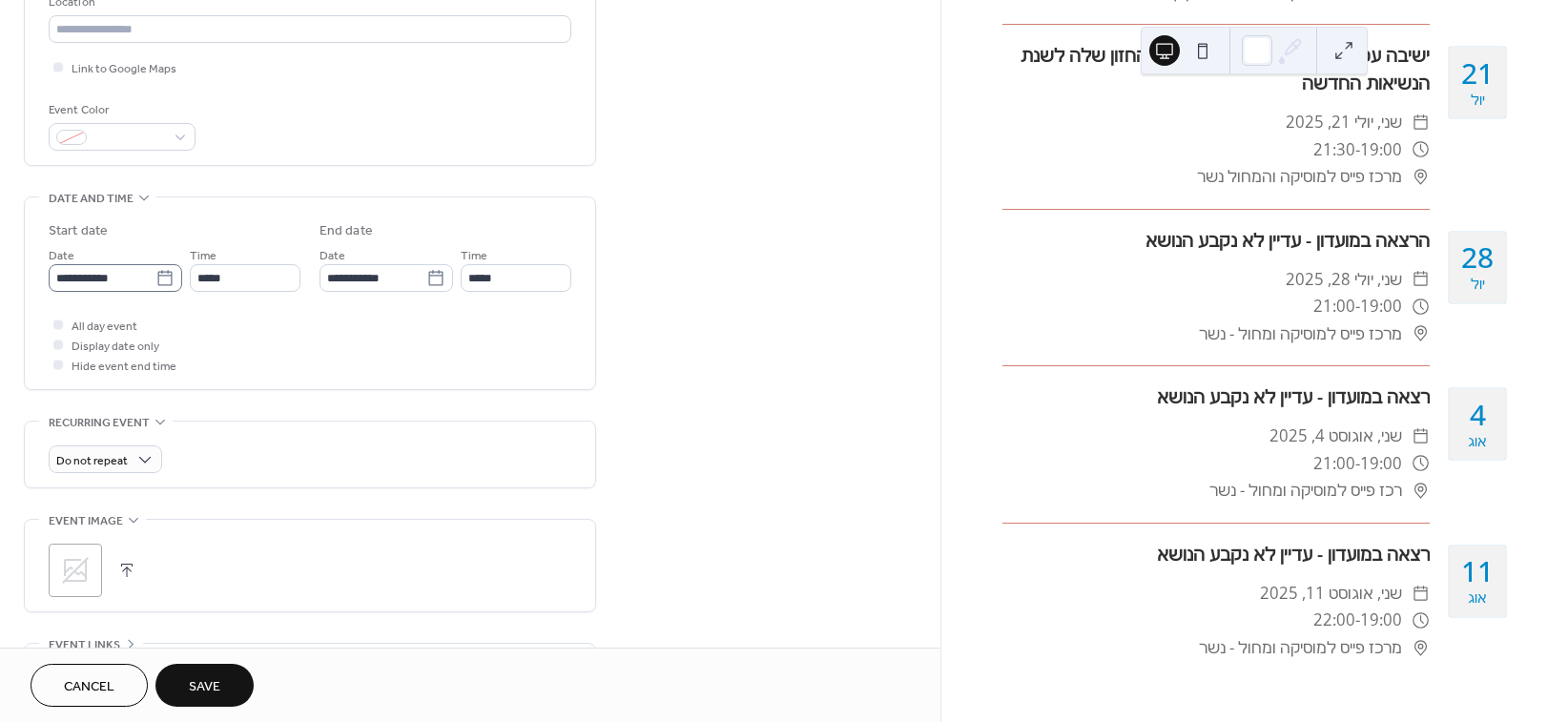 type on "**********" 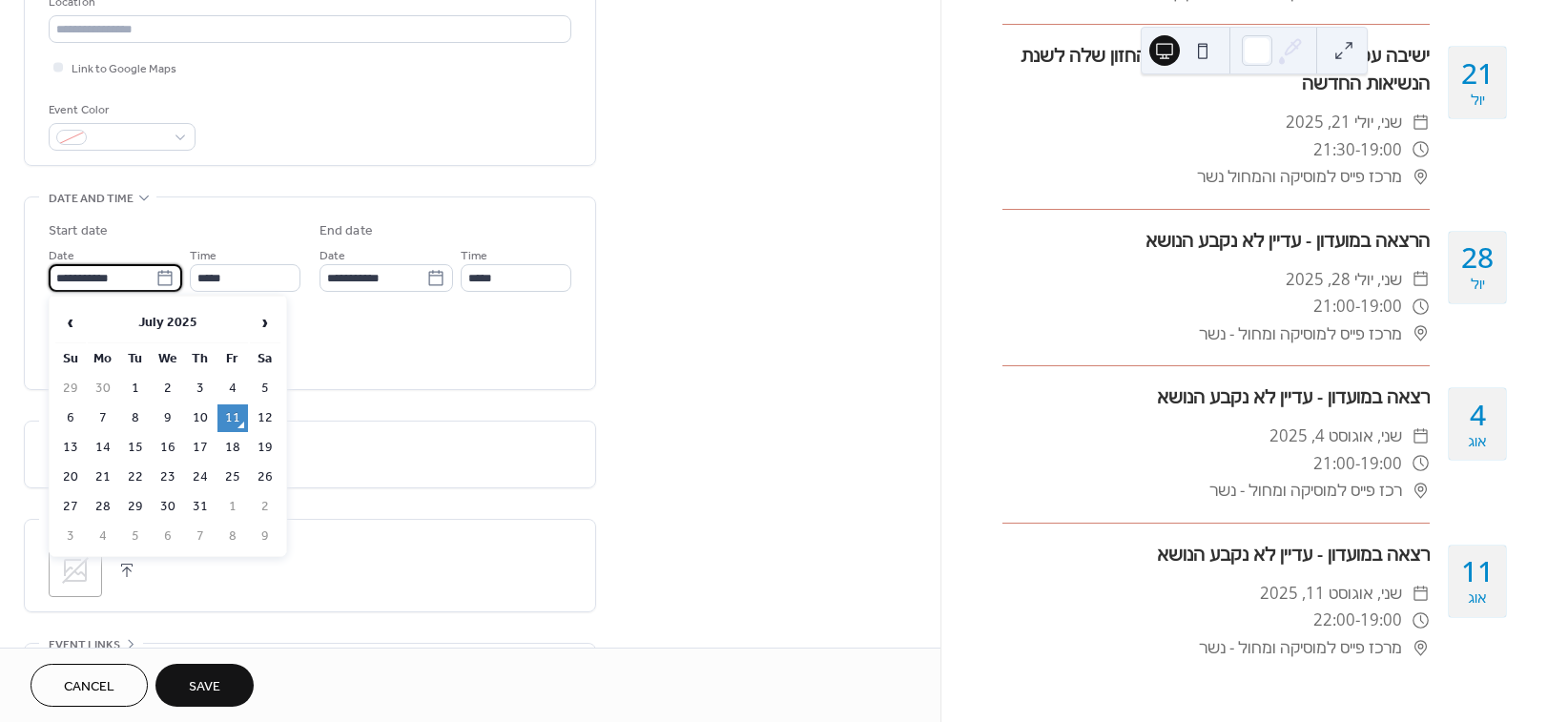 click on "**********" at bounding box center (102, 278) 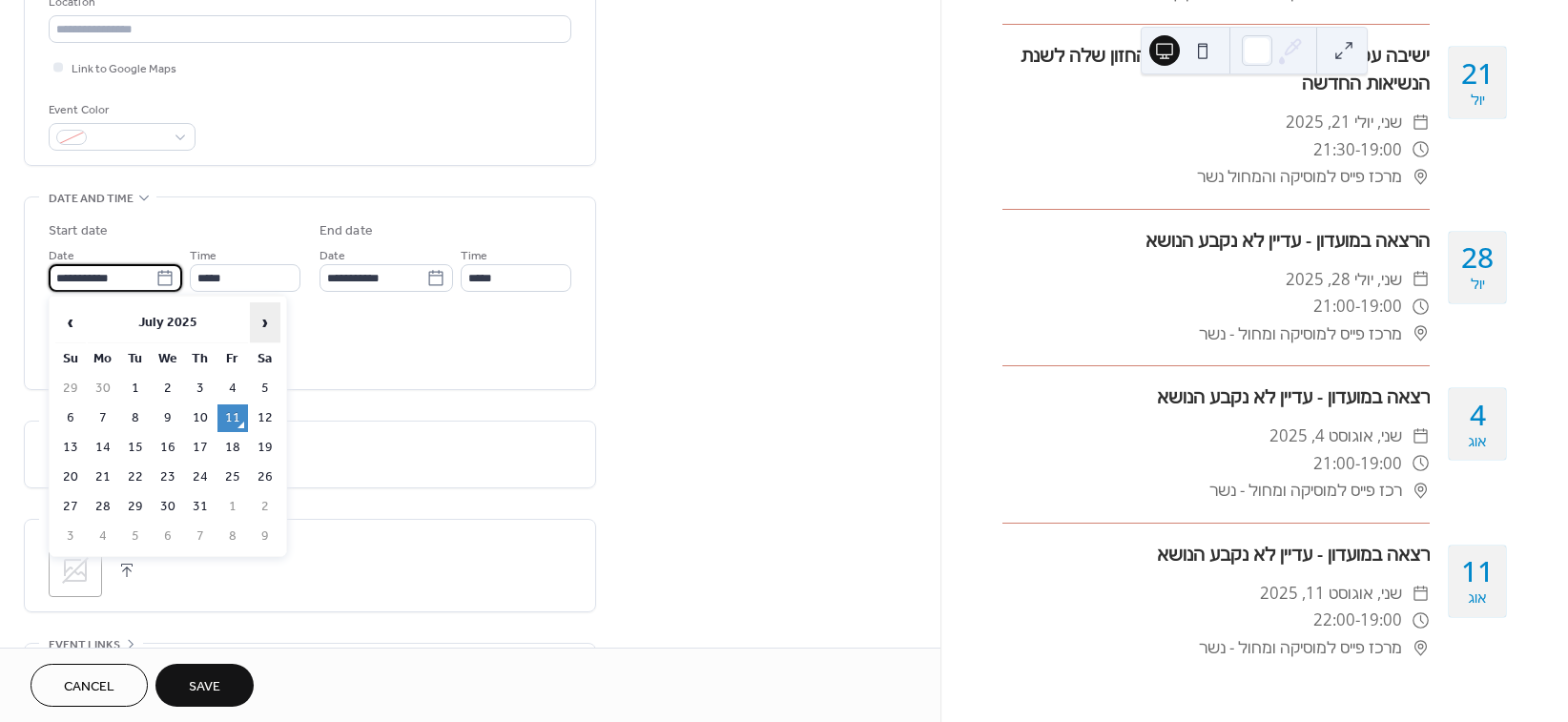 click on "›" at bounding box center [265, 322] 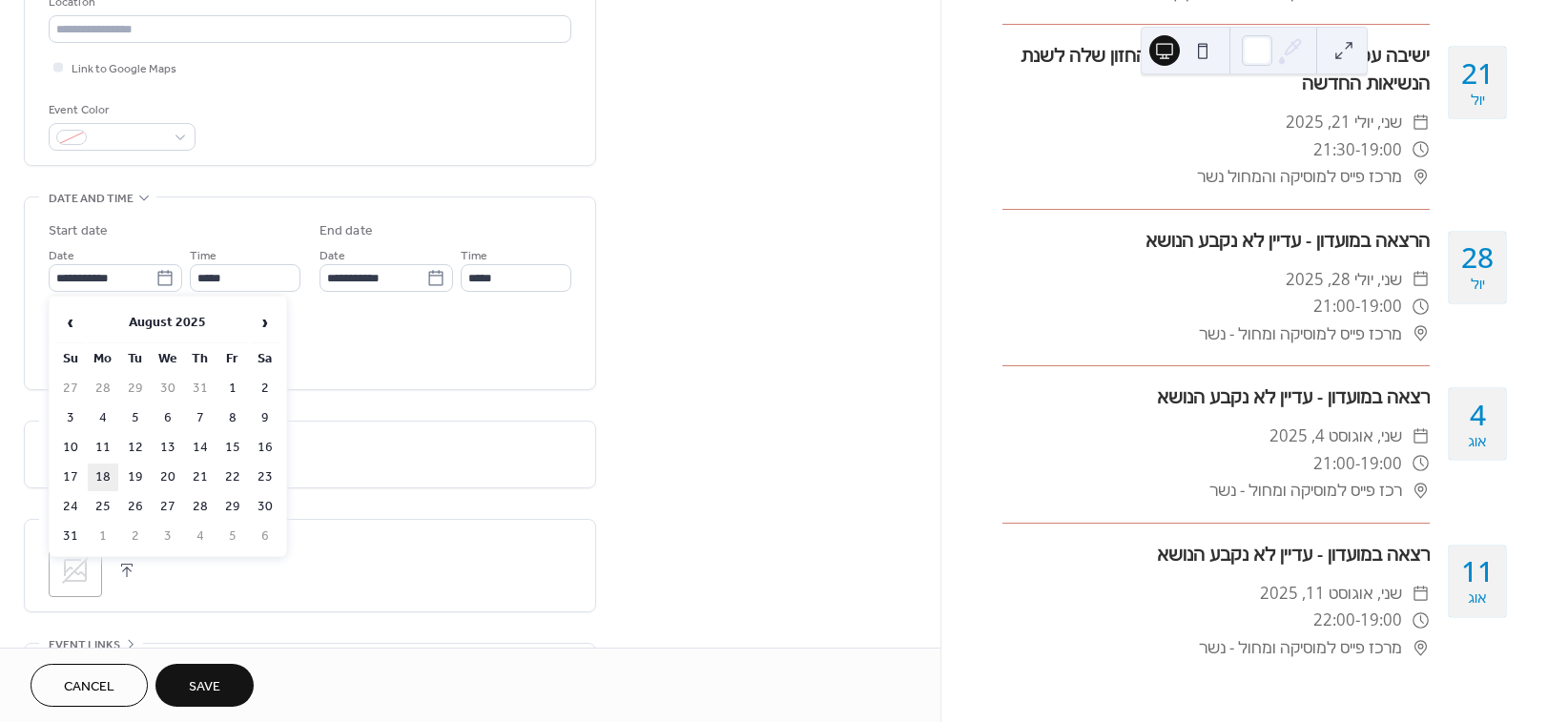 click on "18" at bounding box center (103, 477) 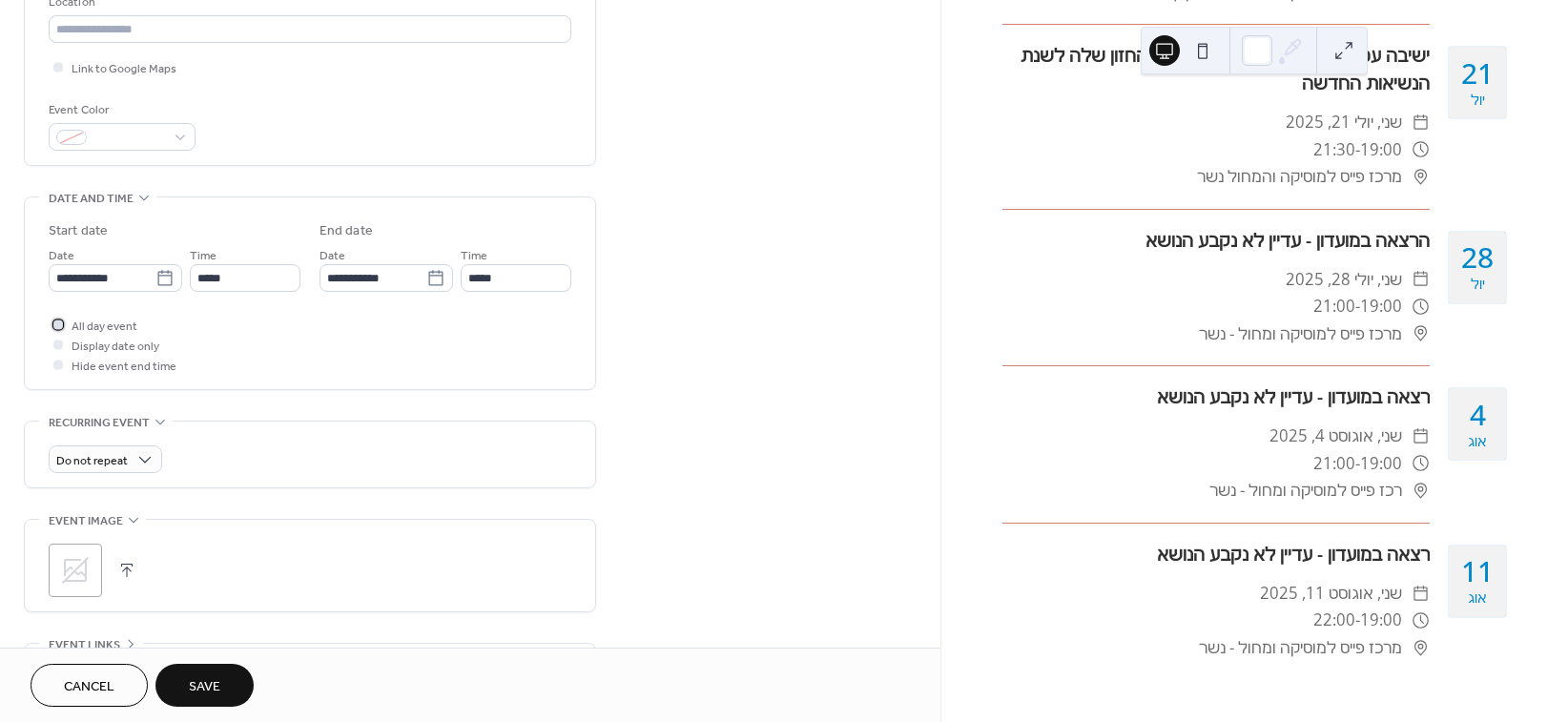 click on "All day event" at bounding box center [104, 326] 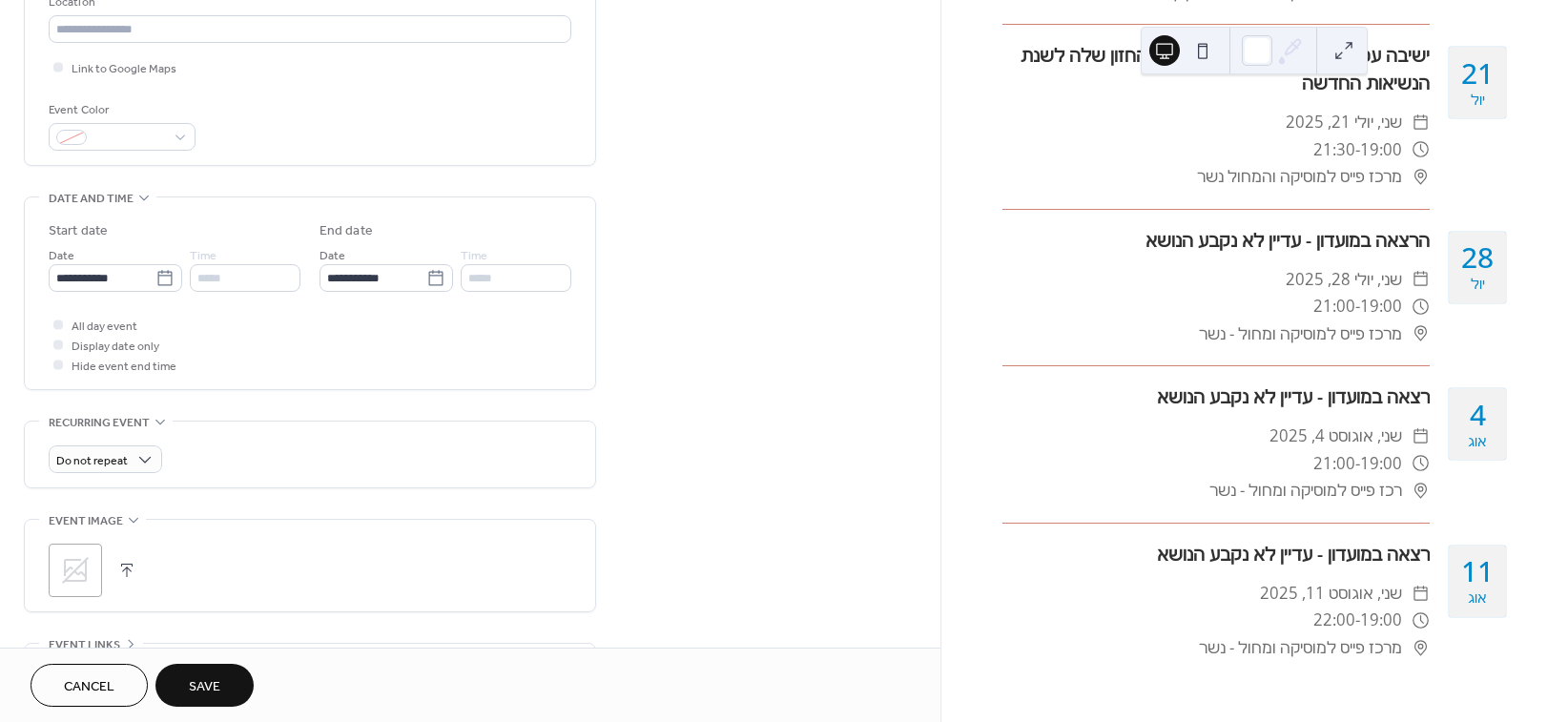 click on "Save" at bounding box center [204, 685] 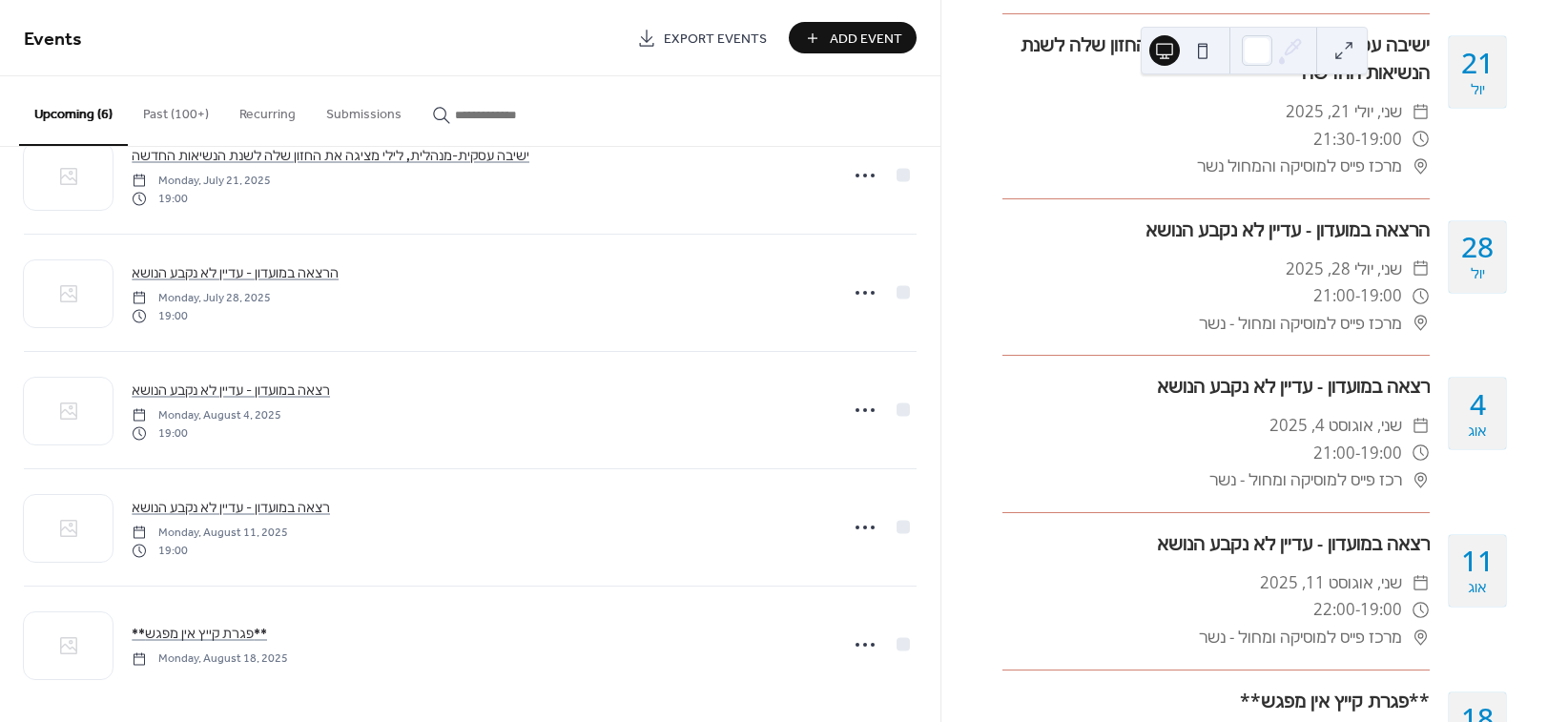 scroll, scrollTop: 184, scrollLeft: 0, axis: vertical 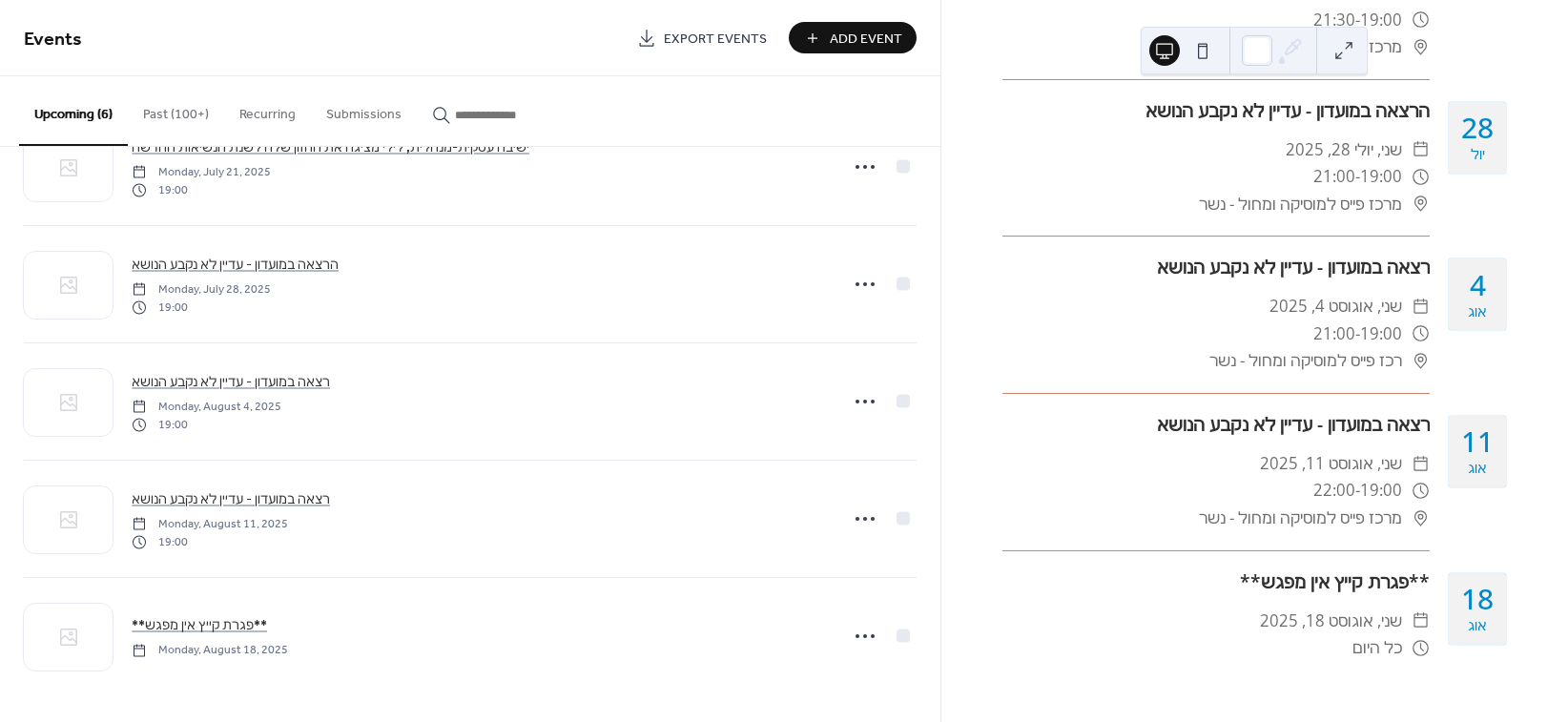 click on "Add Event" at bounding box center [866, 39] 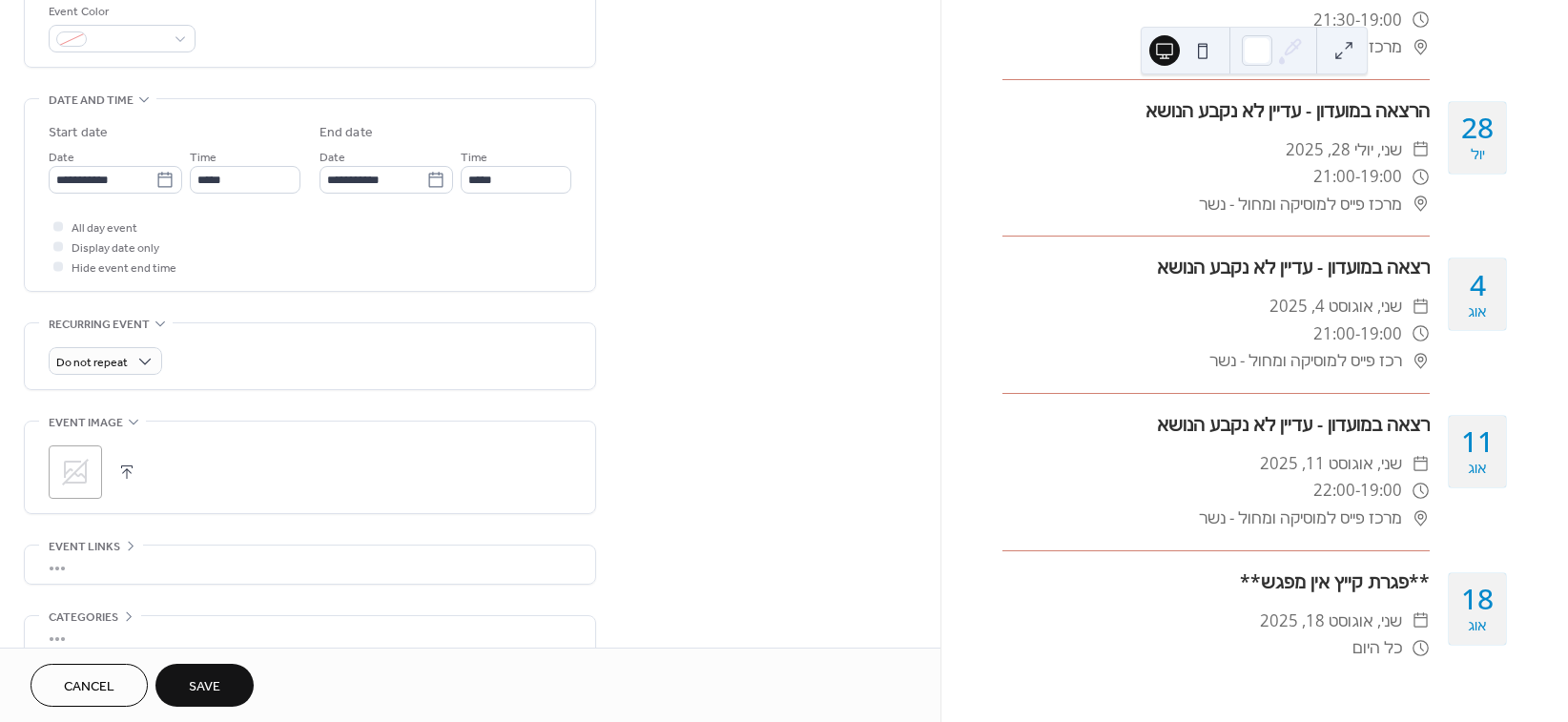scroll, scrollTop: 565, scrollLeft: 0, axis: vertical 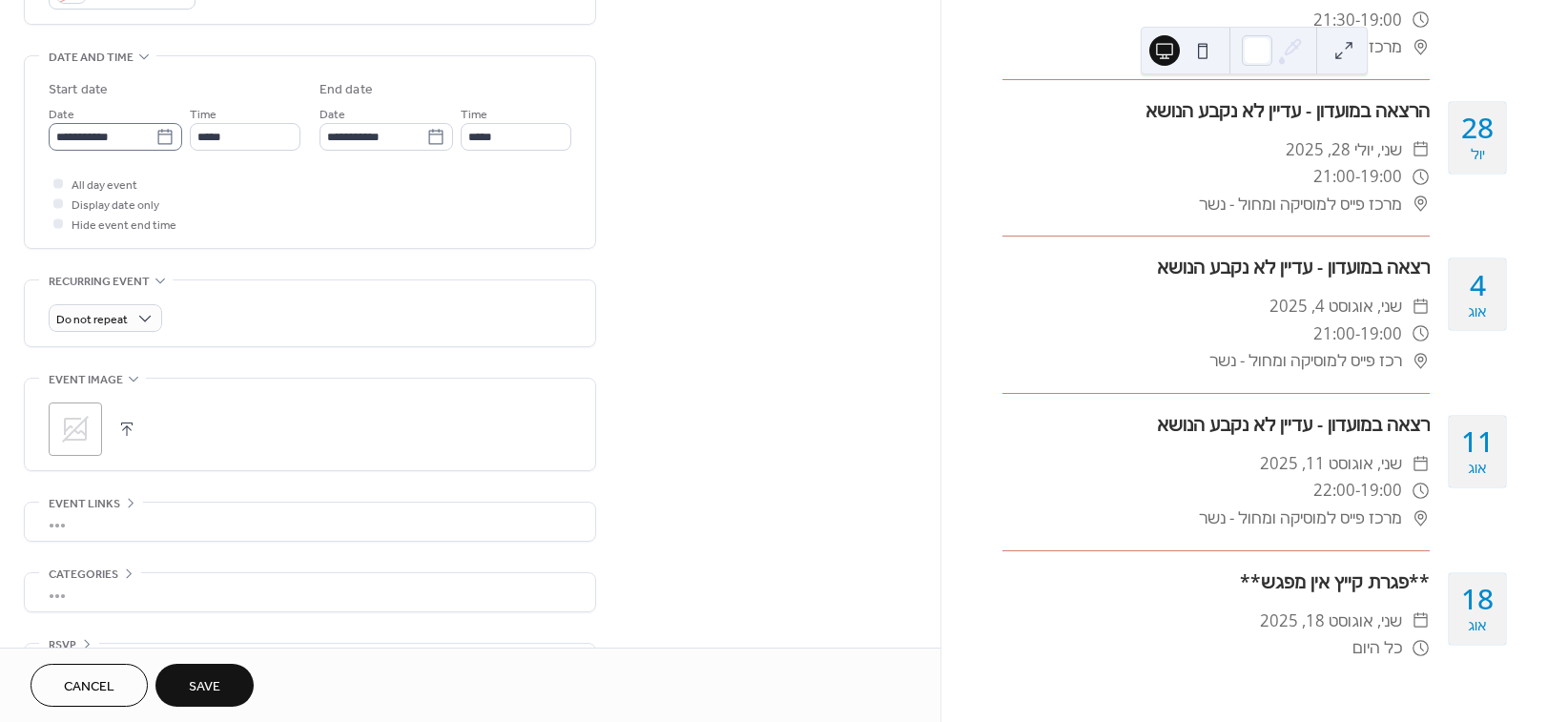 type on "**********" 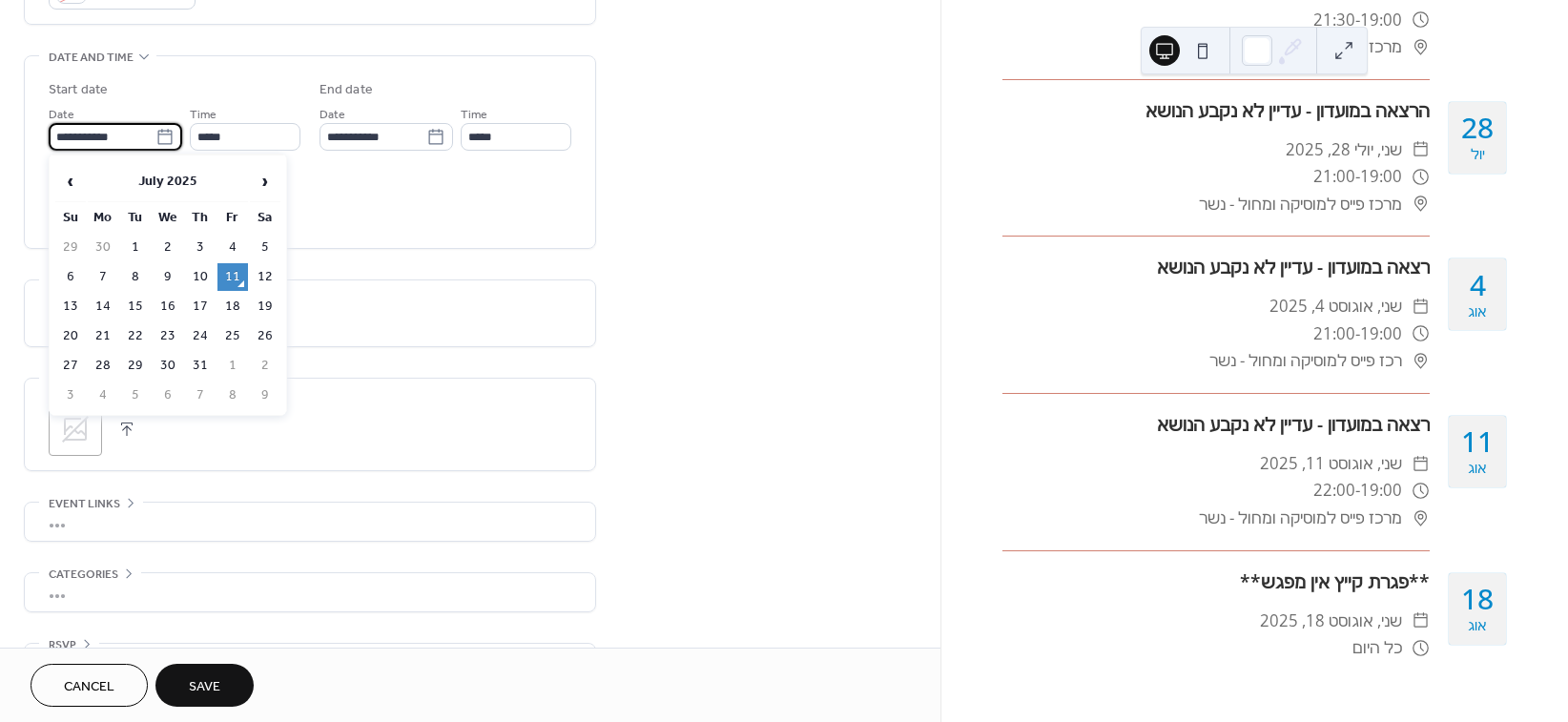 click on "**********" at bounding box center [102, 136] 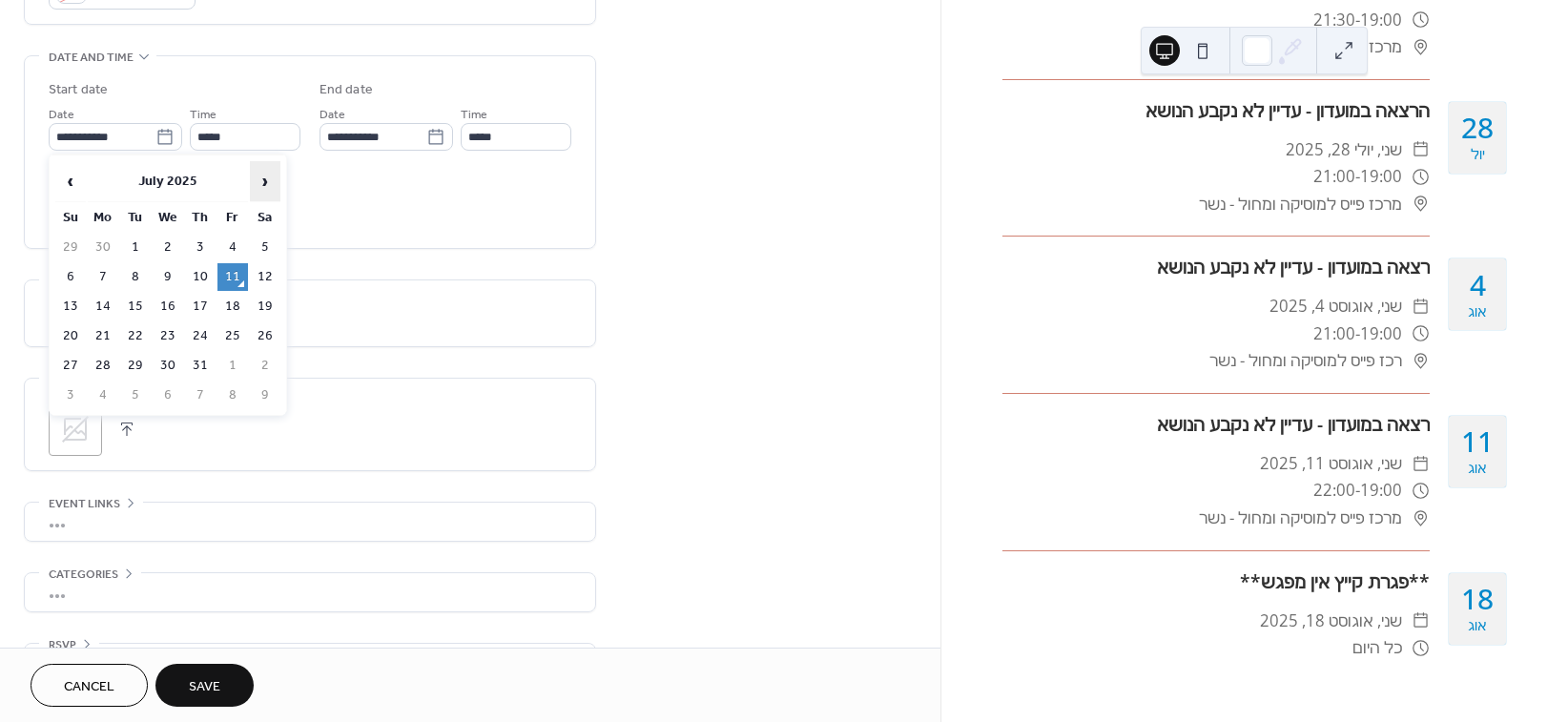 click on "›" at bounding box center (265, 181) 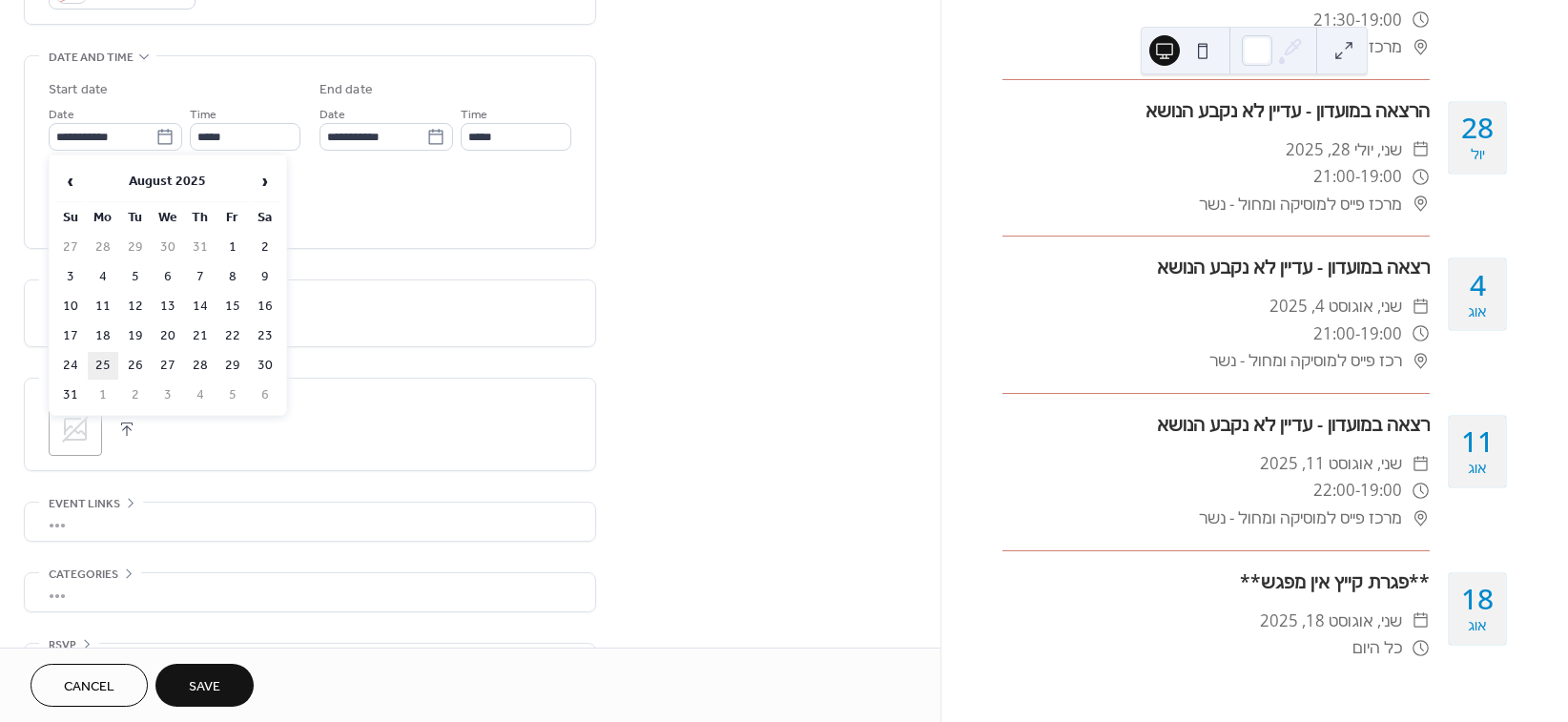 click on "25" at bounding box center [103, 365] 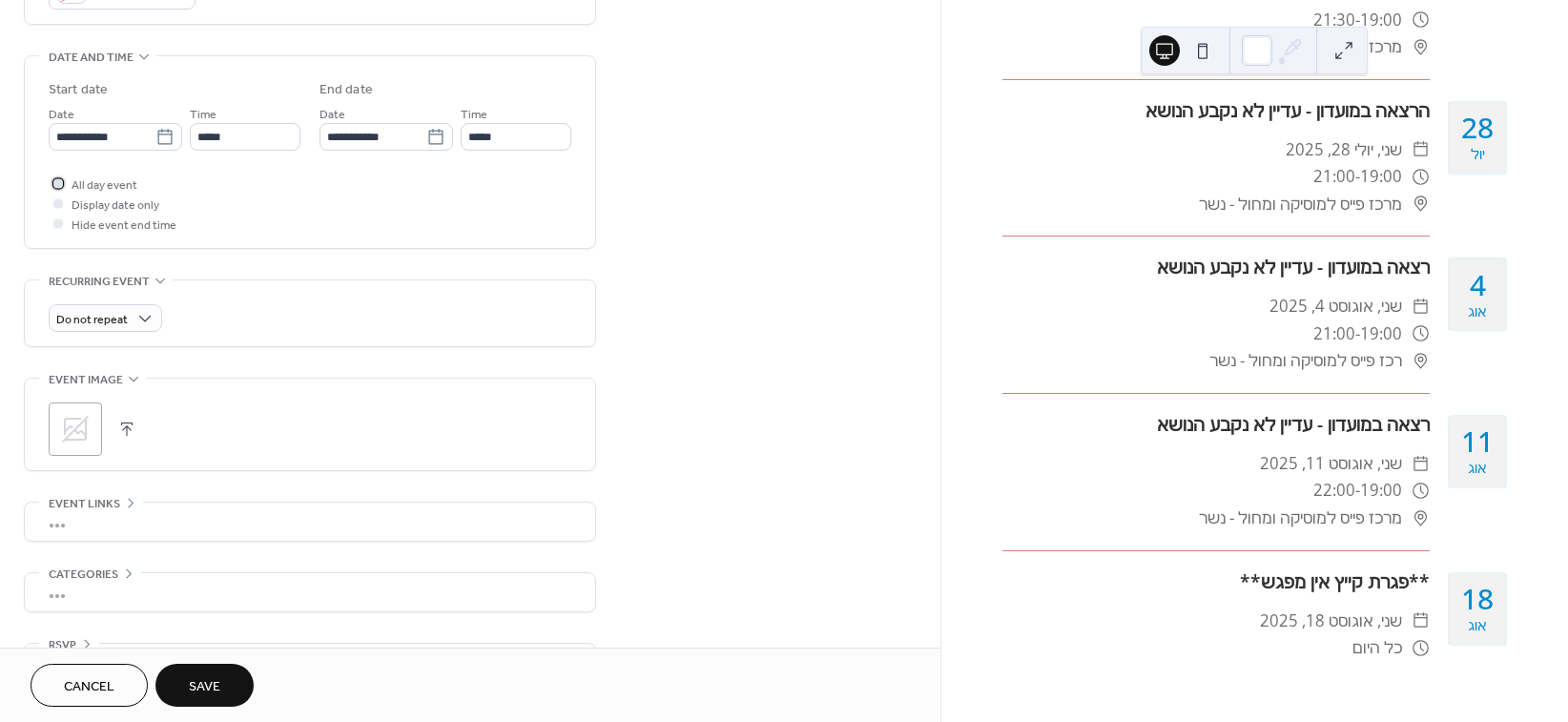 click at bounding box center (58, 183) 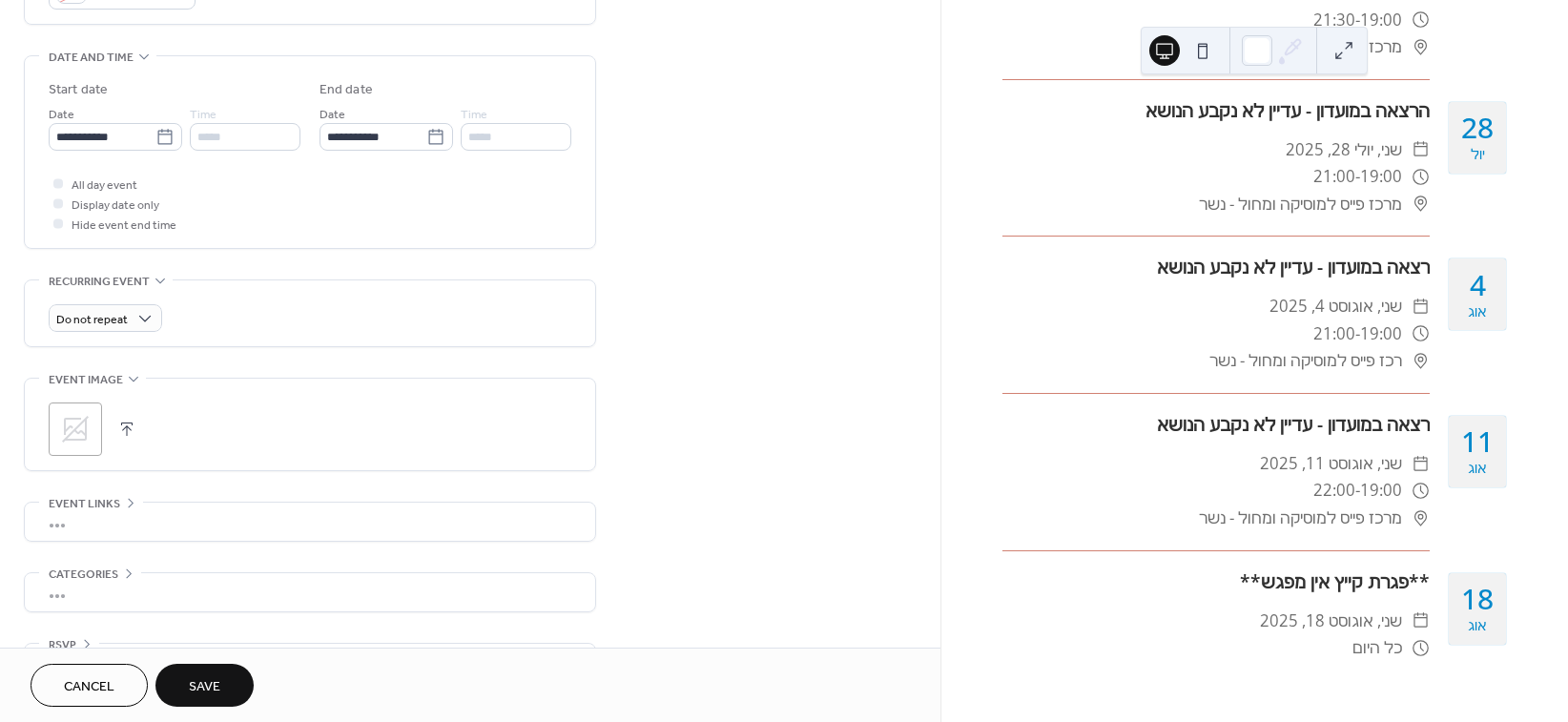 click on "Save" at bounding box center (204, 687) 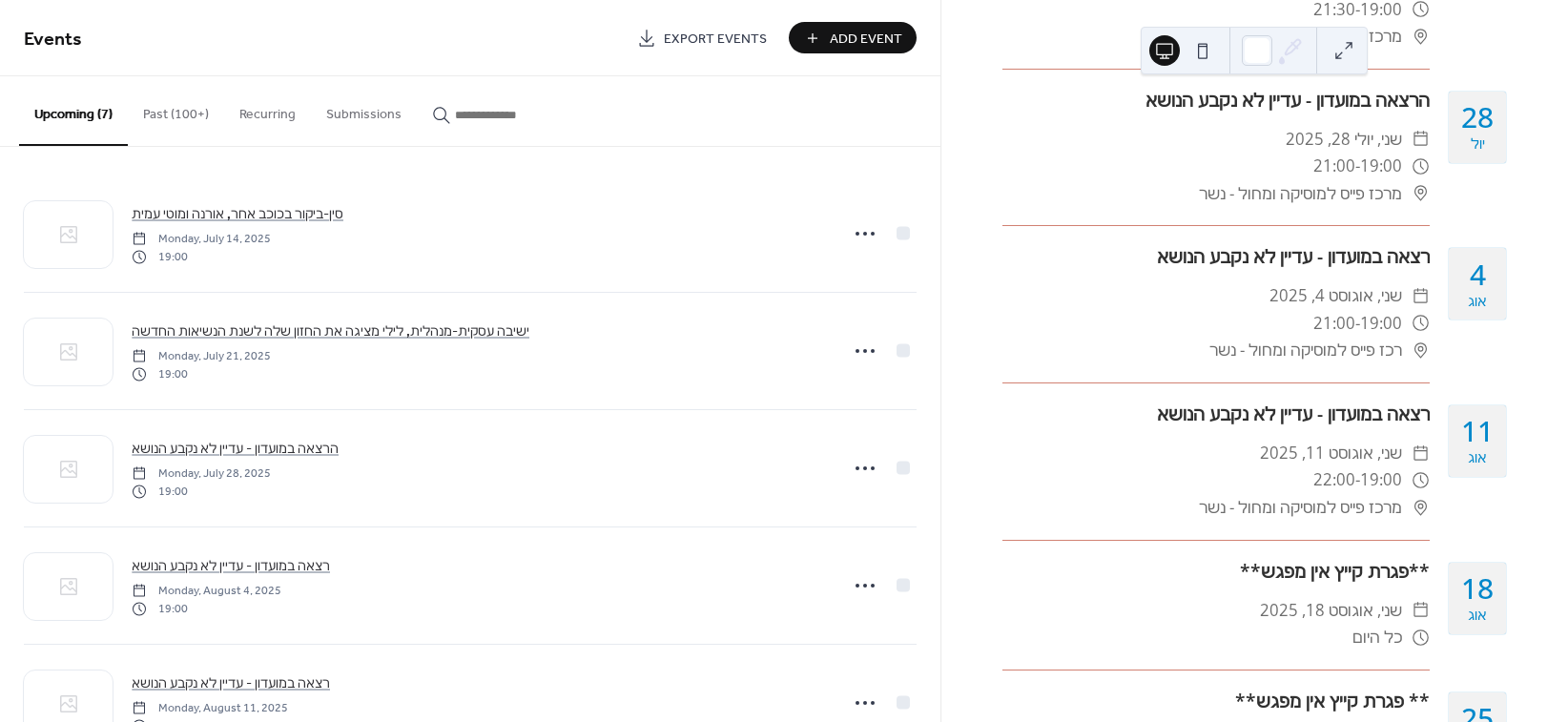 scroll, scrollTop: 572, scrollLeft: 0, axis: vertical 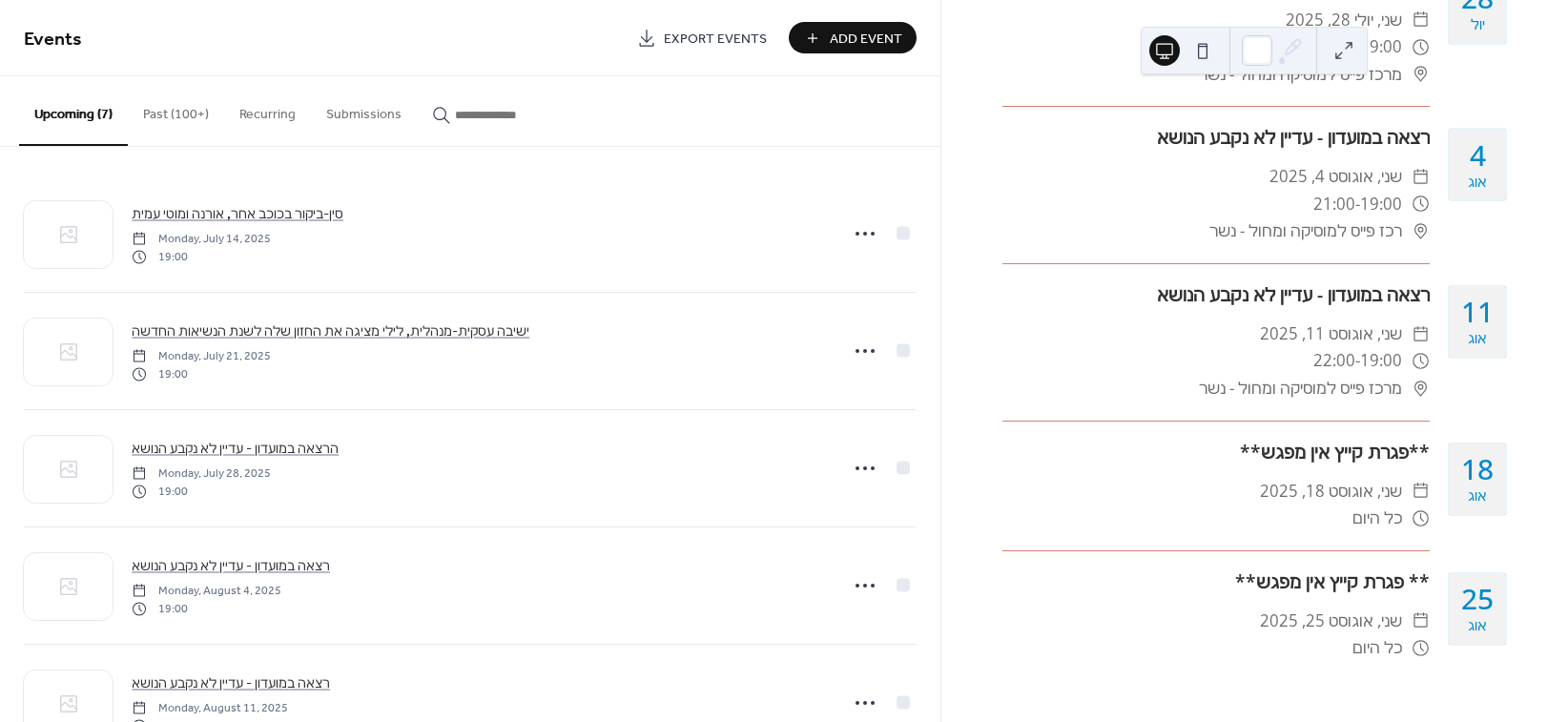 click on "Add Event" at bounding box center [866, 39] 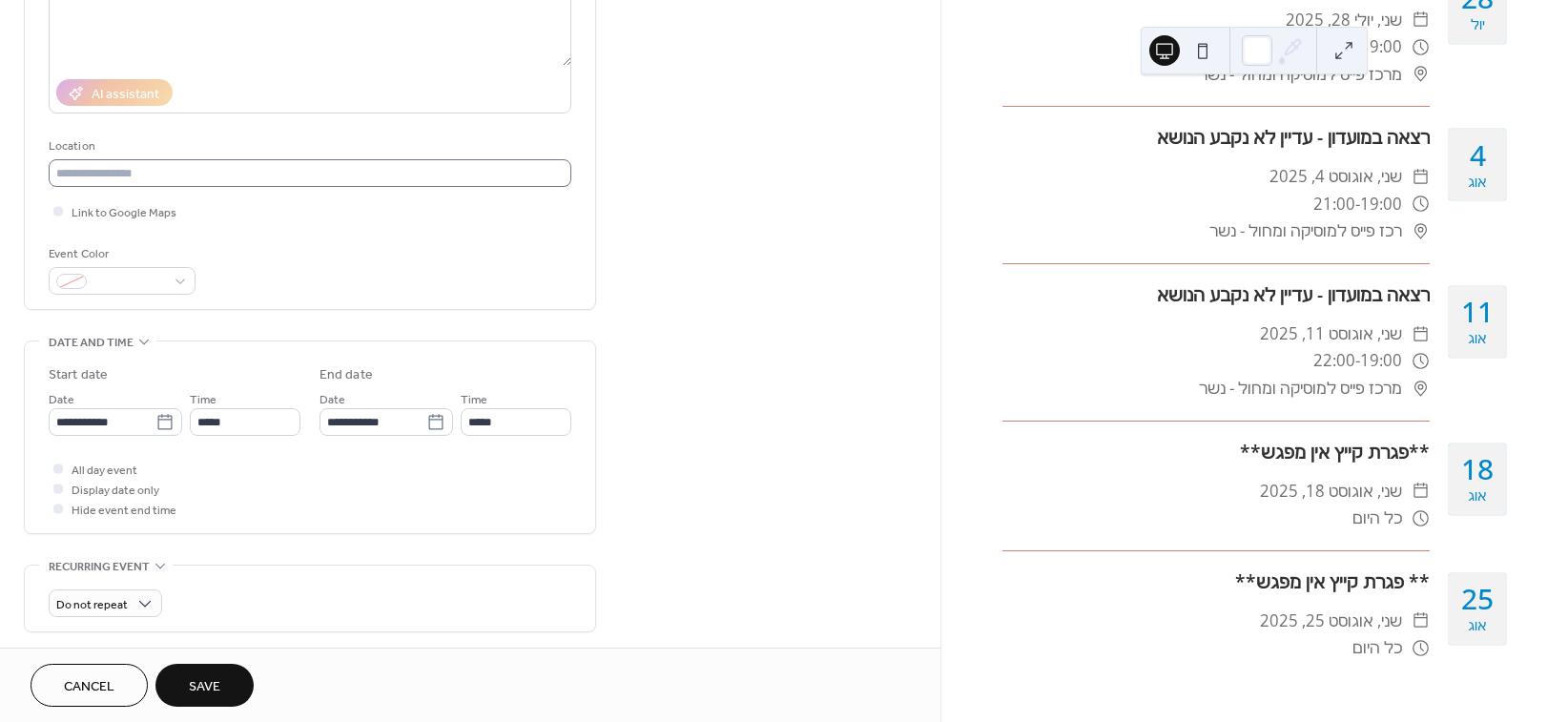 scroll, scrollTop: 282, scrollLeft: 0, axis: vertical 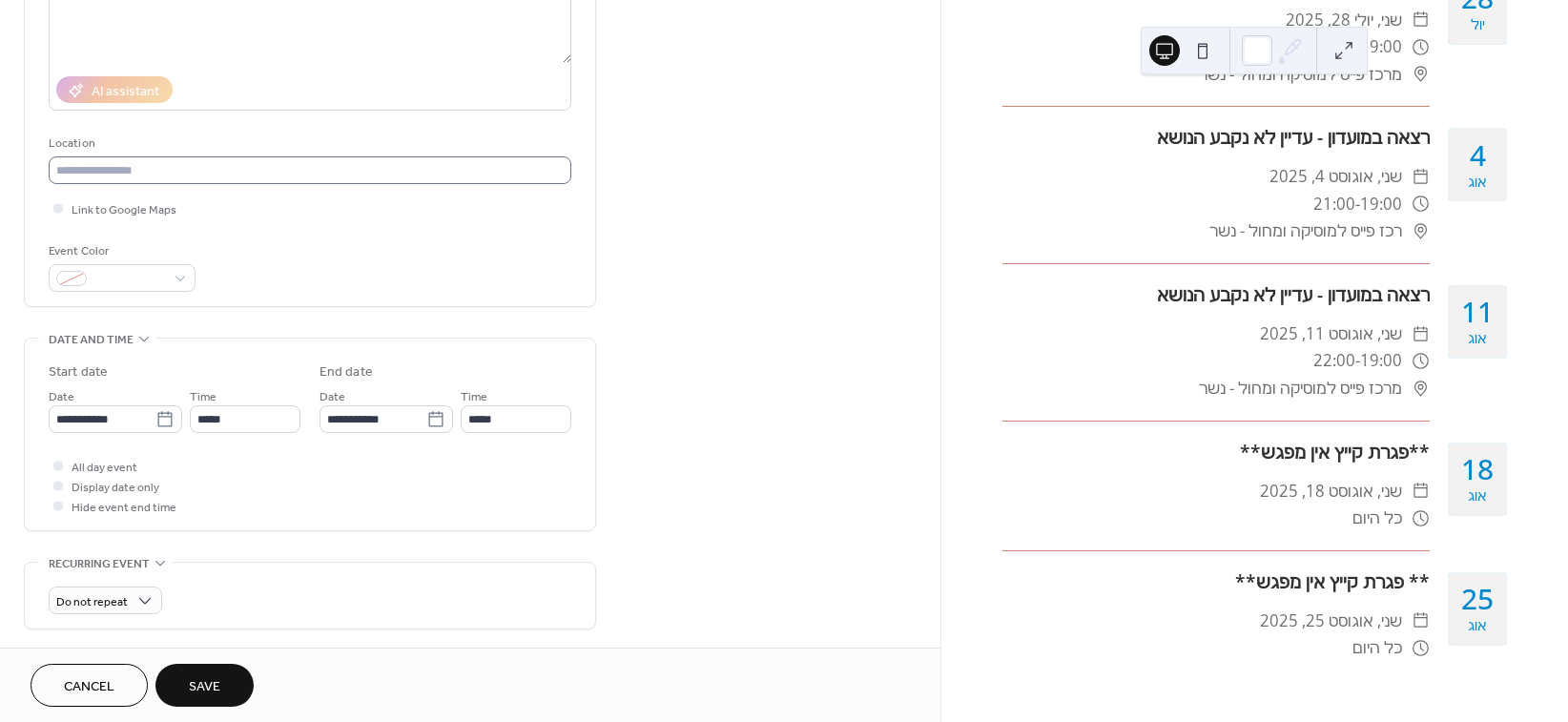 type on "**********" 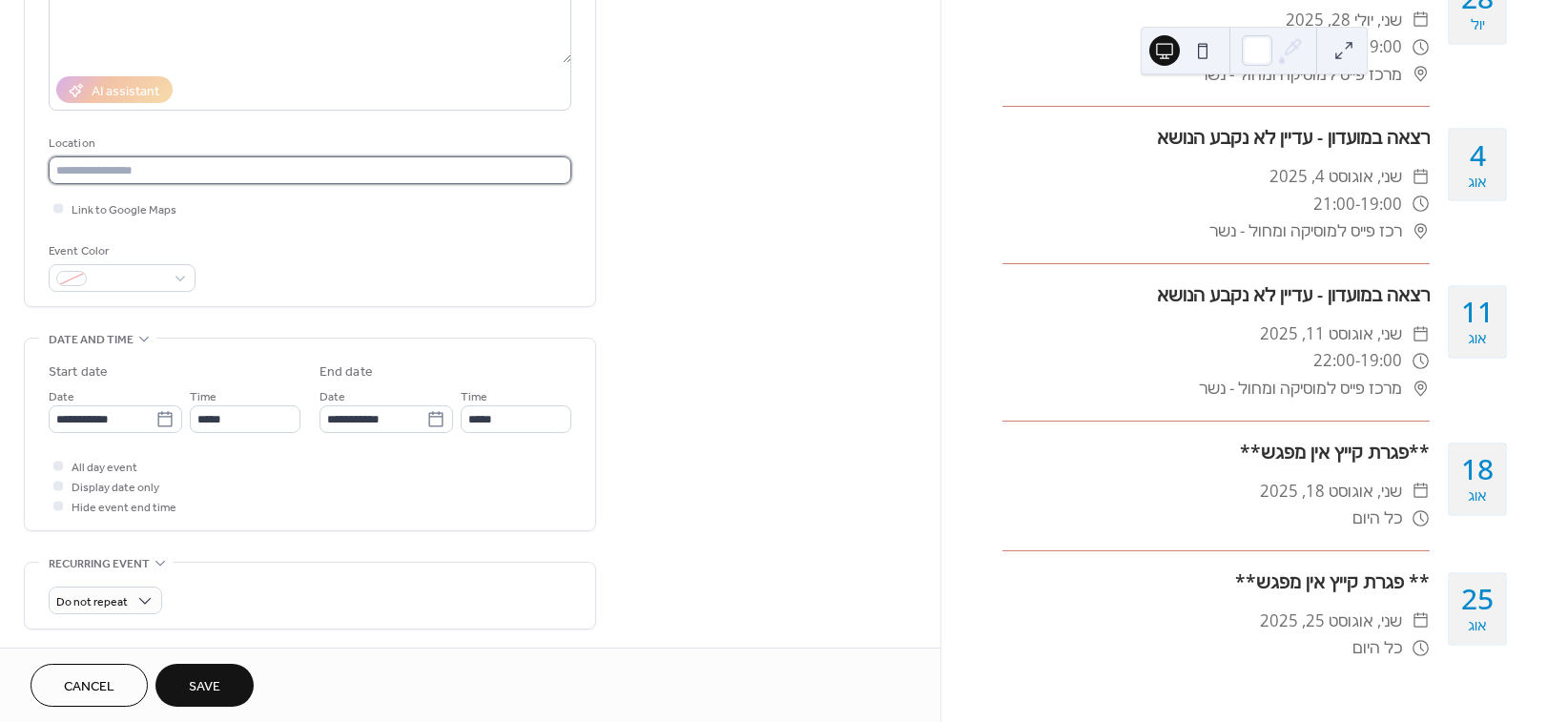 click at bounding box center (310, 170) 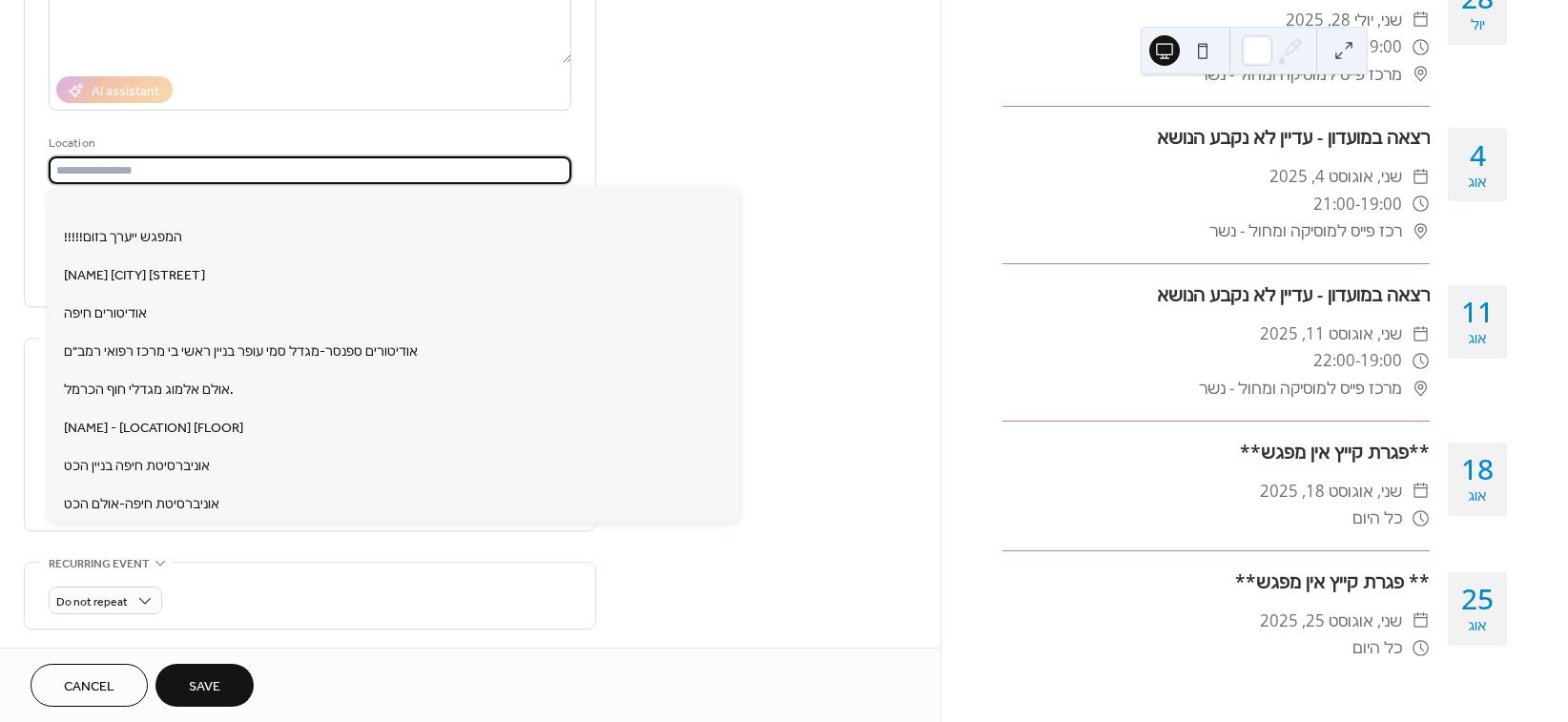 paste on "**********" 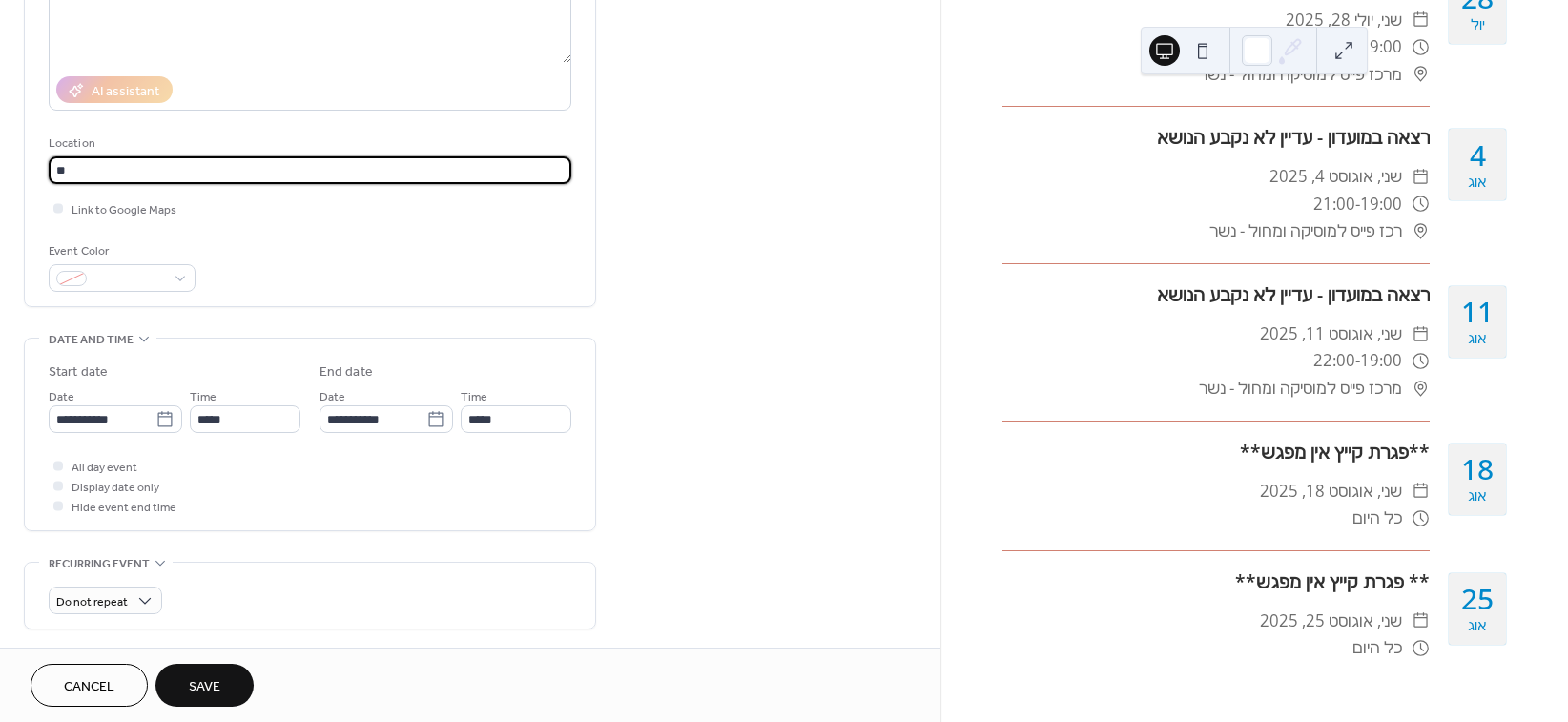 type on "*" 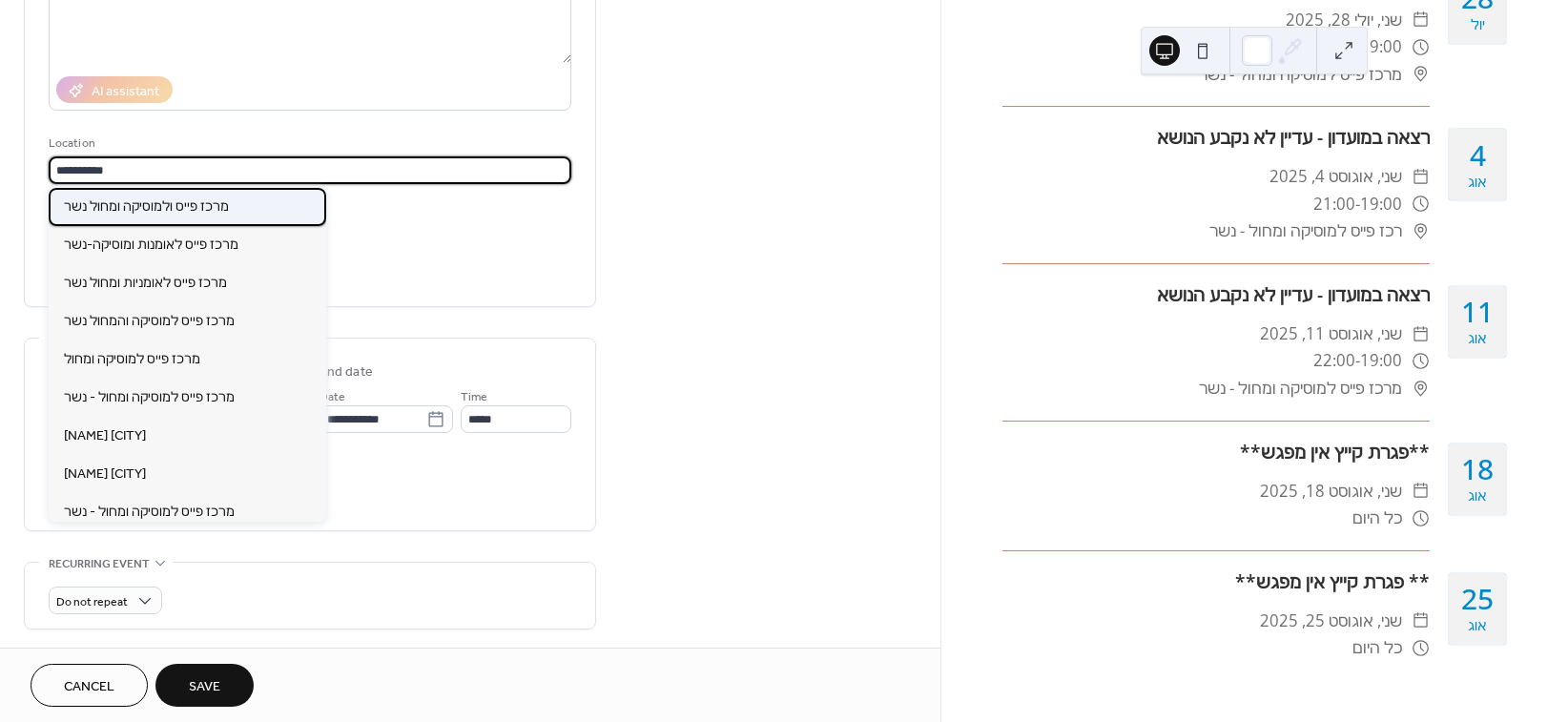 click on "מרכז פייס ולמוסיקה ומחול נשר" at bounding box center (146, 206) 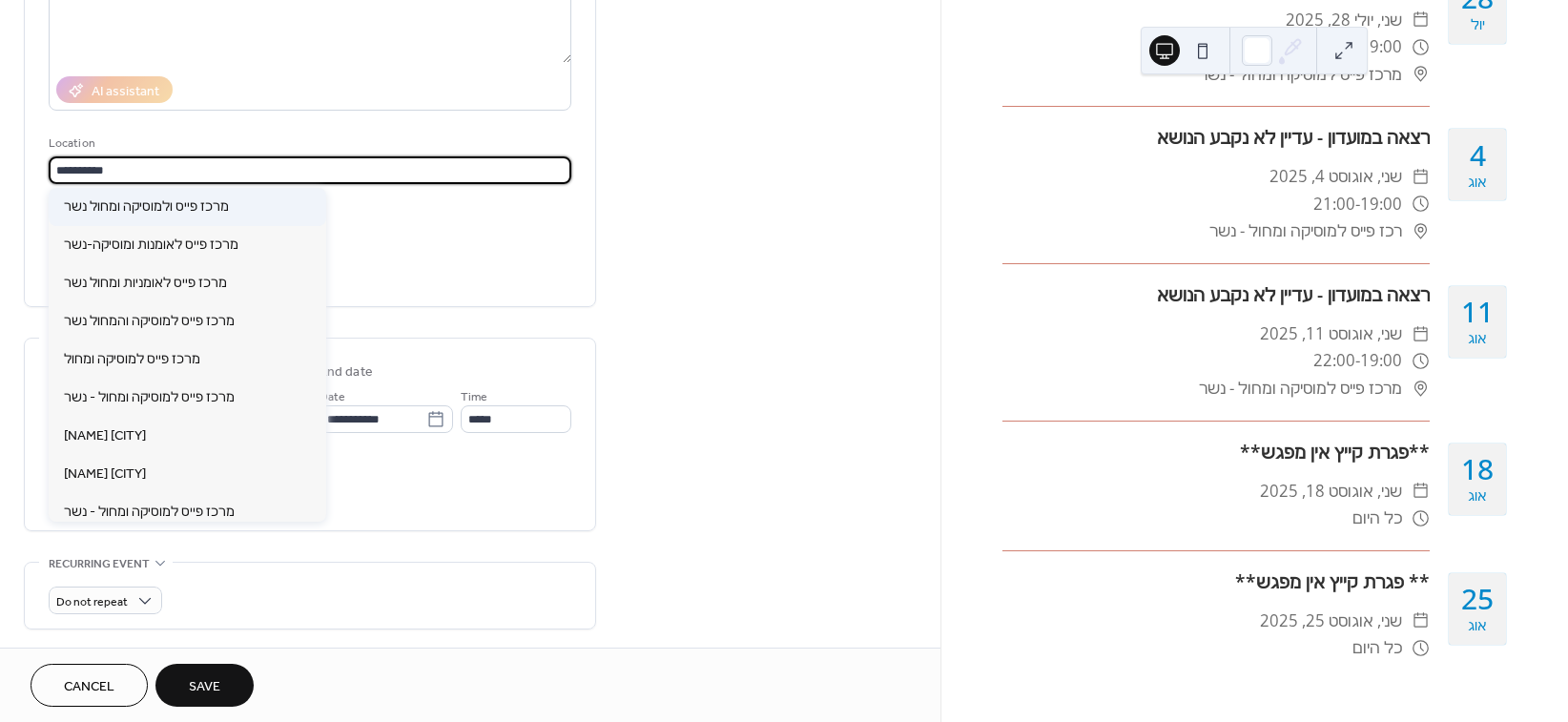 type on "**********" 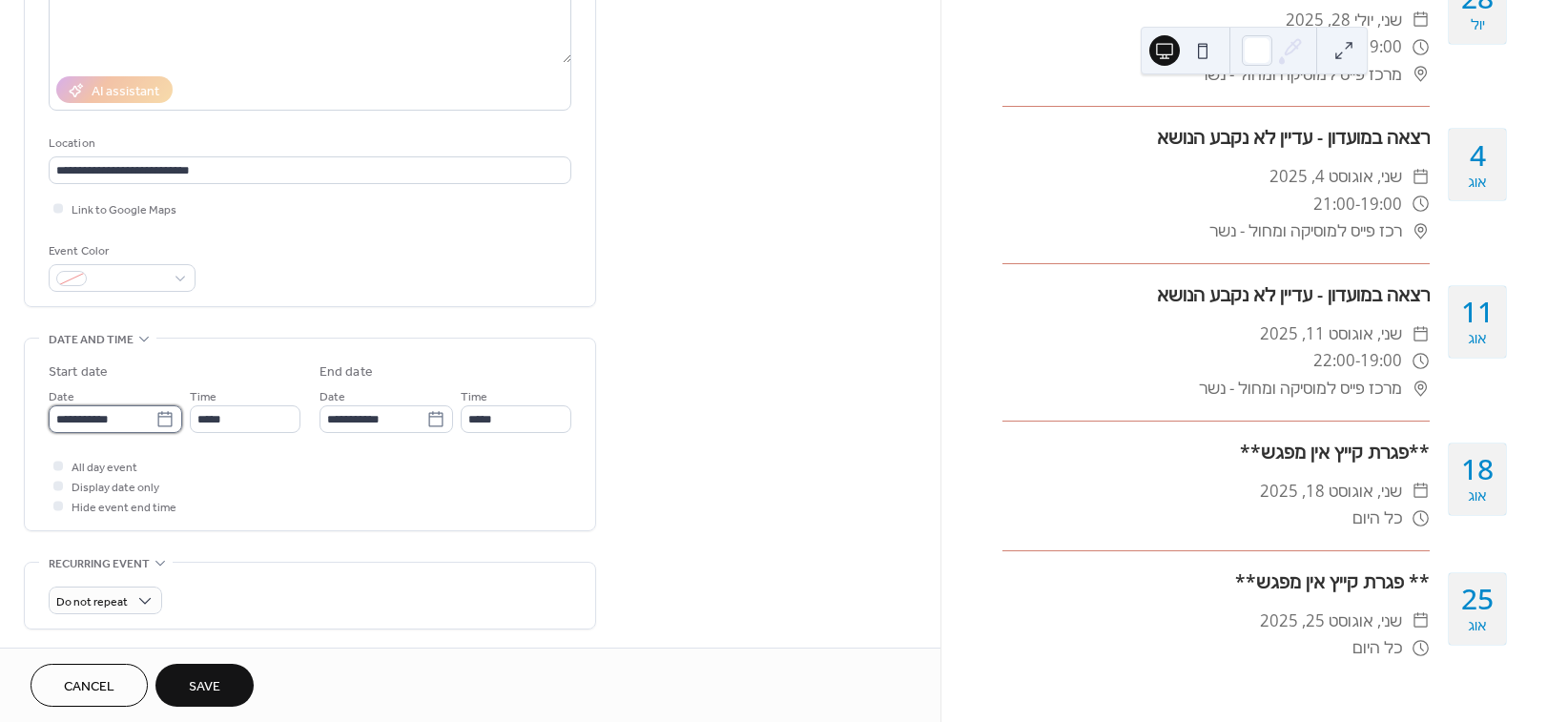 click on "**********" at bounding box center [102, 419] 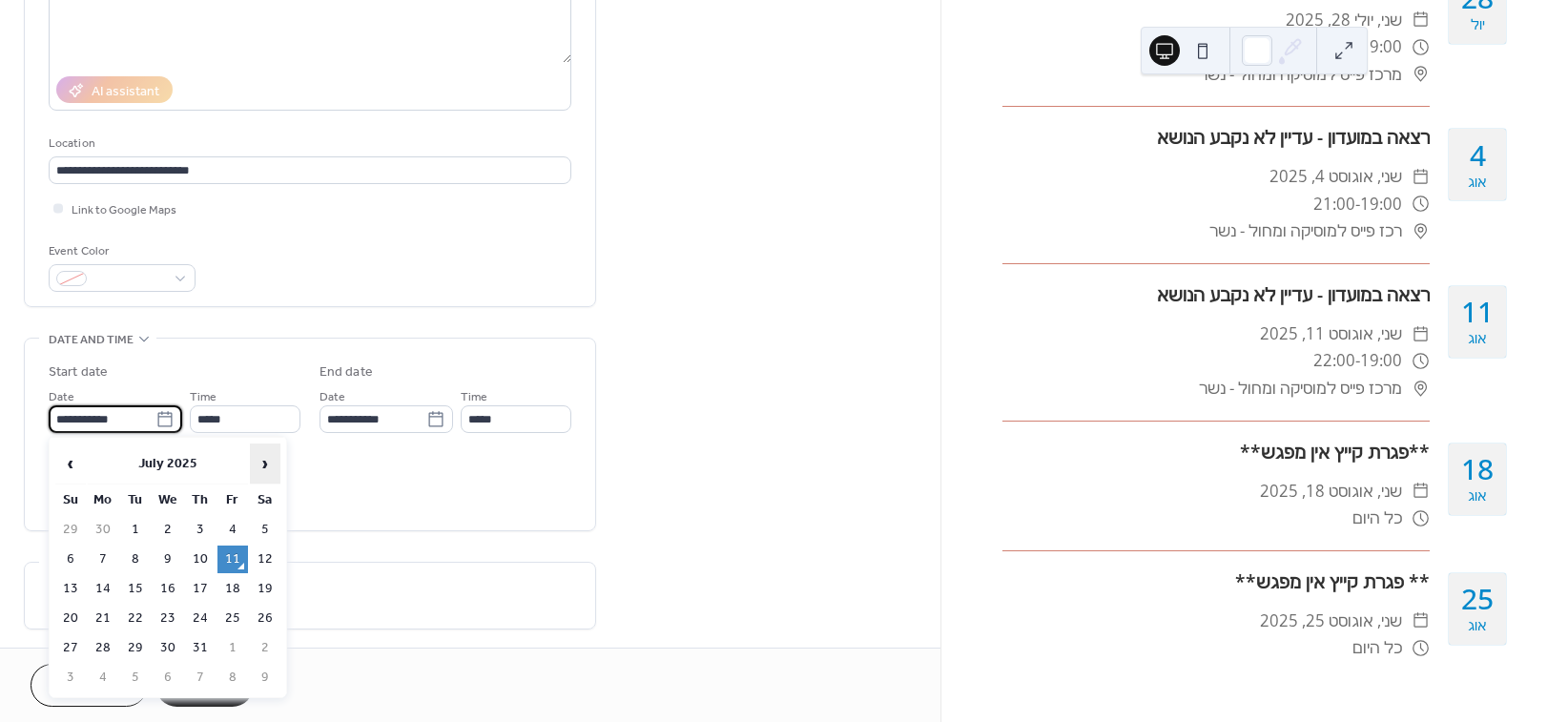 click on "›" at bounding box center (265, 464) 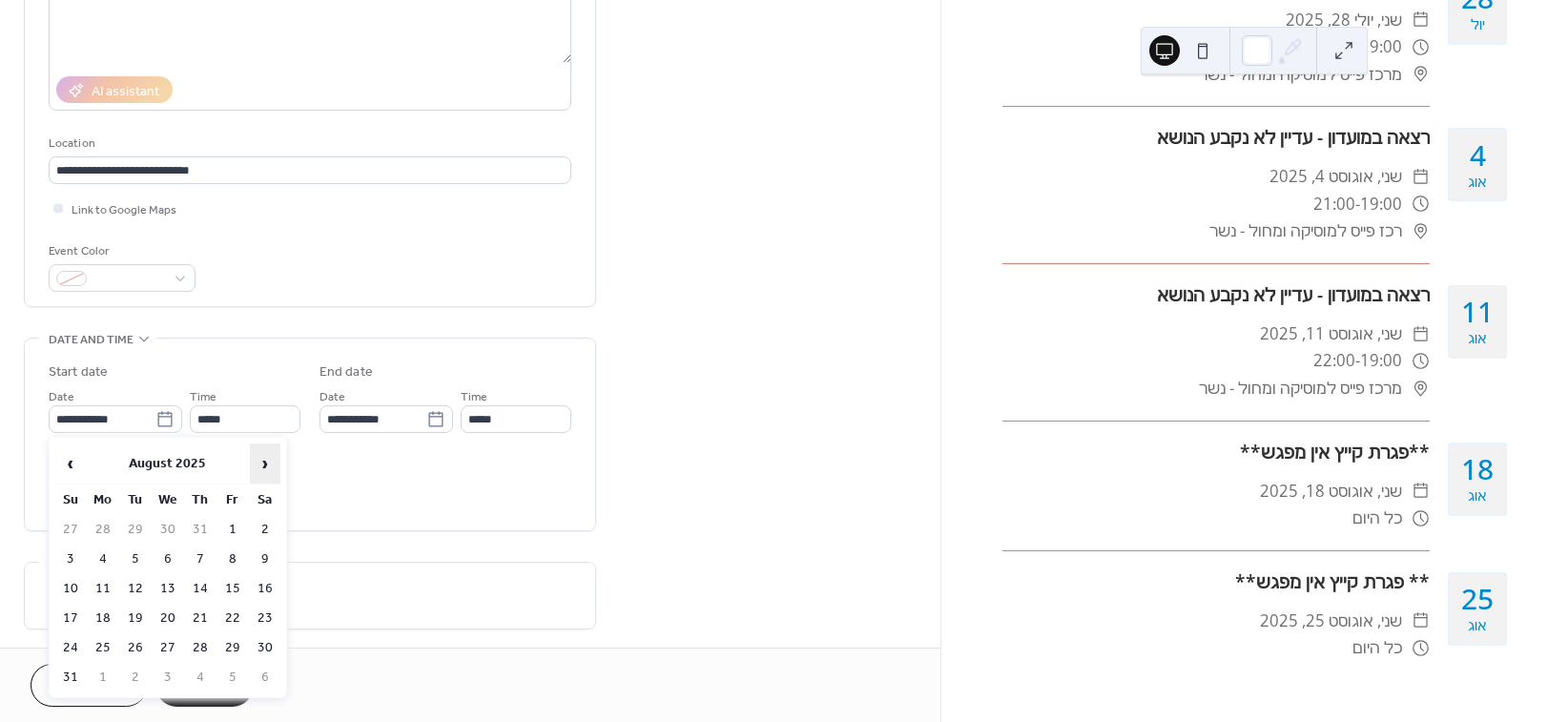 click on "›" at bounding box center [265, 464] 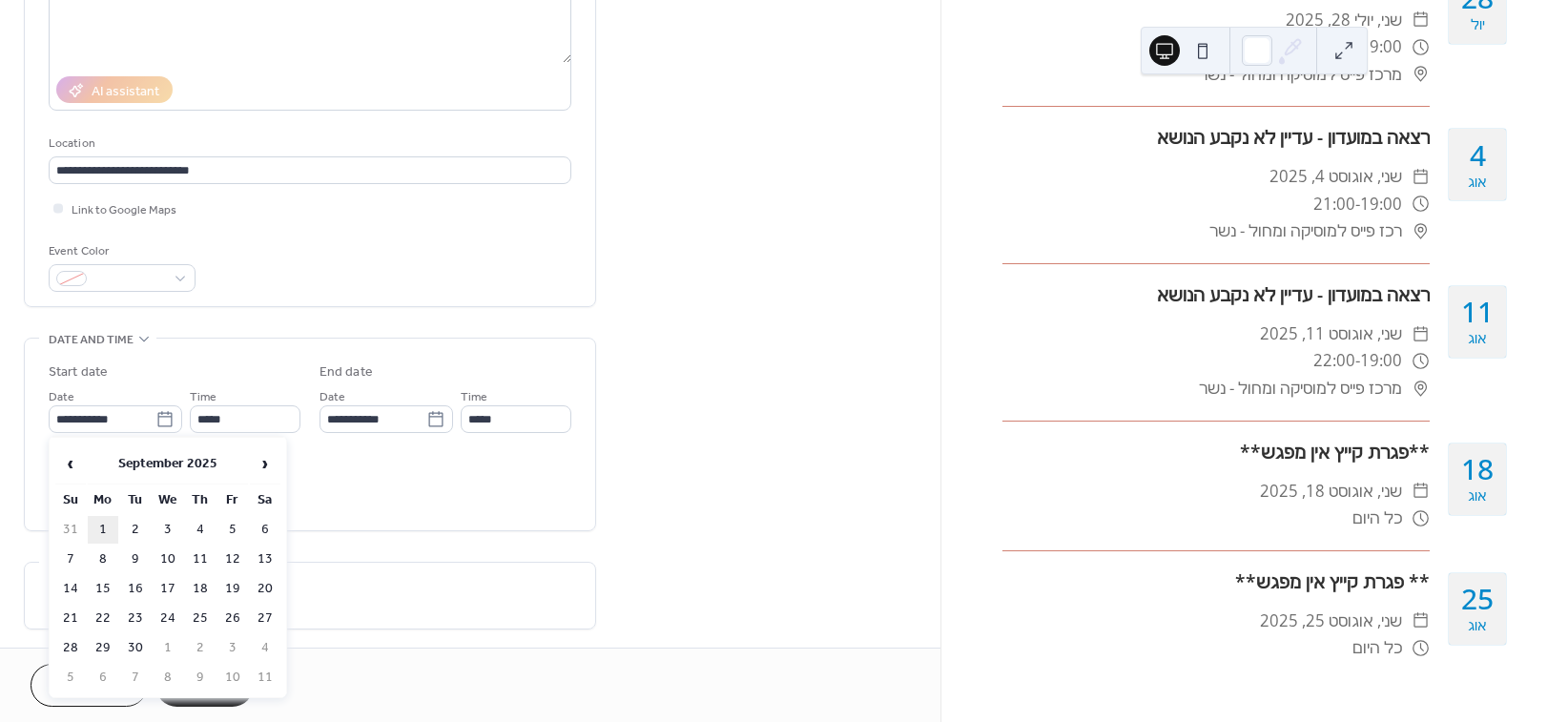 click on "1" at bounding box center (103, 529) 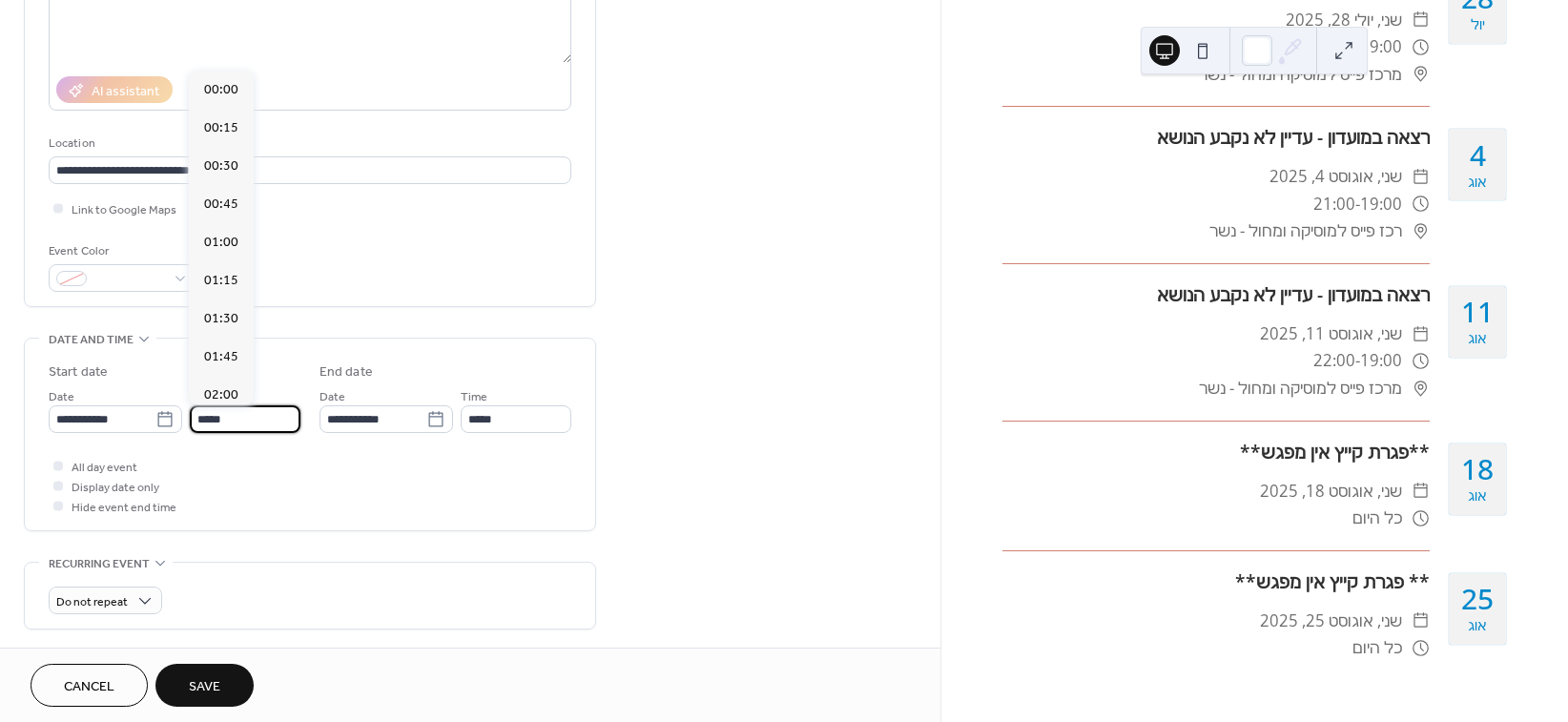 click on "*****" at bounding box center (245, 419) 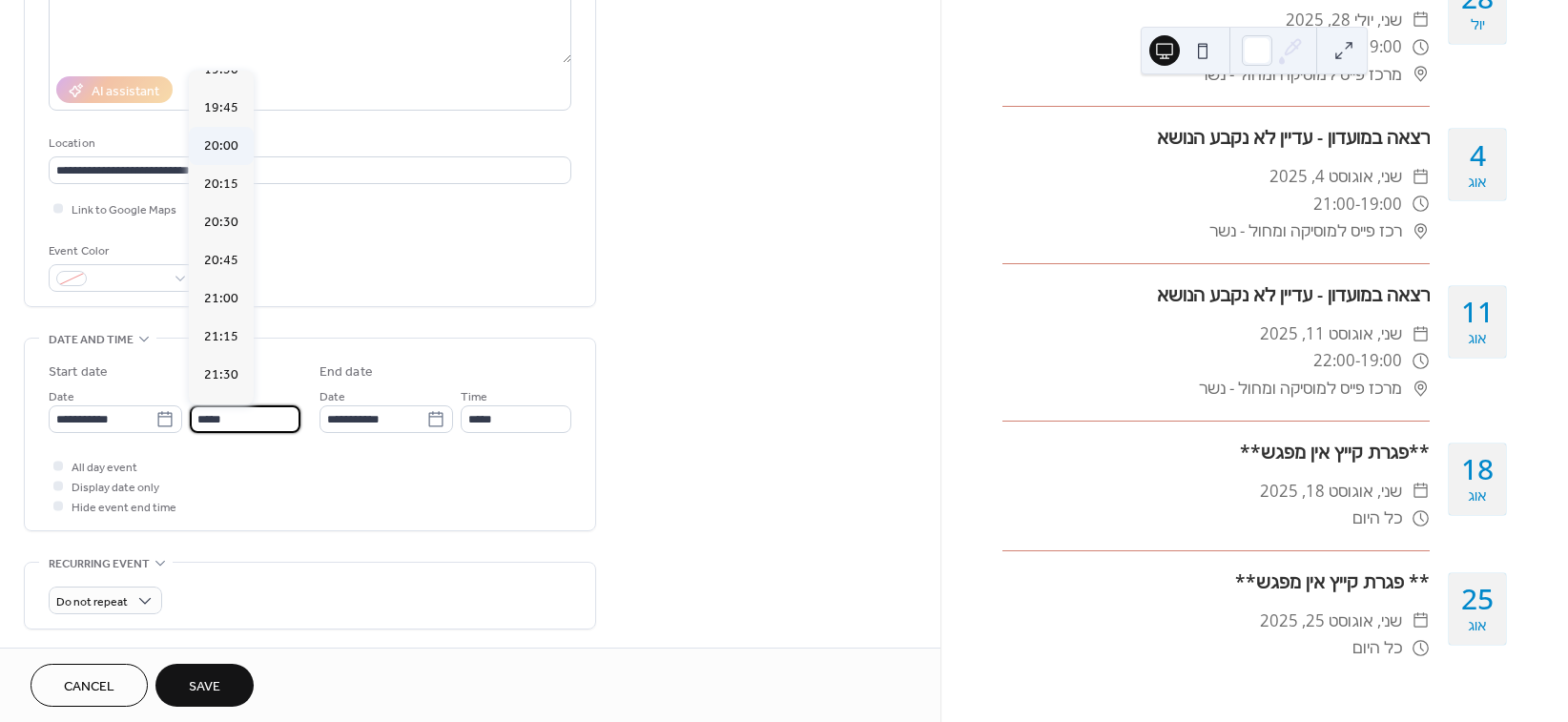 scroll, scrollTop: 2998, scrollLeft: 0, axis: vertical 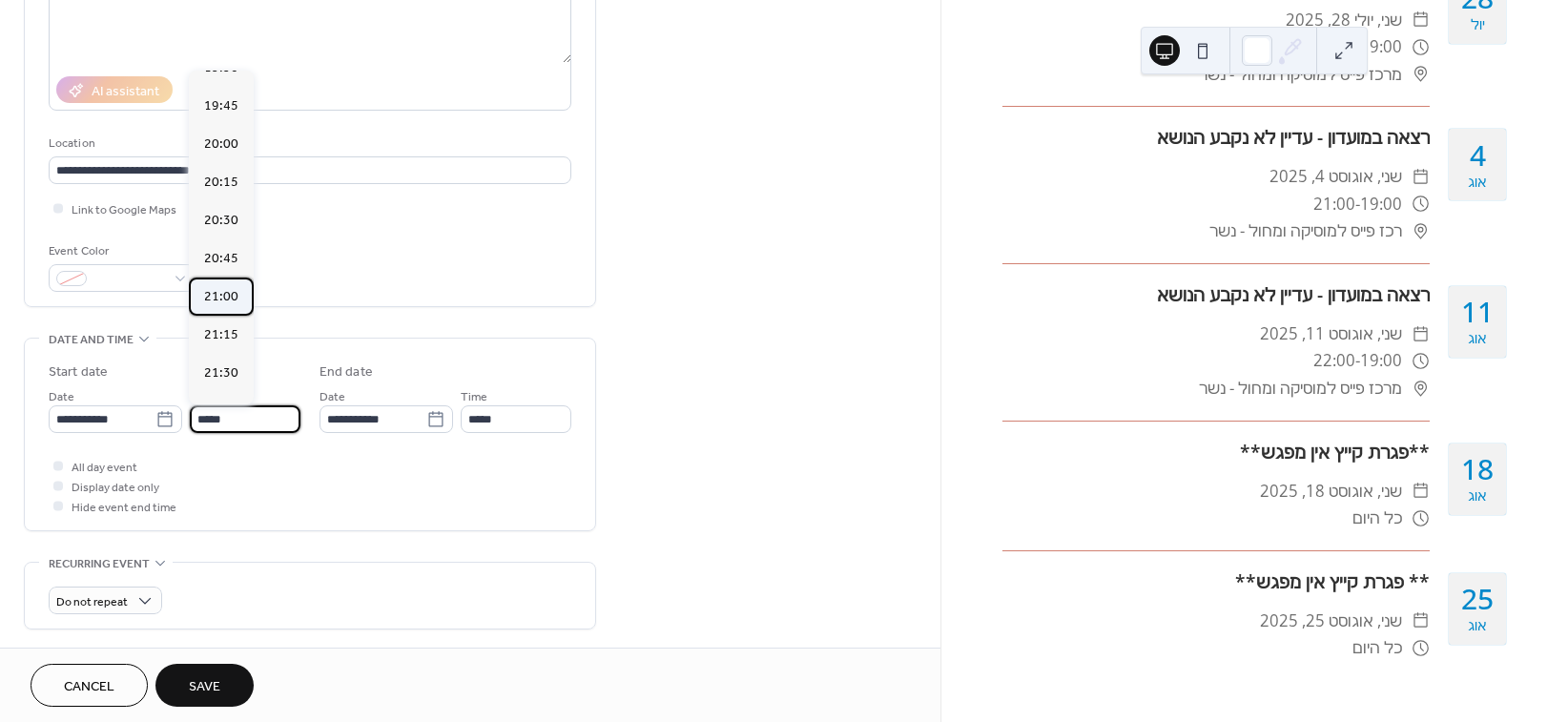click on "21:00" at bounding box center [221, 297] 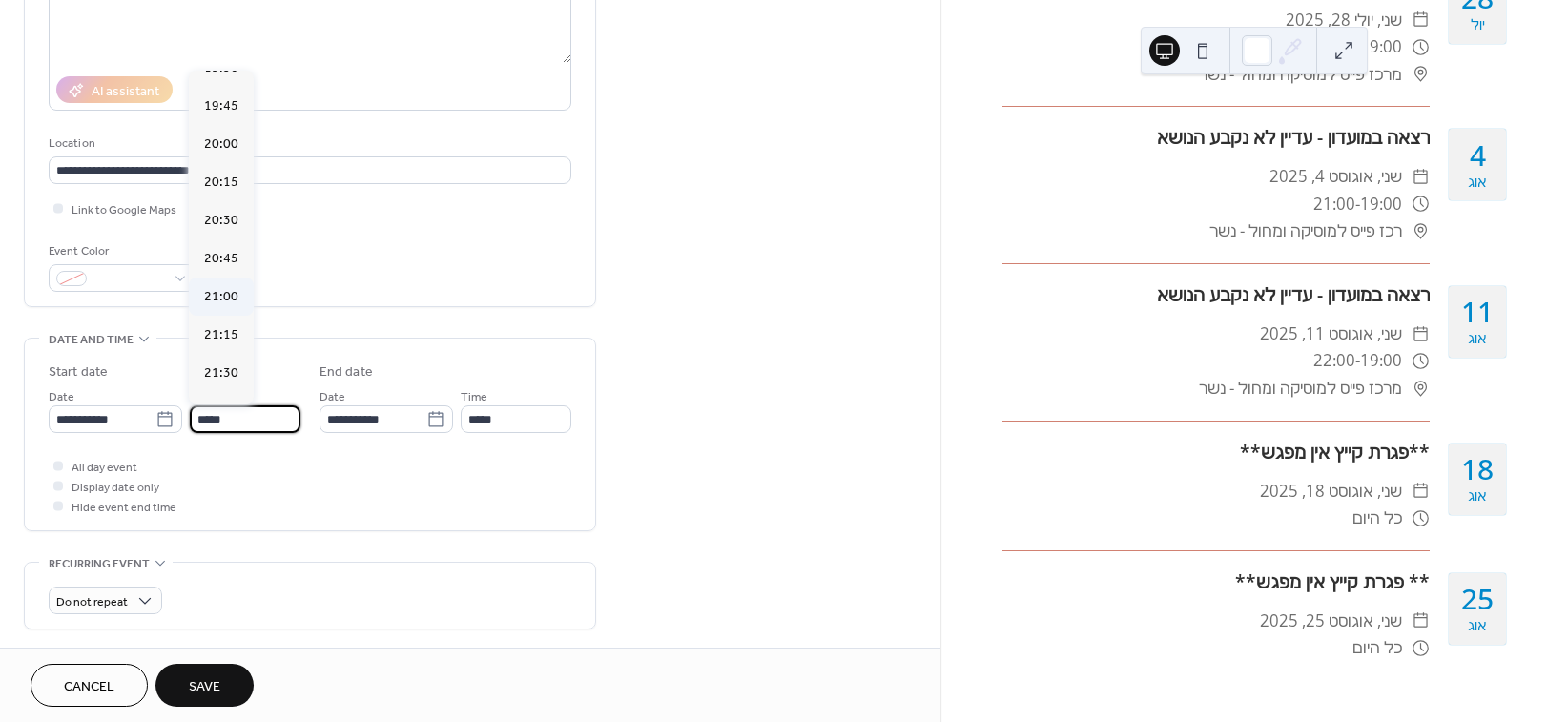 type on "*****" 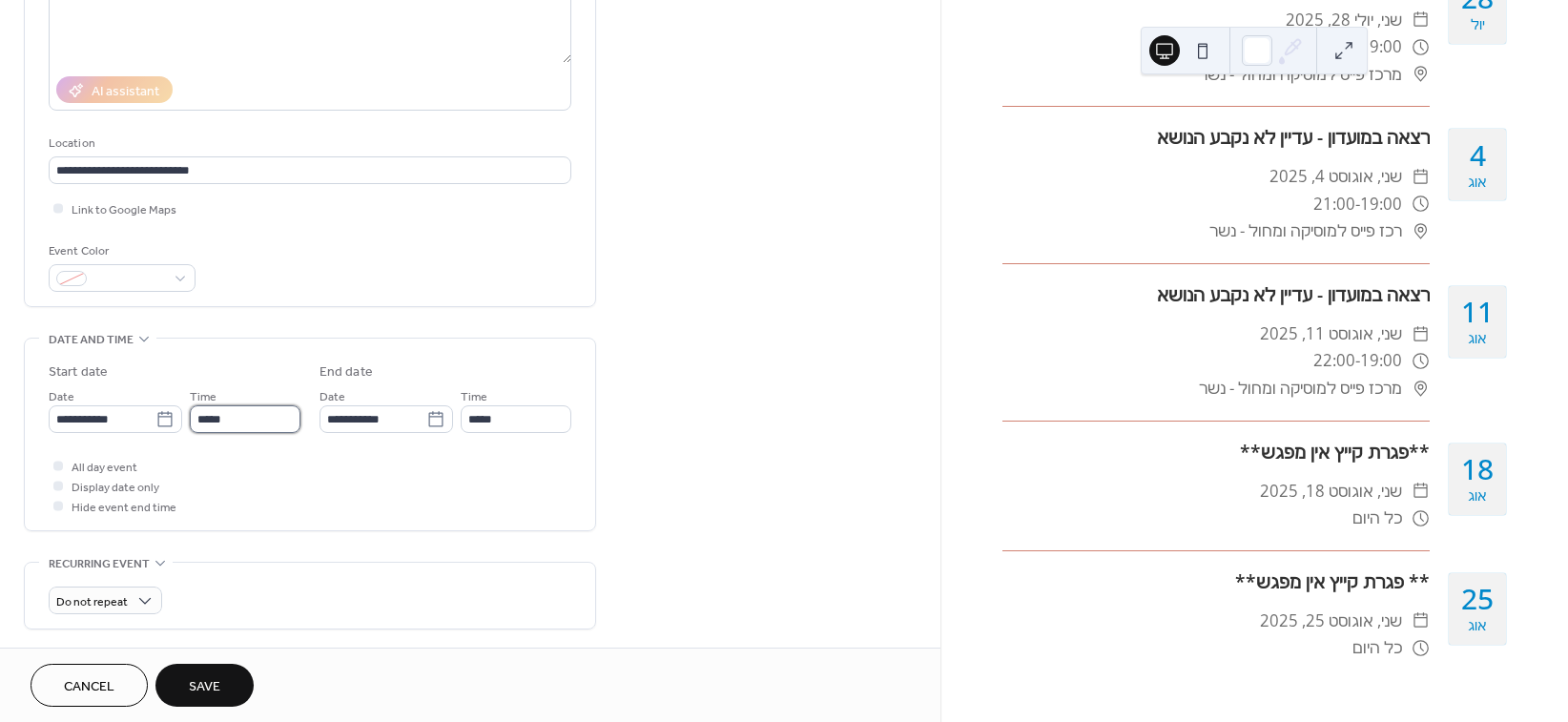 click on "*****" at bounding box center [245, 419] 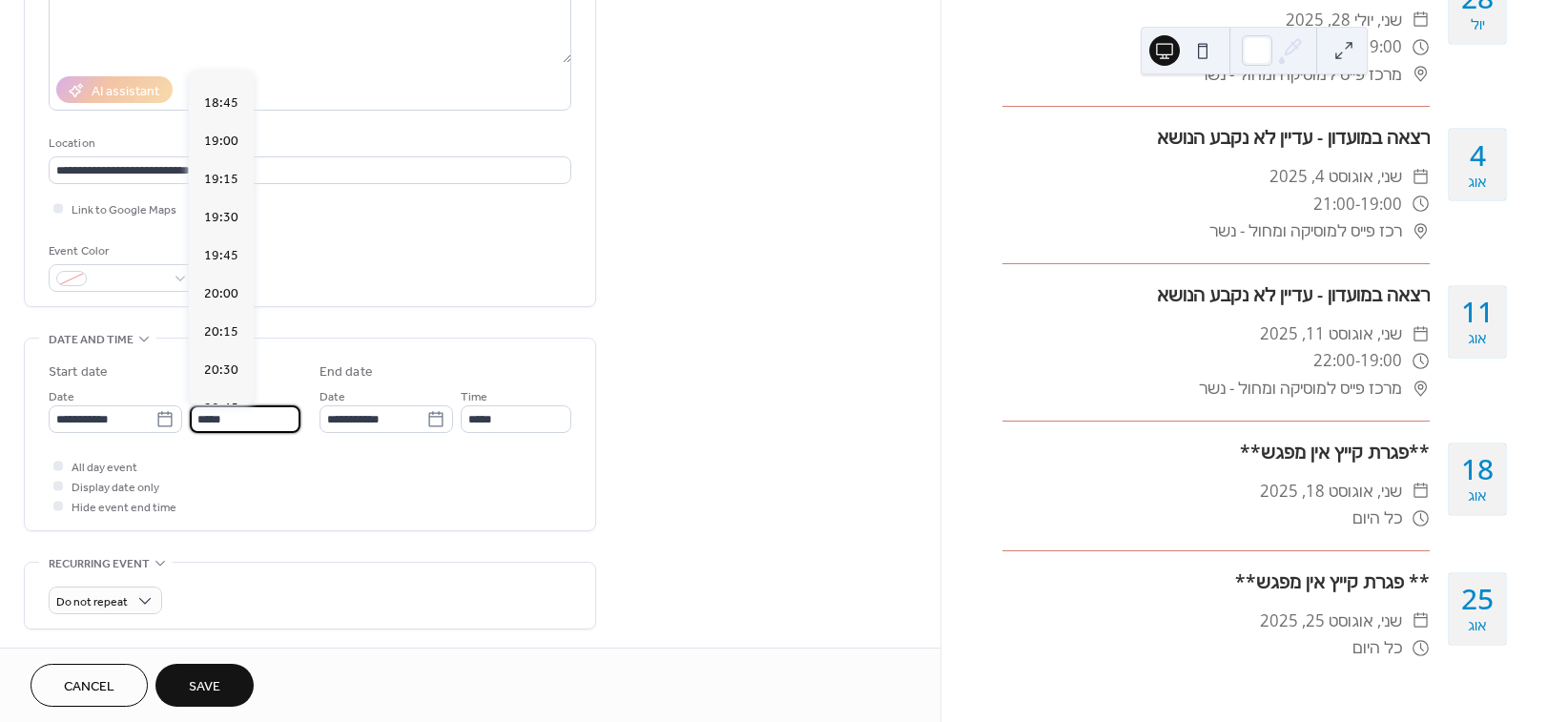 scroll, scrollTop: 2843, scrollLeft: 0, axis: vertical 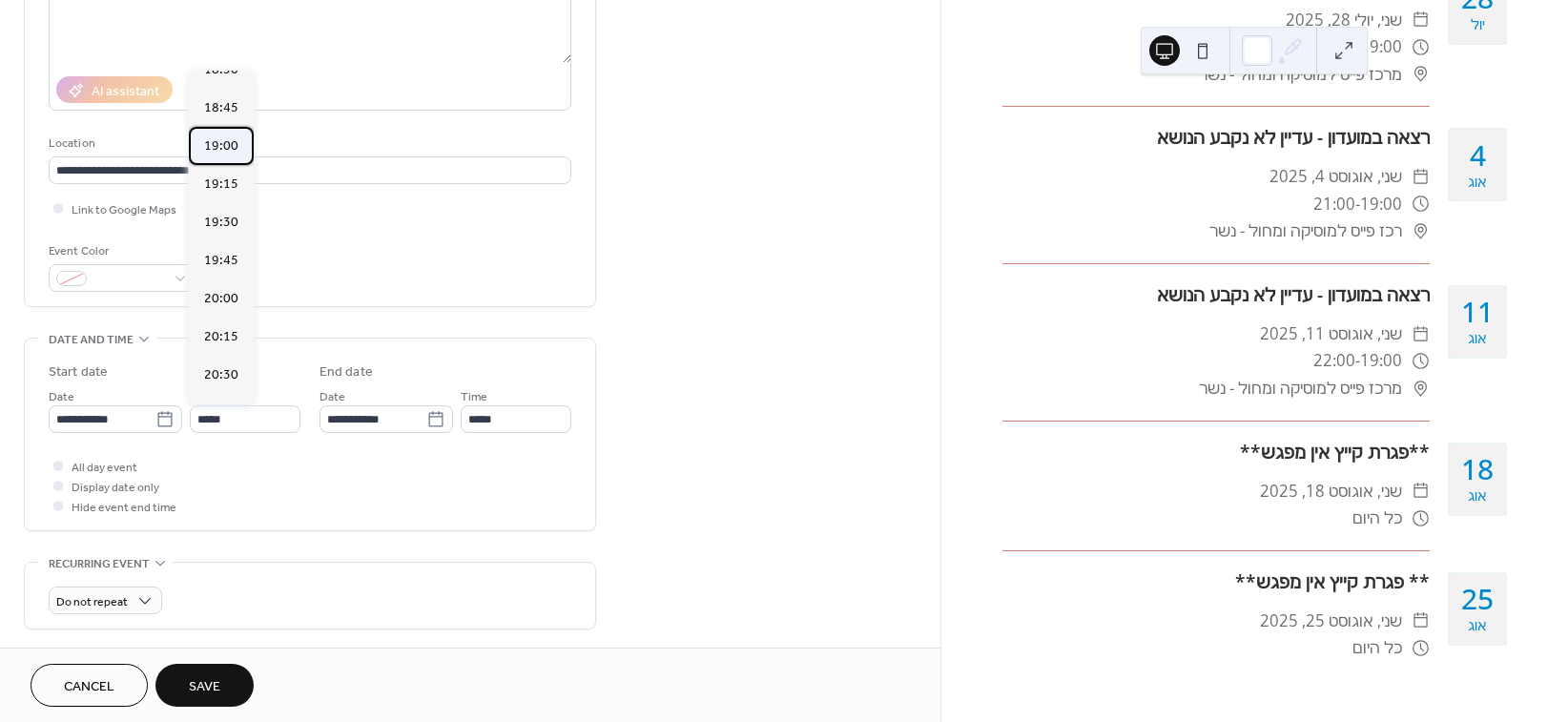 click on "19:00" at bounding box center [221, 146] 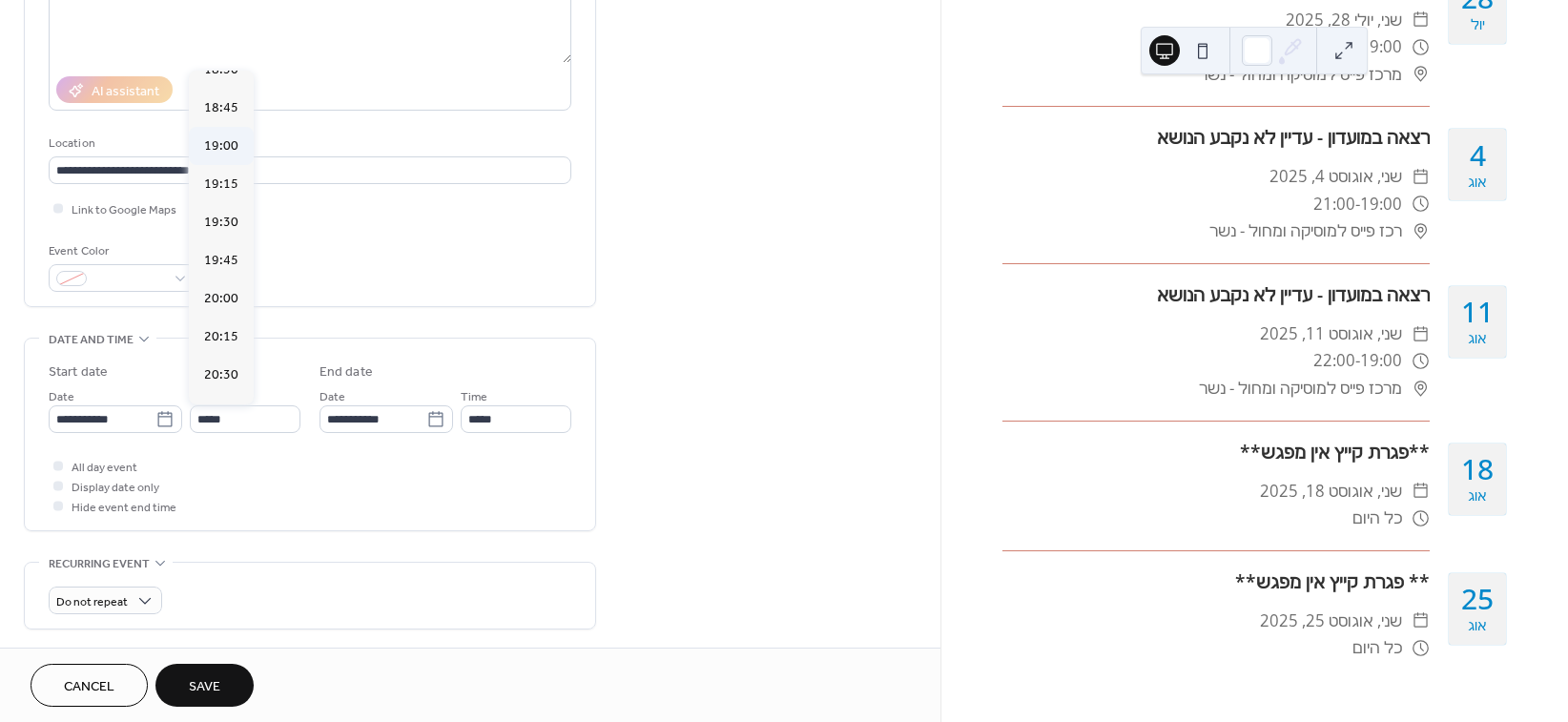 type on "*****" 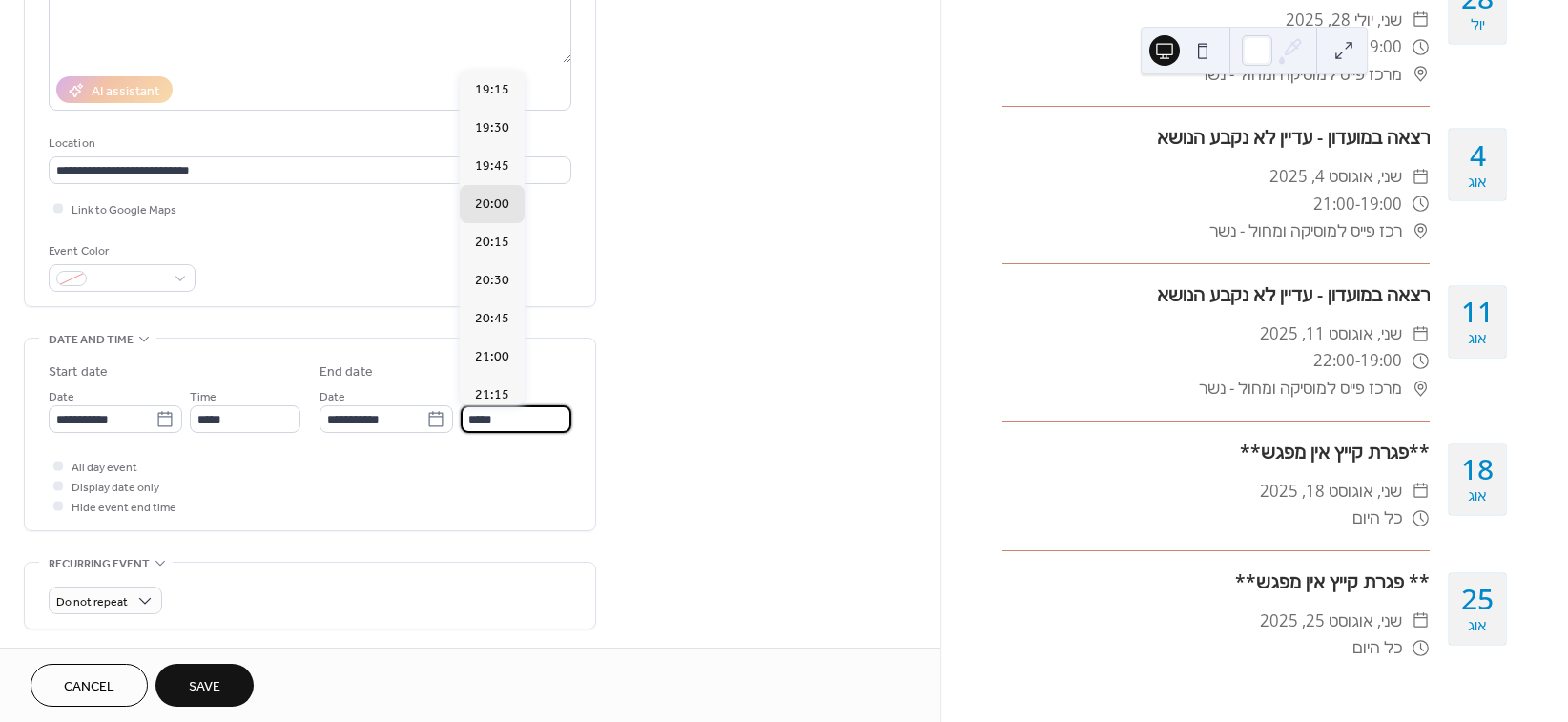 click on "*****" at bounding box center [516, 419] 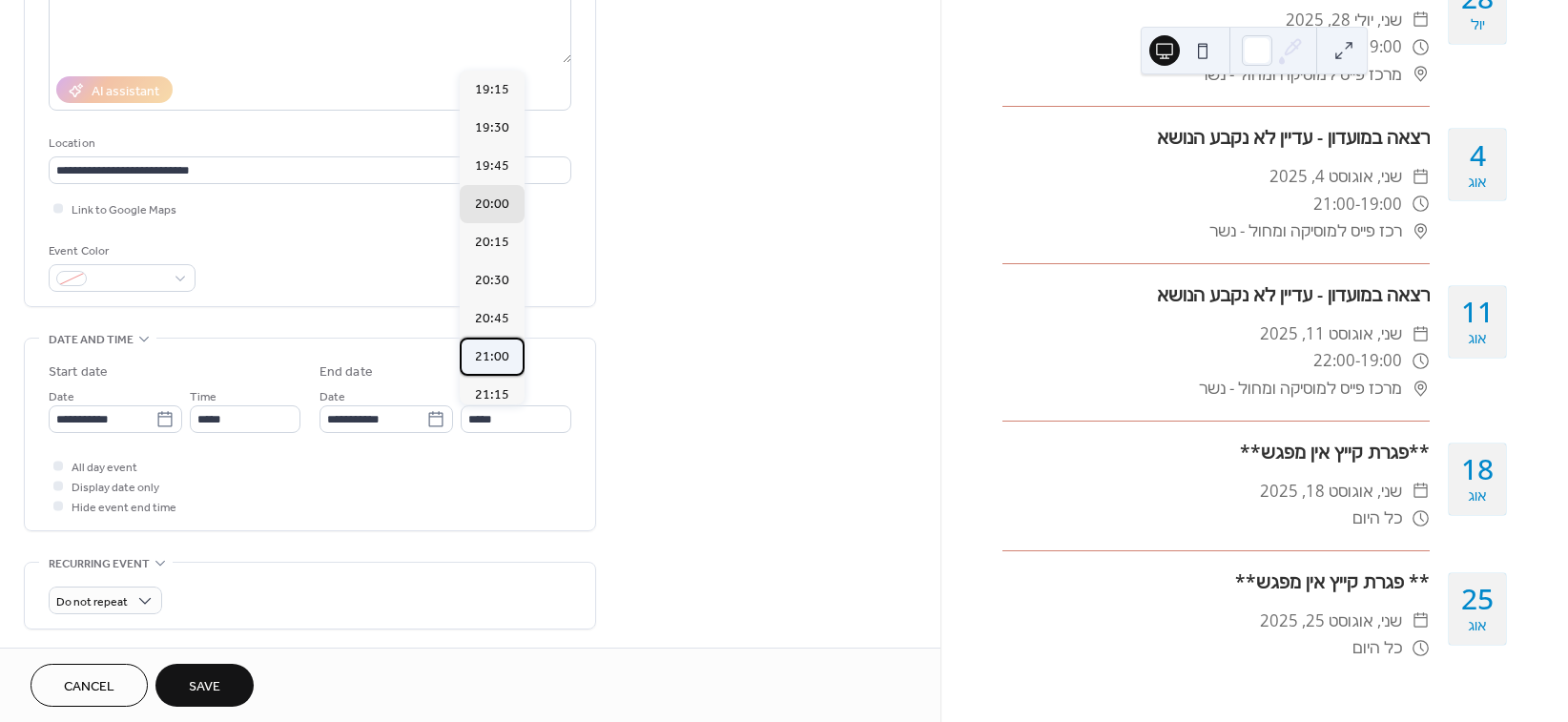 click on "21:00" at bounding box center (492, 357) 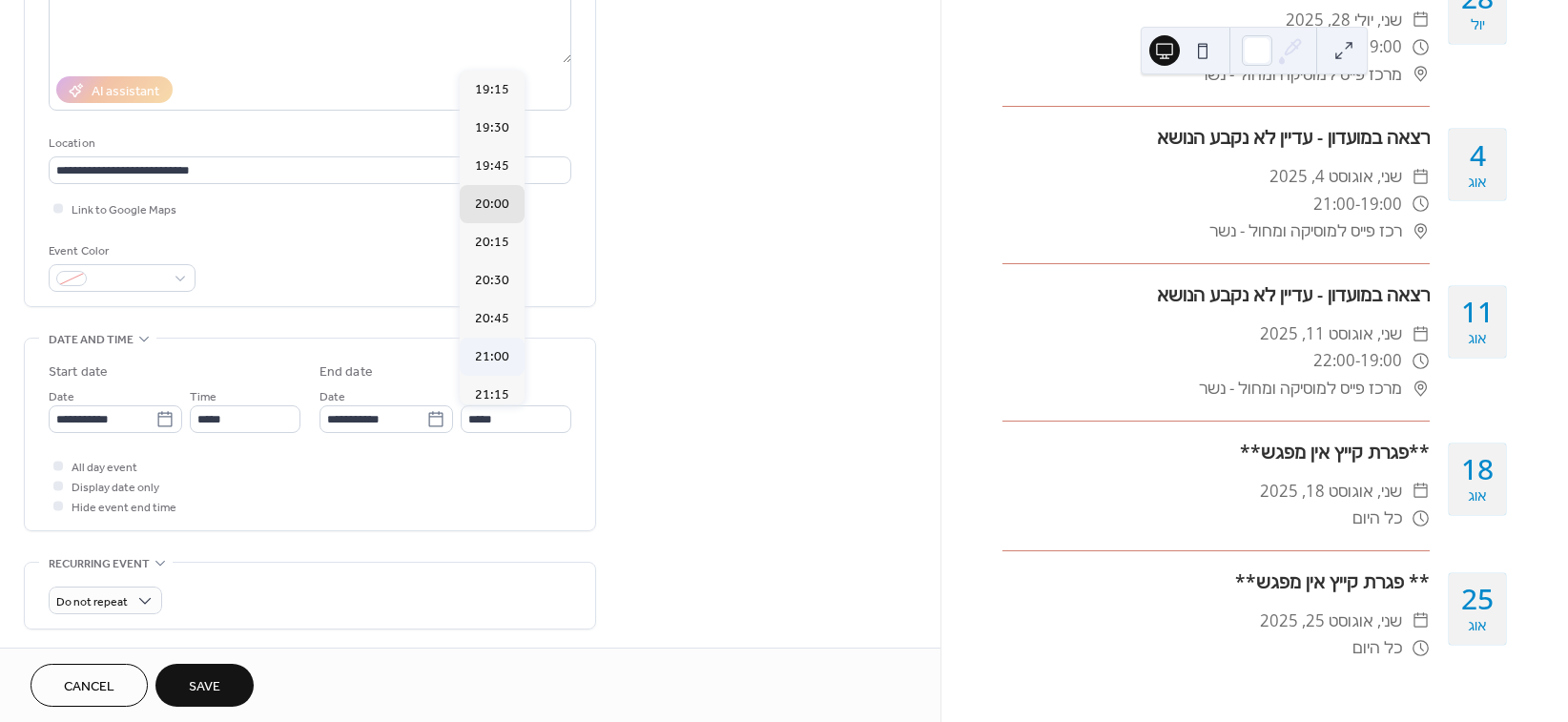 type on "*****" 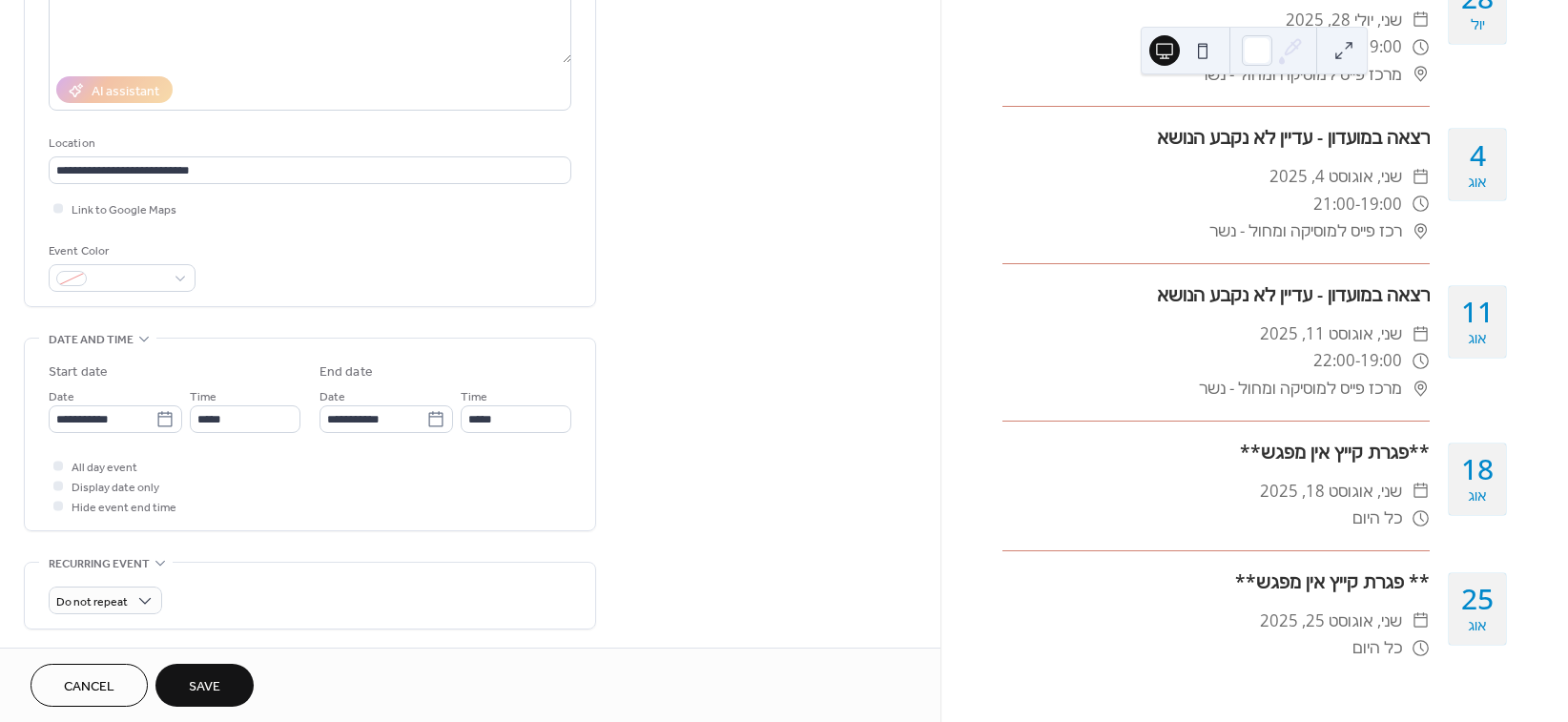 click on "Save" at bounding box center (204, 687) 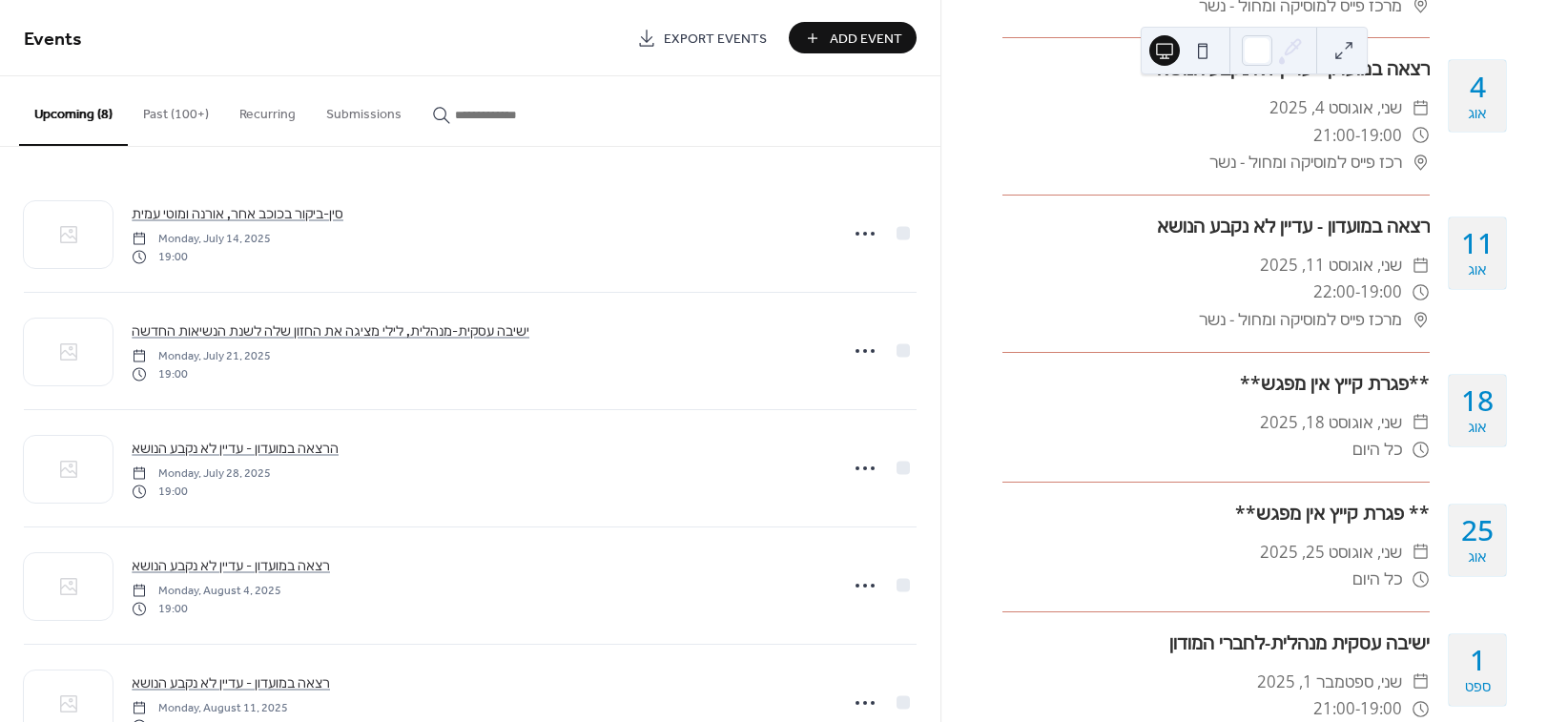 scroll, scrollTop: 713, scrollLeft: 0, axis: vertical 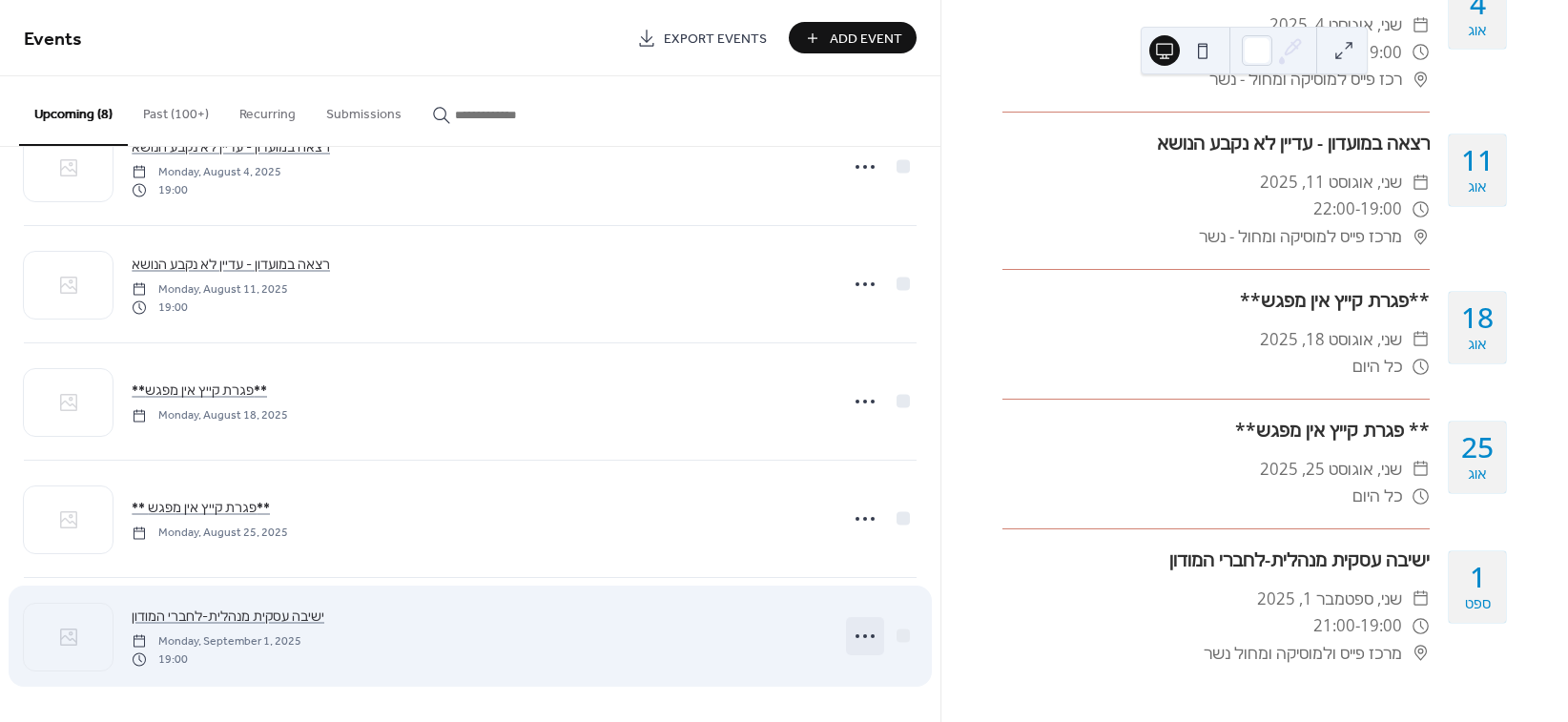 click 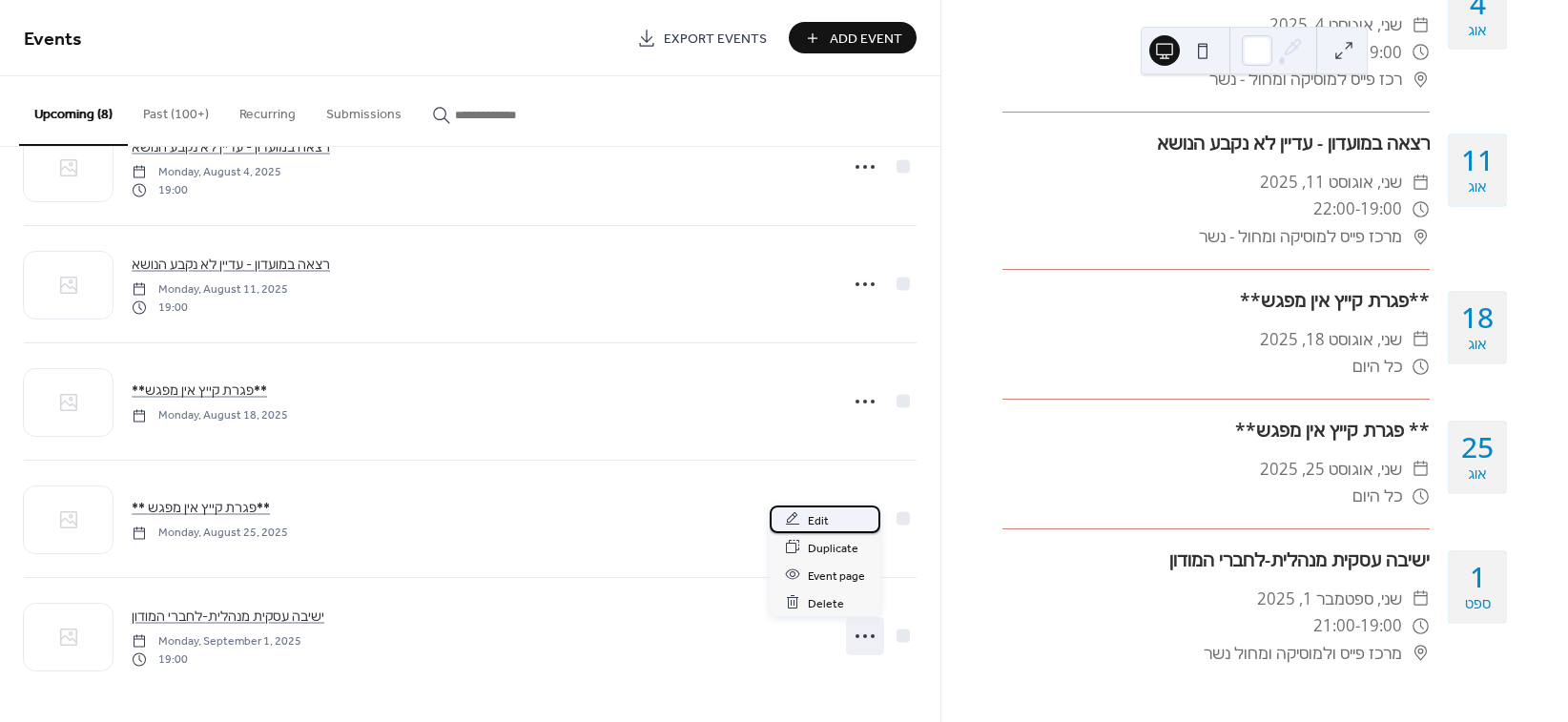 click on "Edit" at bounding box center [818, 520] 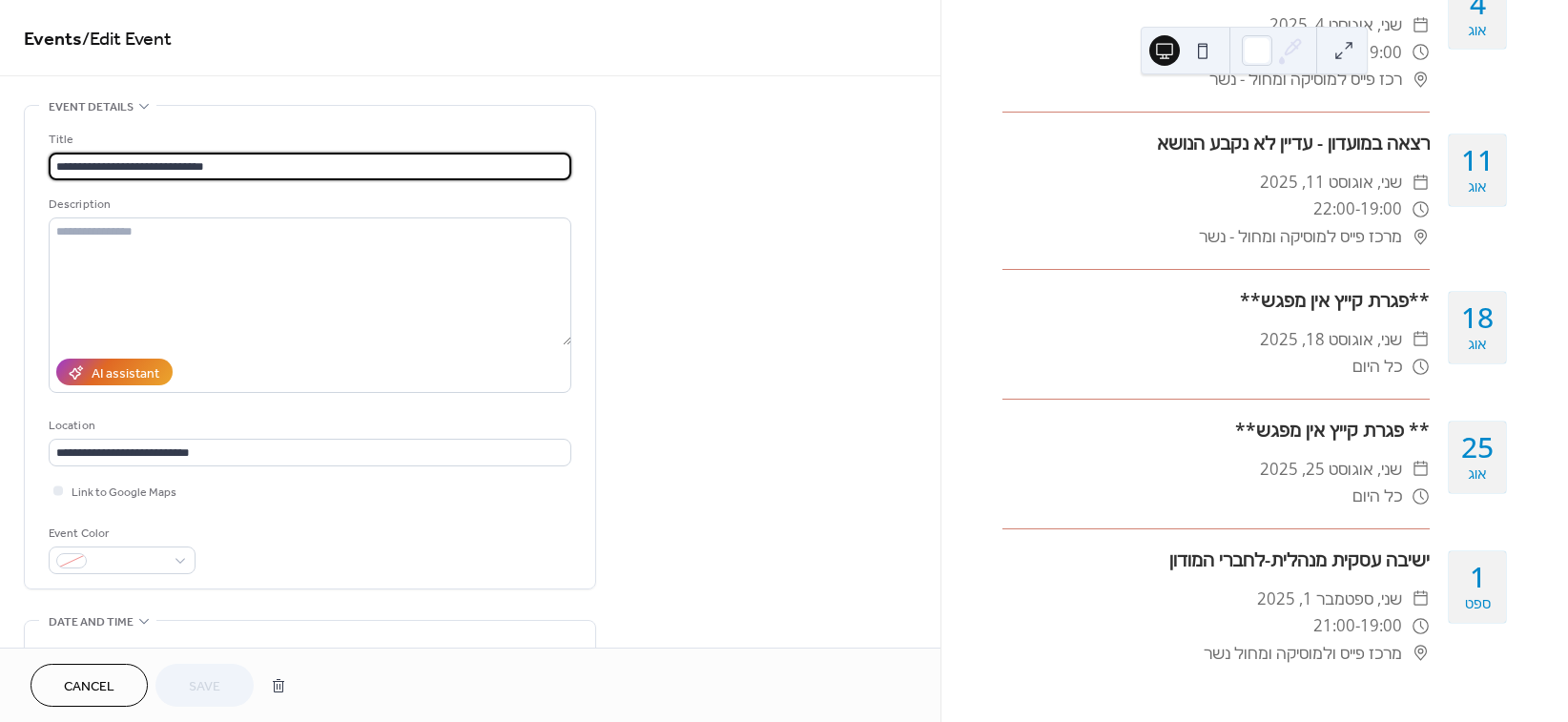 click on "**********" at bounding box center (310, 166) 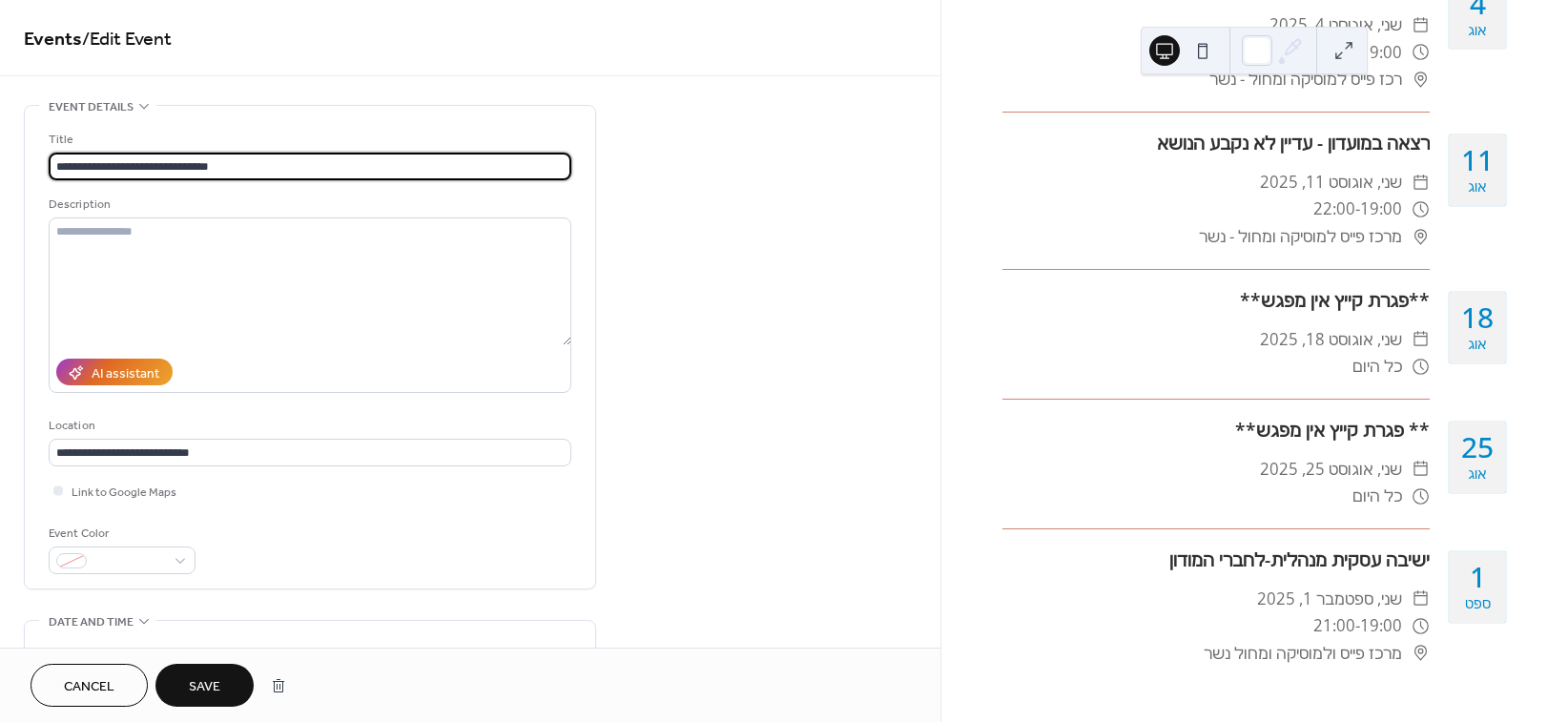 type on "**********" 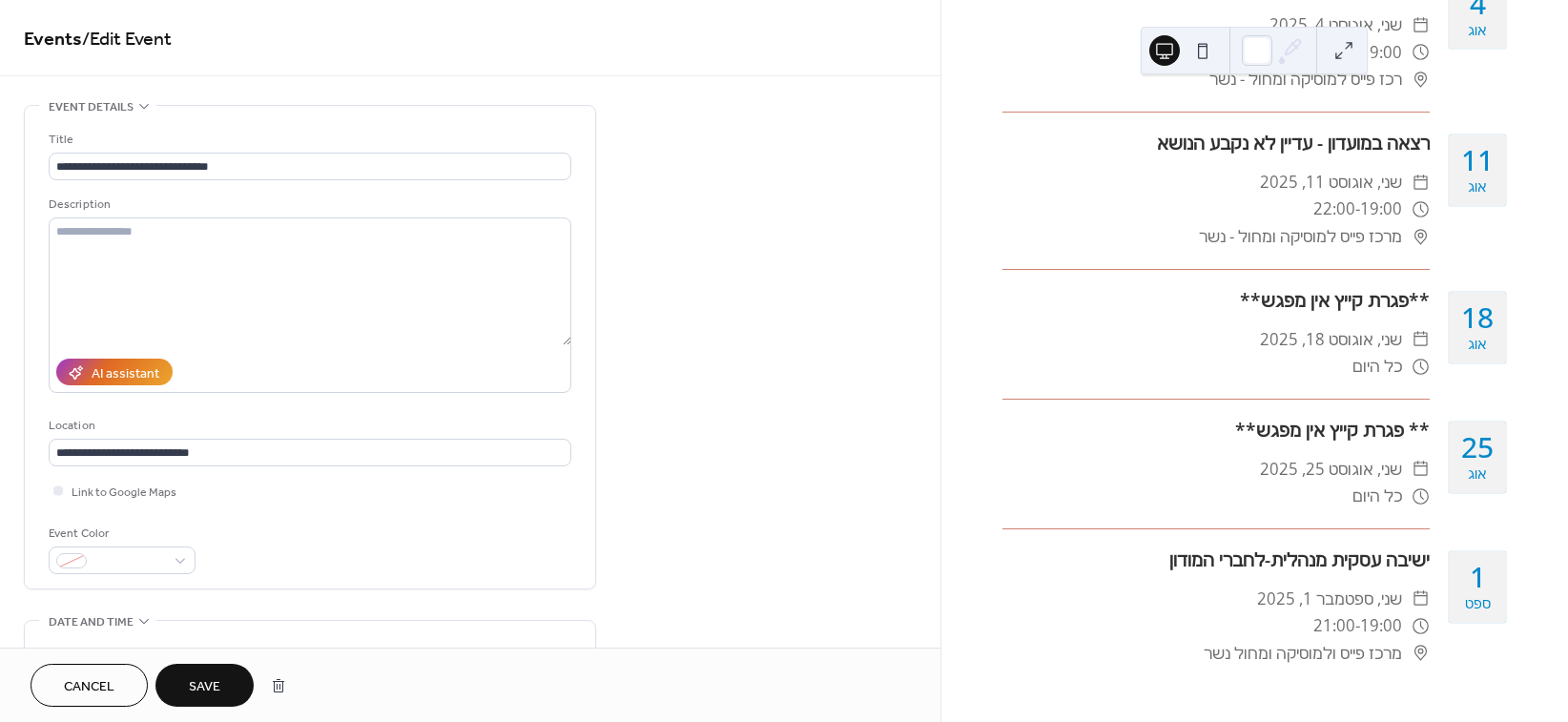 click on "Save" at bounding box center [204, 687] 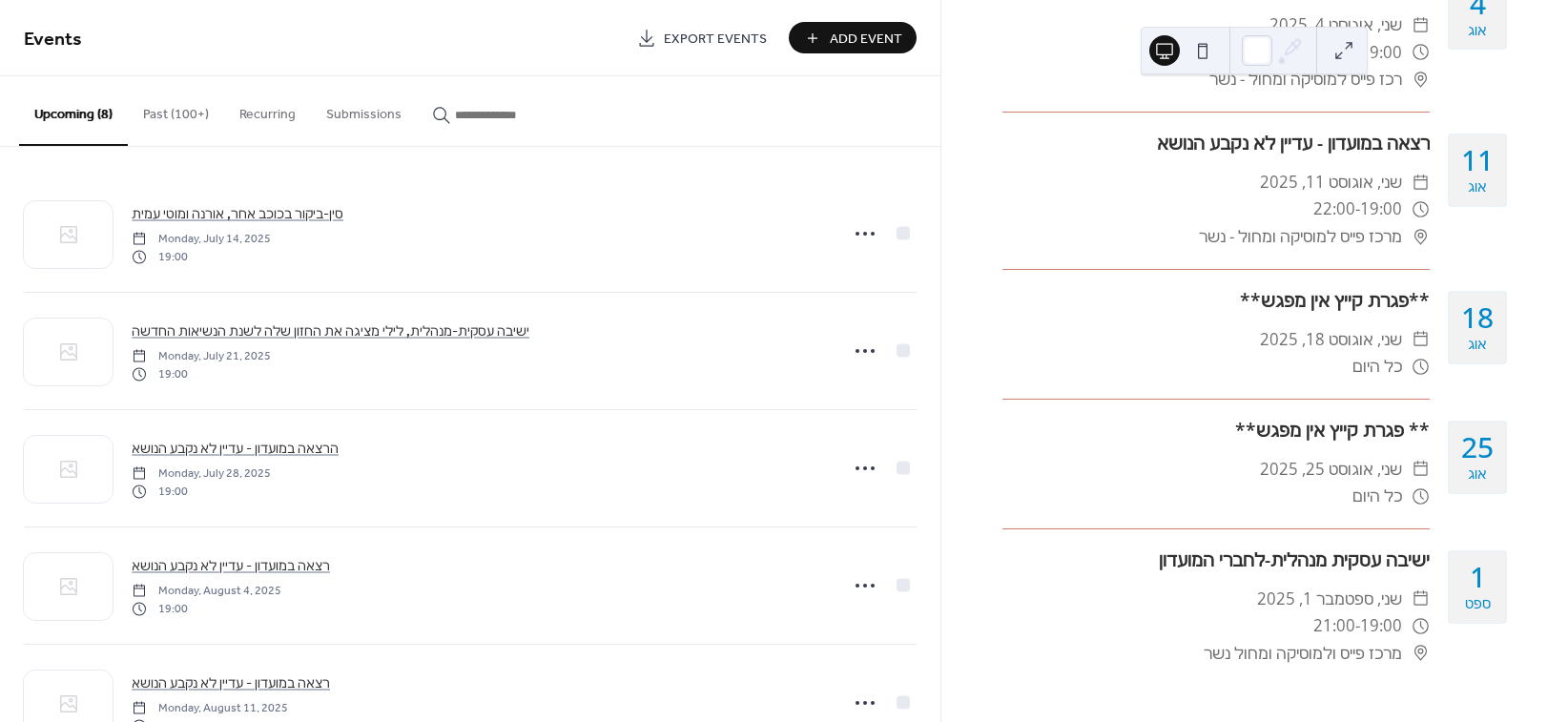 click on "Add Event" at bounding box center (866, 39) 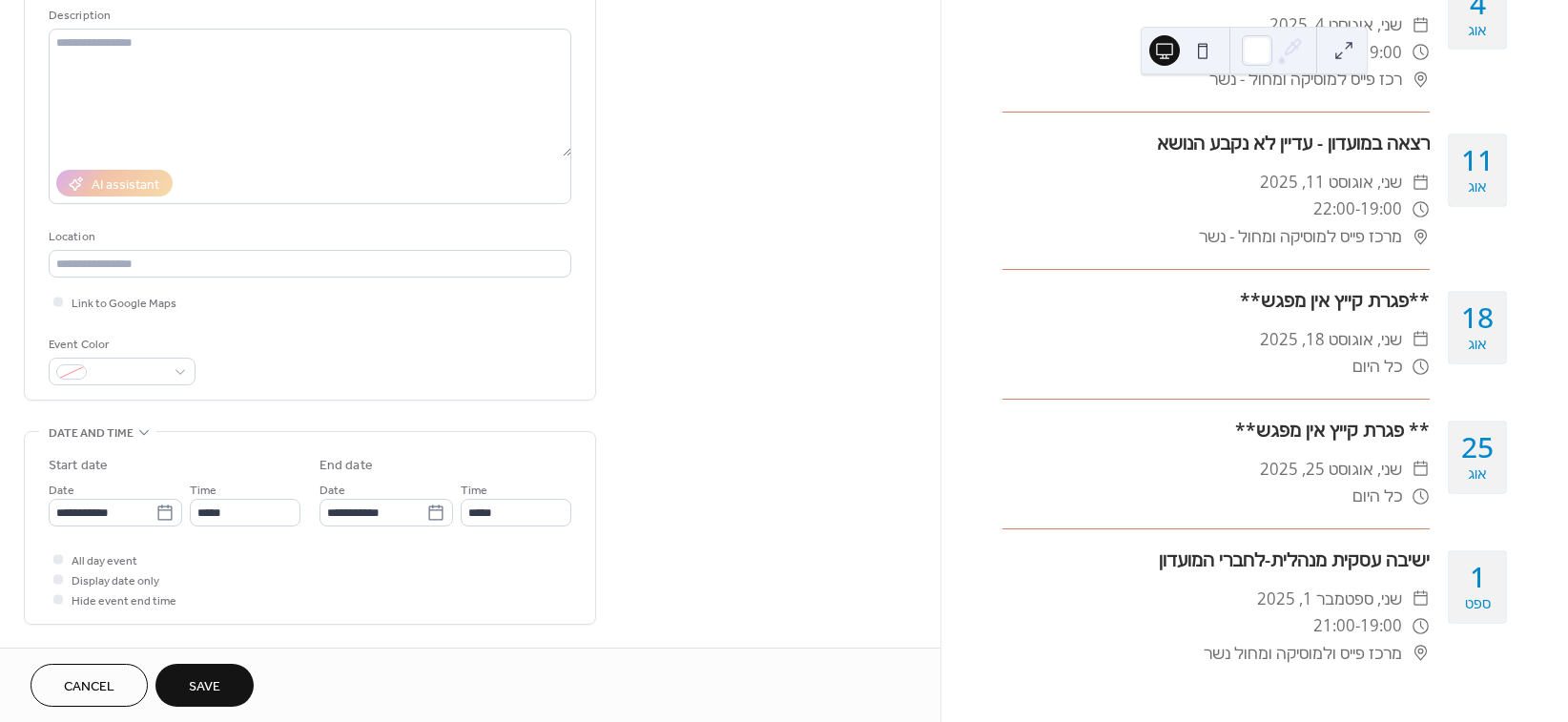 scroll, scrollTop: 282, scrollLeft: 0, axis: vertical 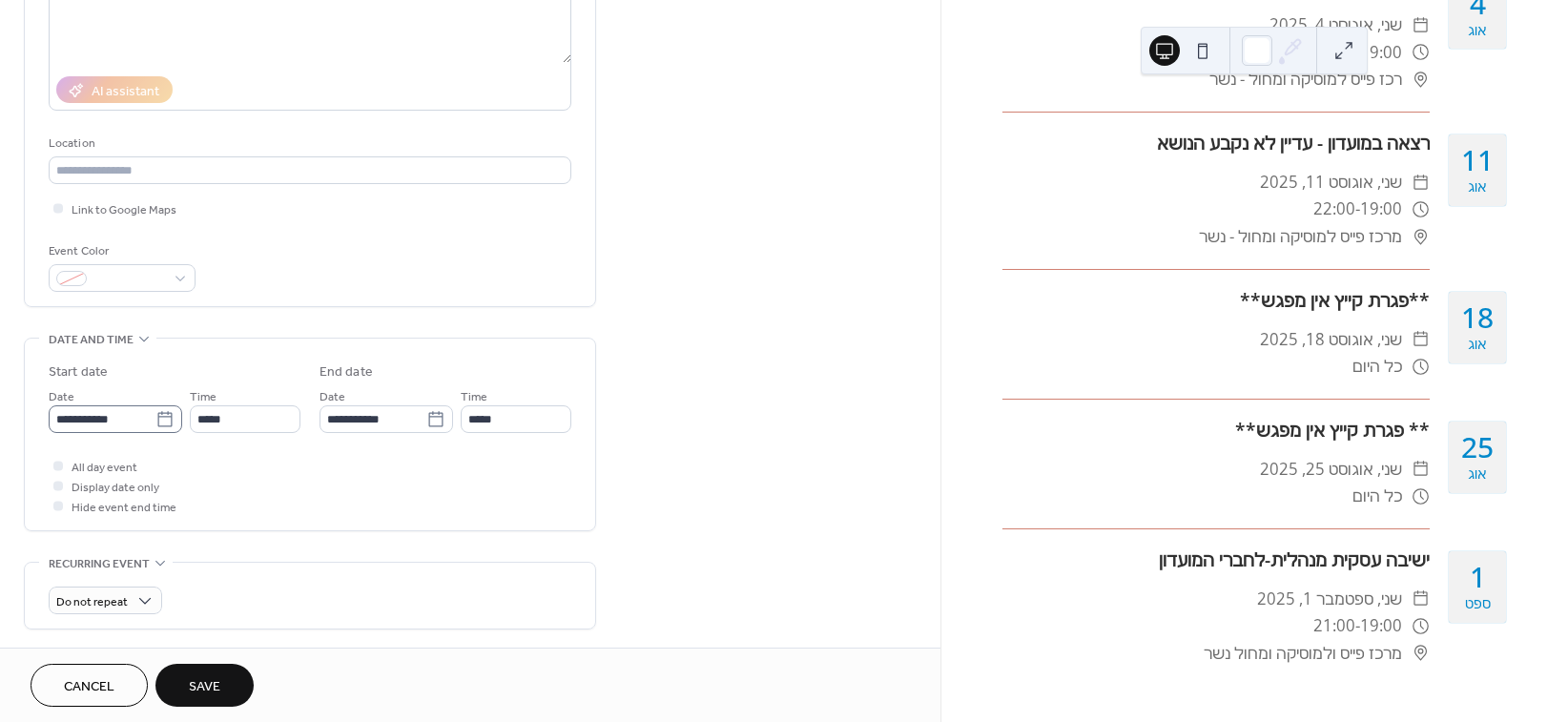 type on "**********" 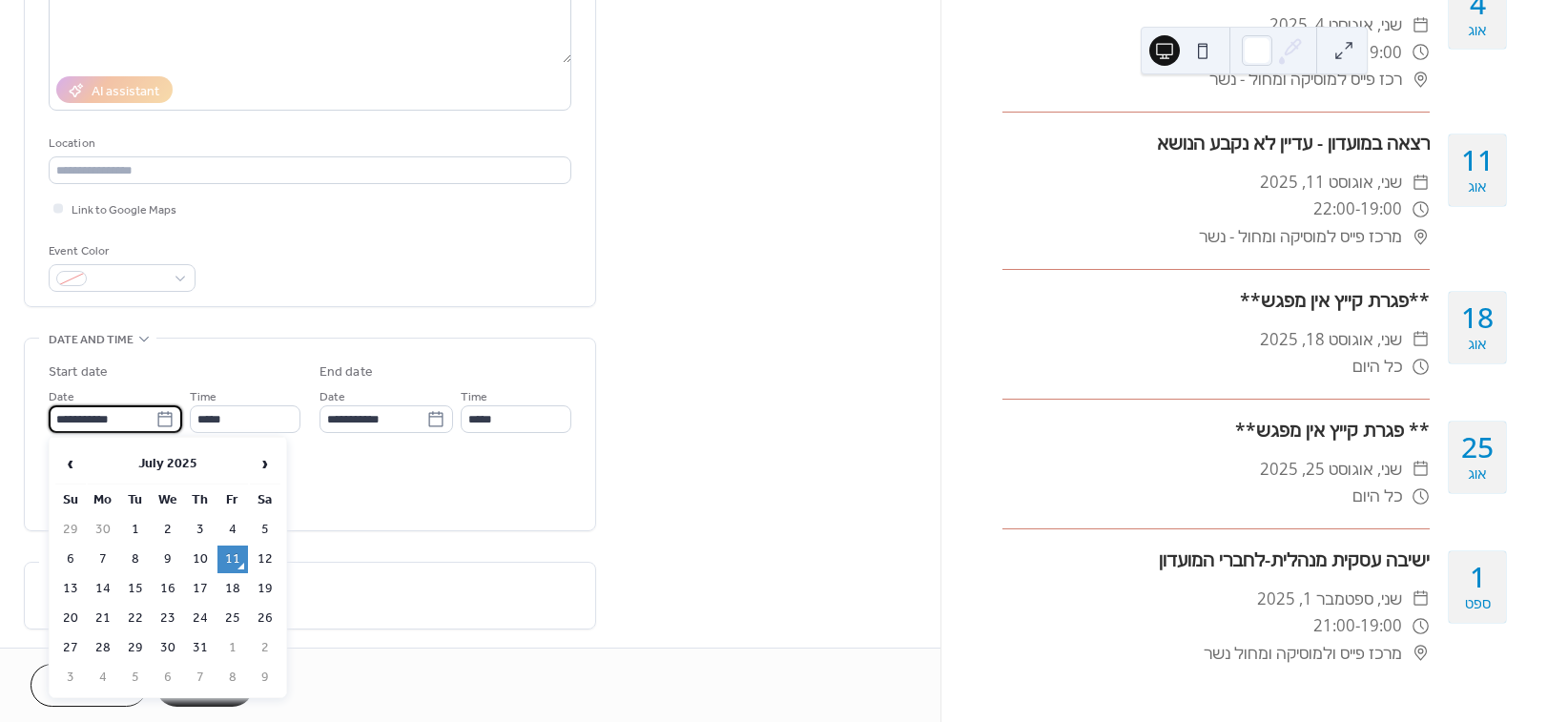 click on "**********" at bounding box center (102, 419) 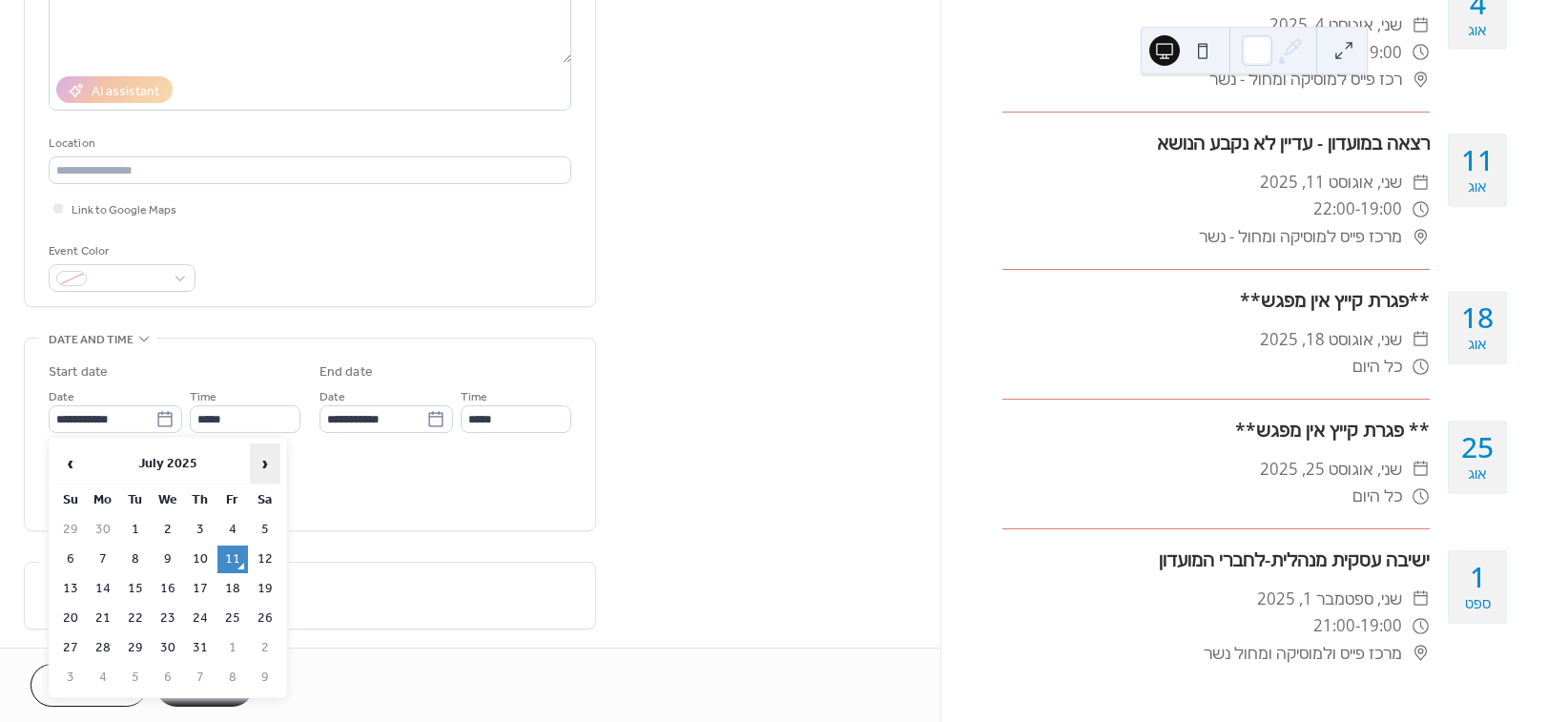 click on "›" at bounding box center (265, 464) 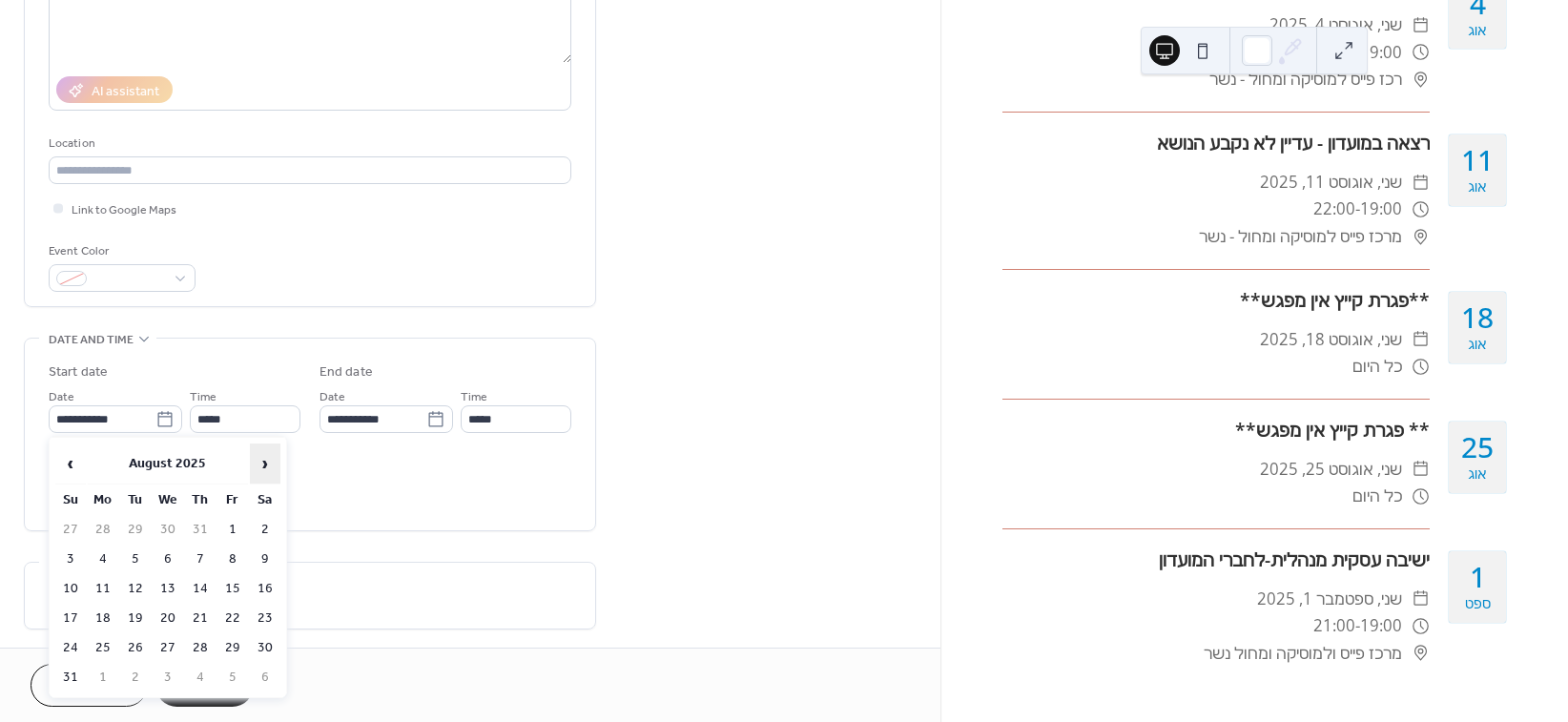 click on "›" at bounding box center (265, 464) 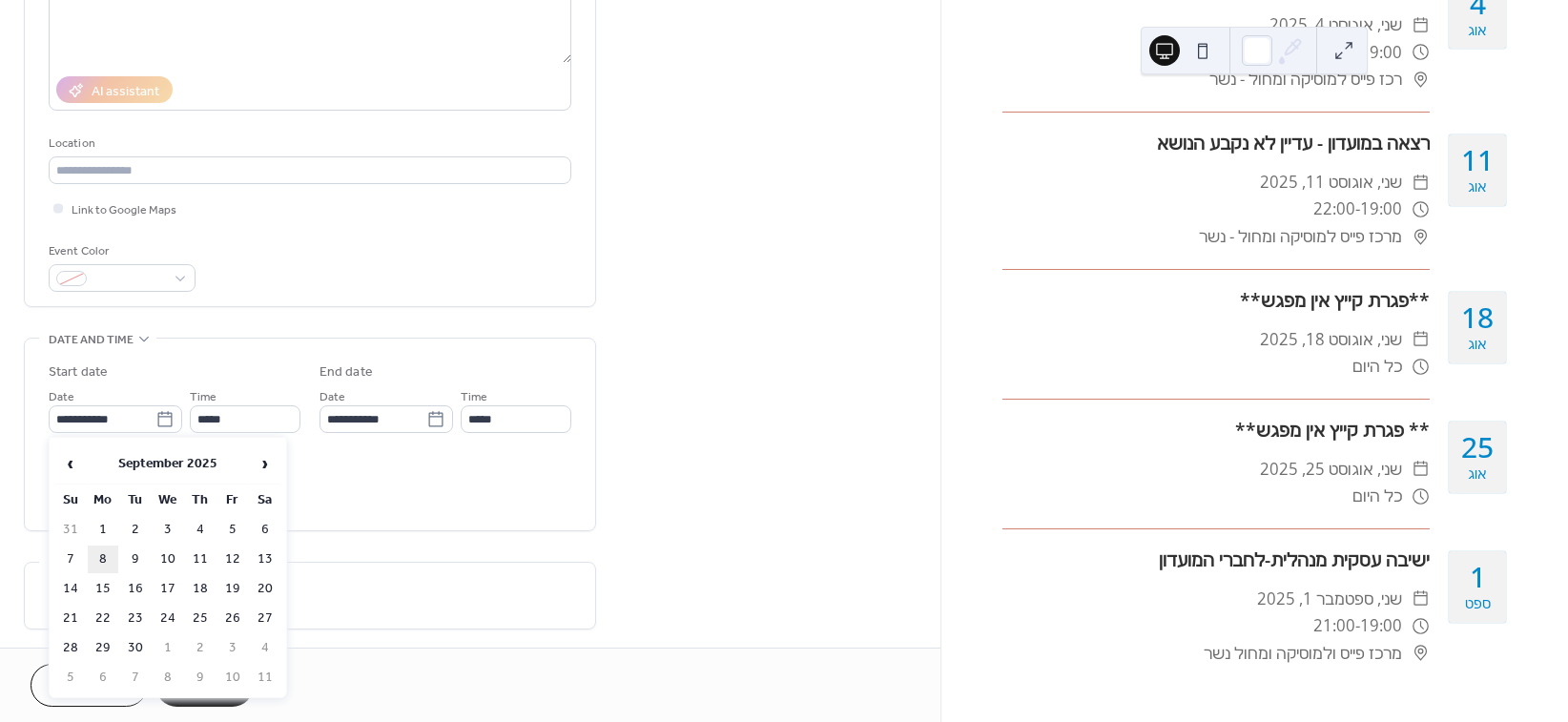 click on "8" at bounding box center [103, 559] 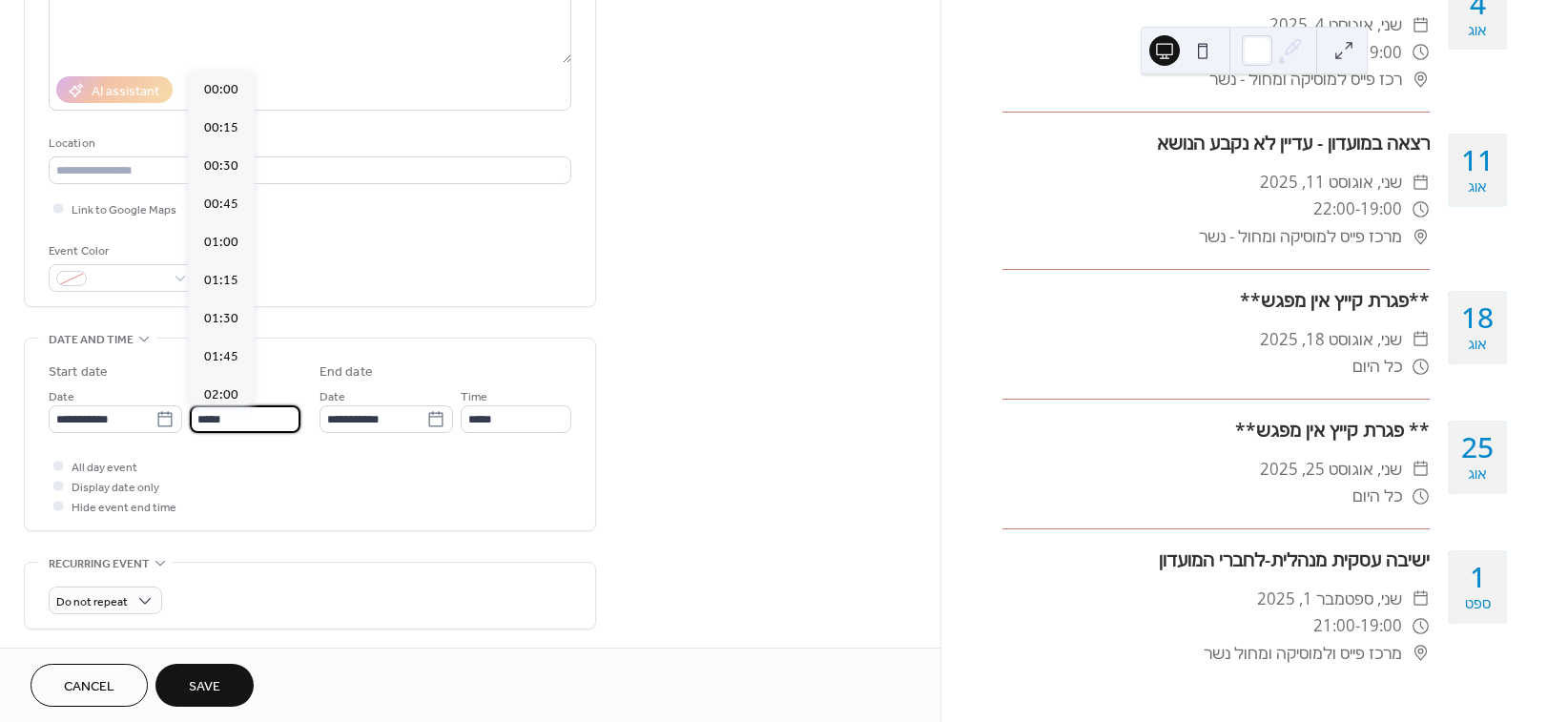 click on "*****" at bounding box center [245, 419] 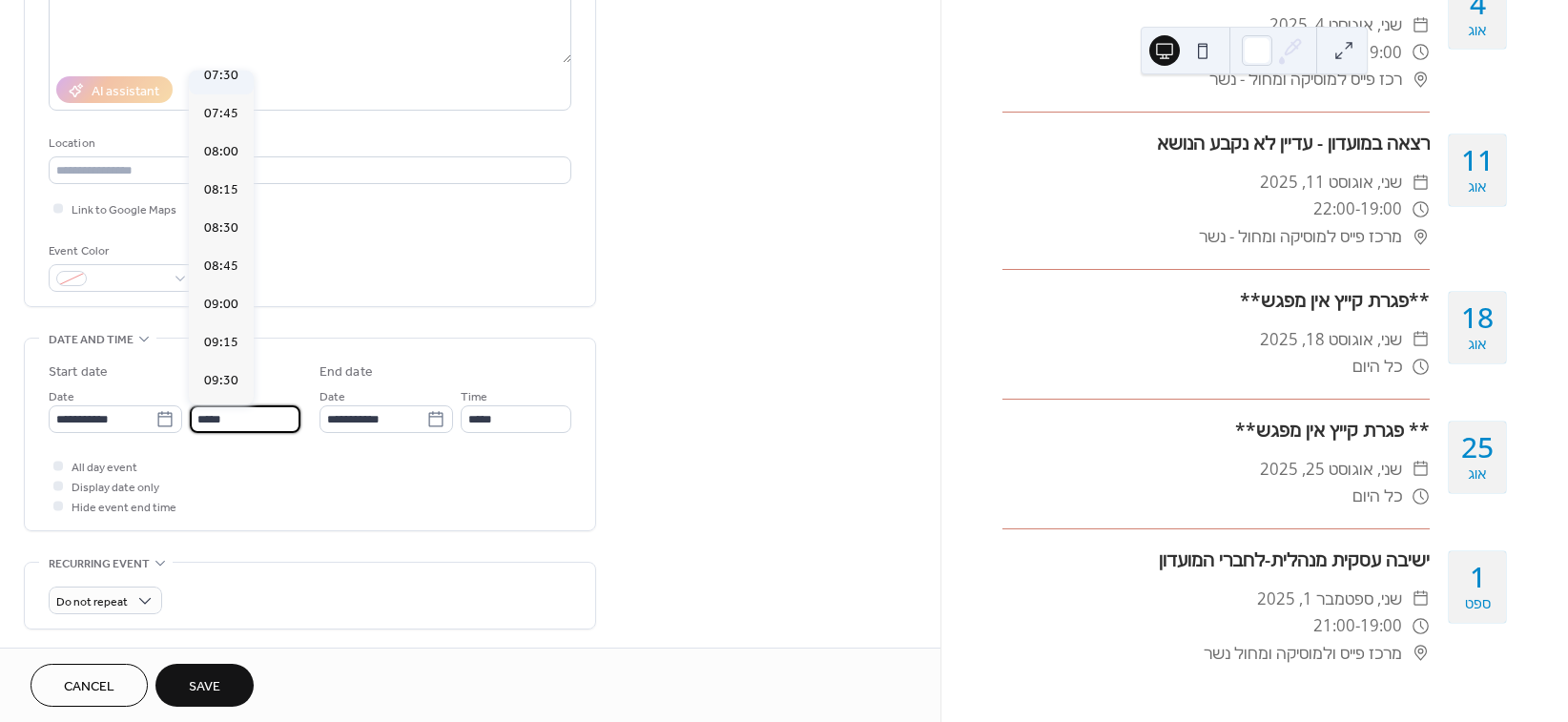 scroll, scrollTop: 1161, scrollLeft: 0, axis: vertical 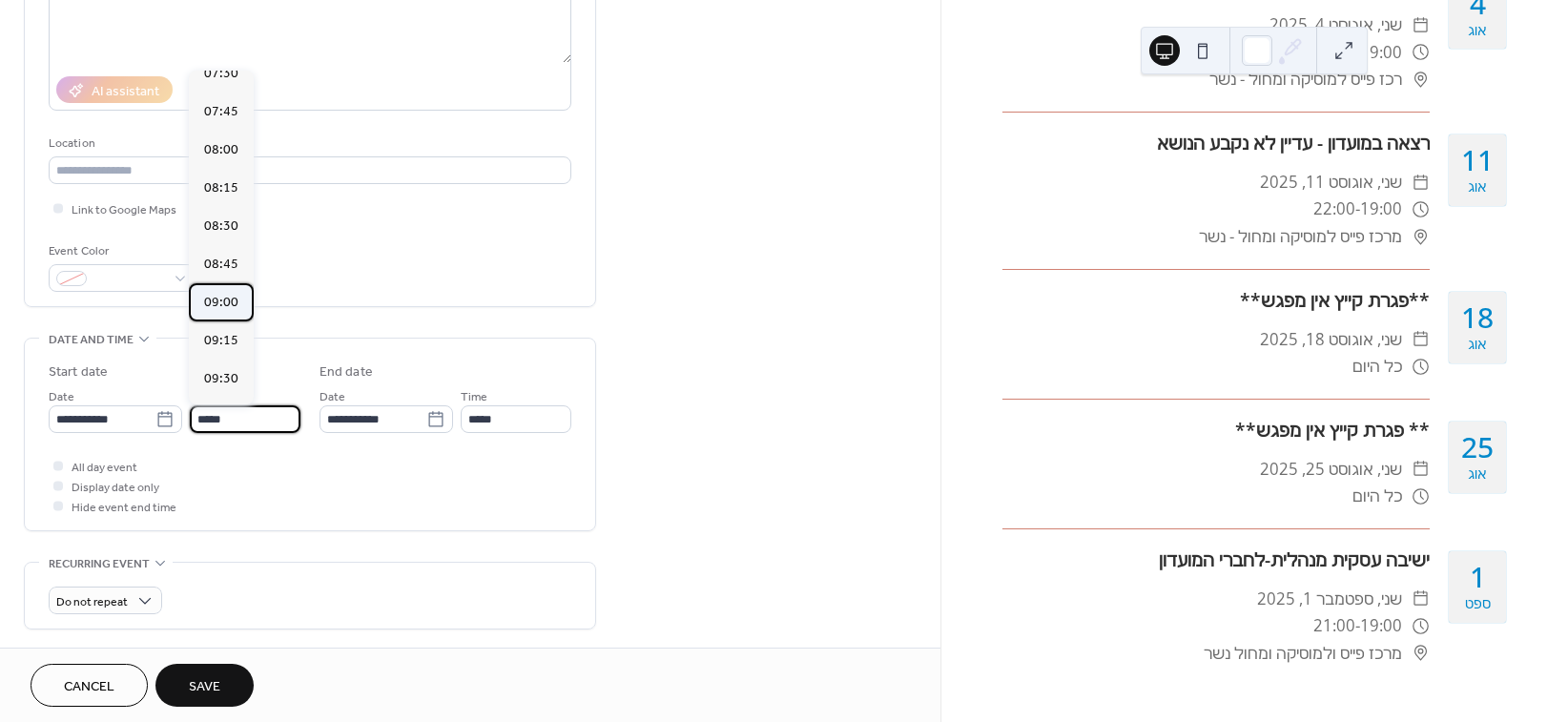 click on "09:00" at bounding box center (221, 302) 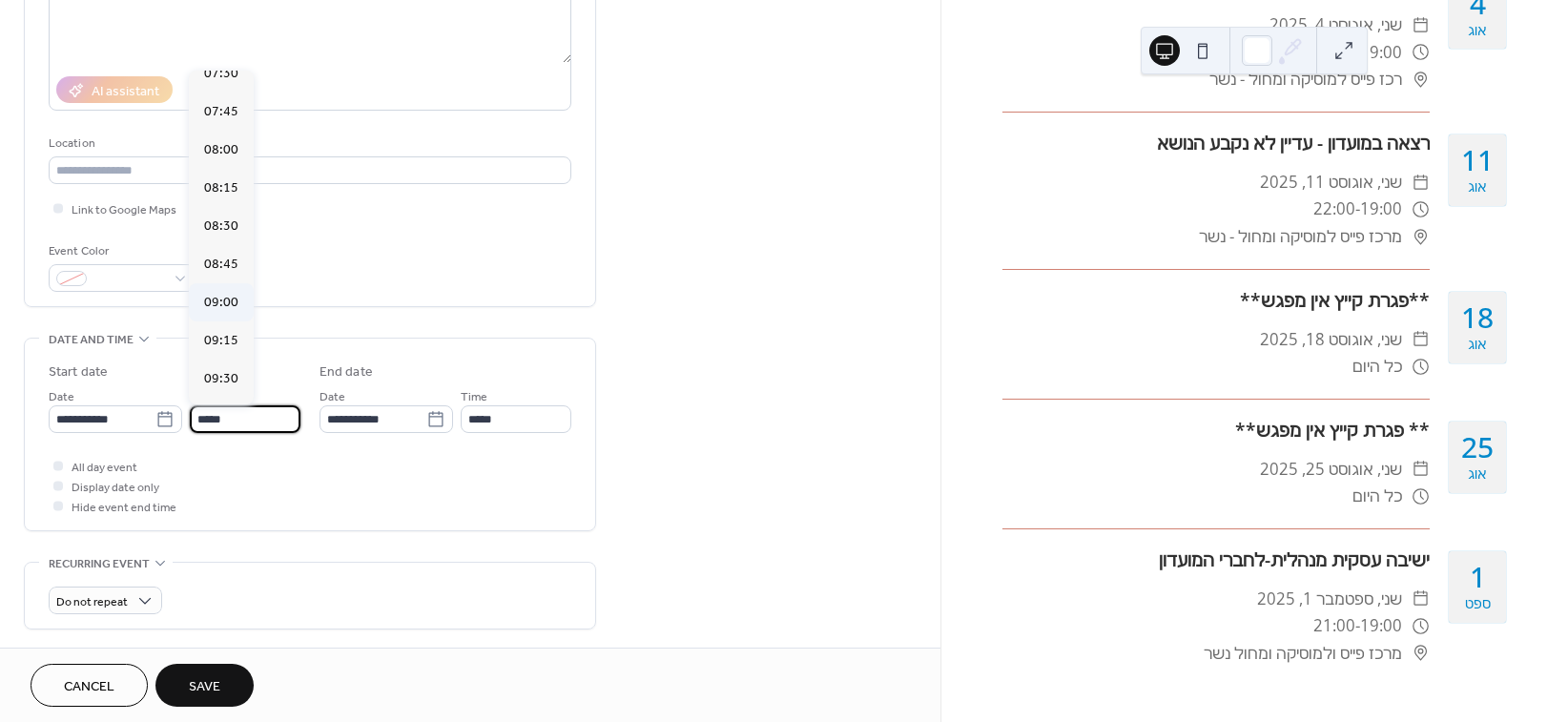 type on "*****" 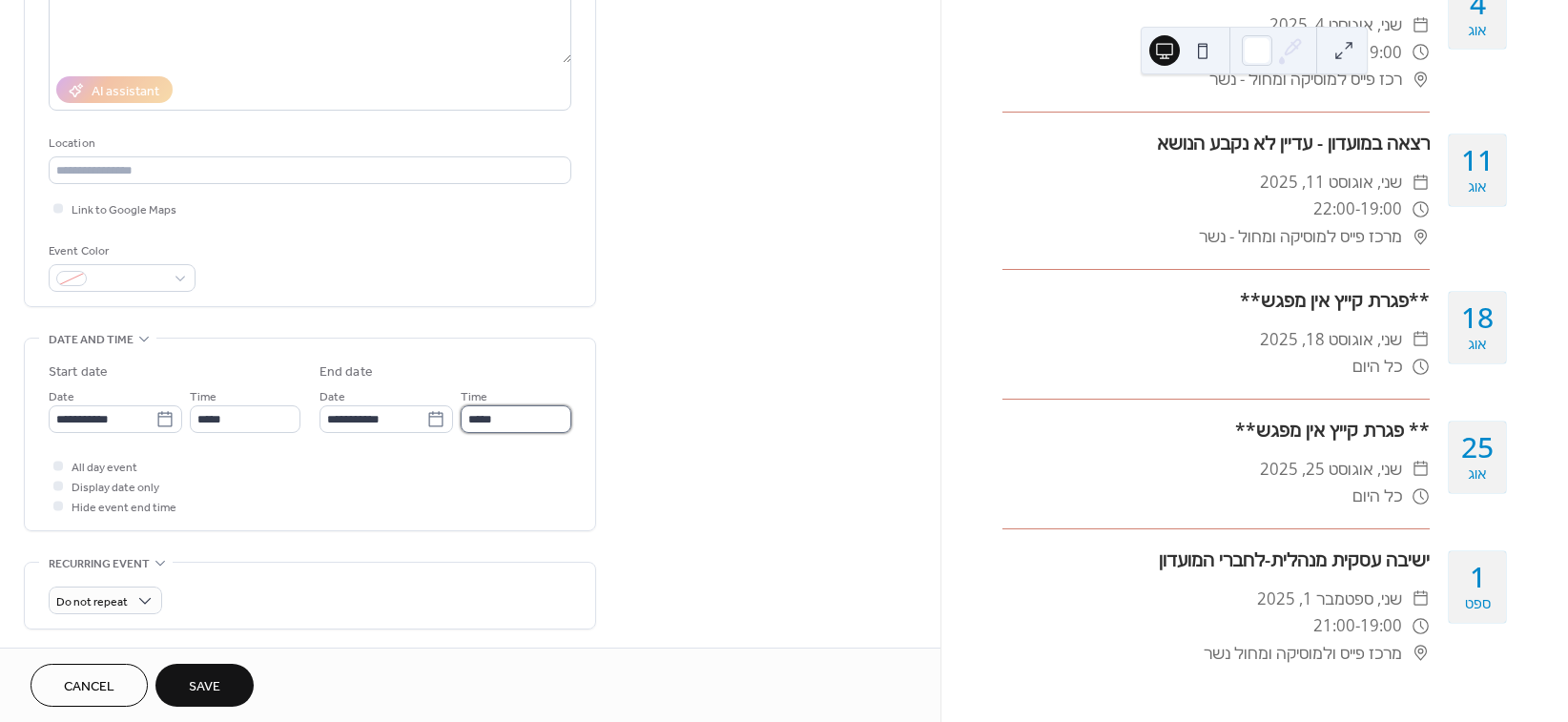 click on "*****" at bounding box center (516, 419) 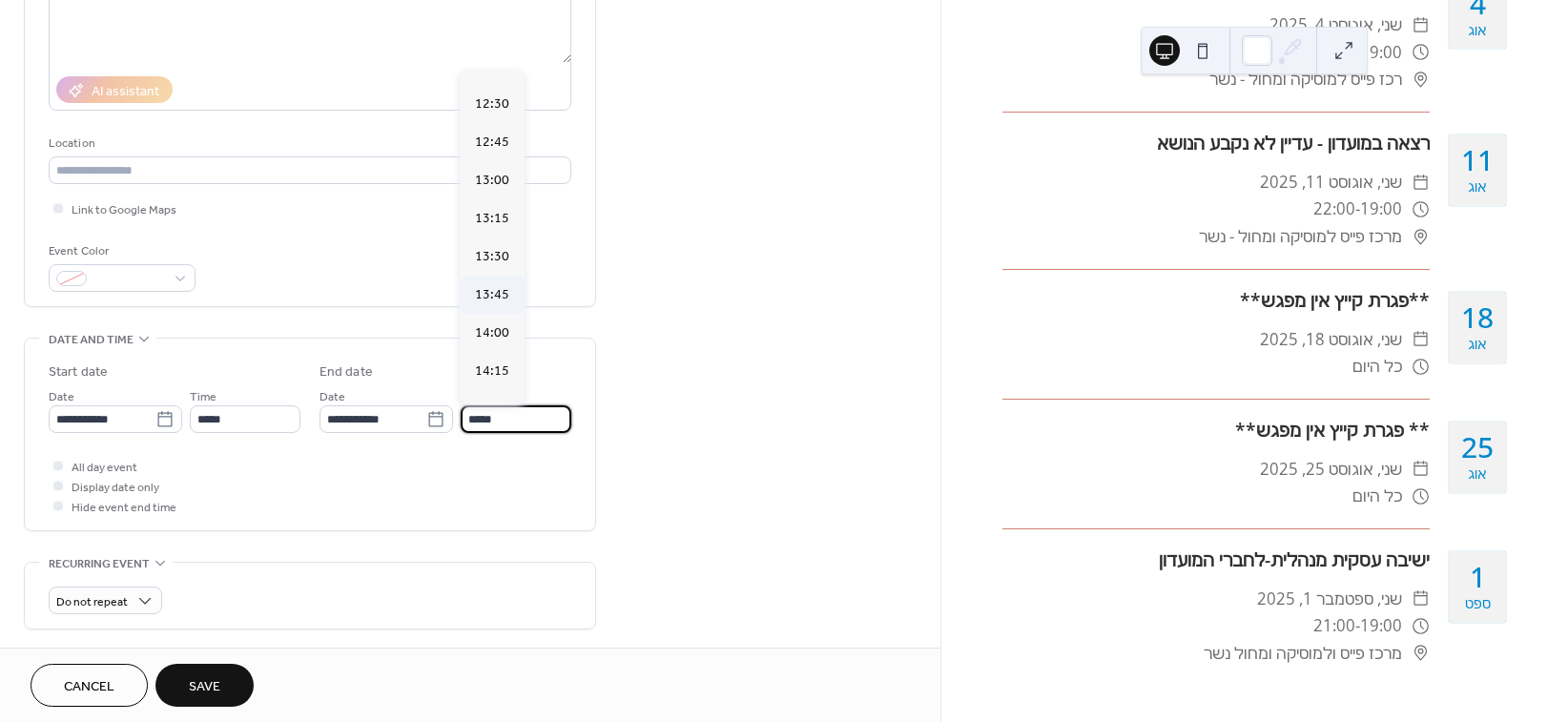 scroll, scrollTop: 565, scrollLeft: 0, axis: vertical 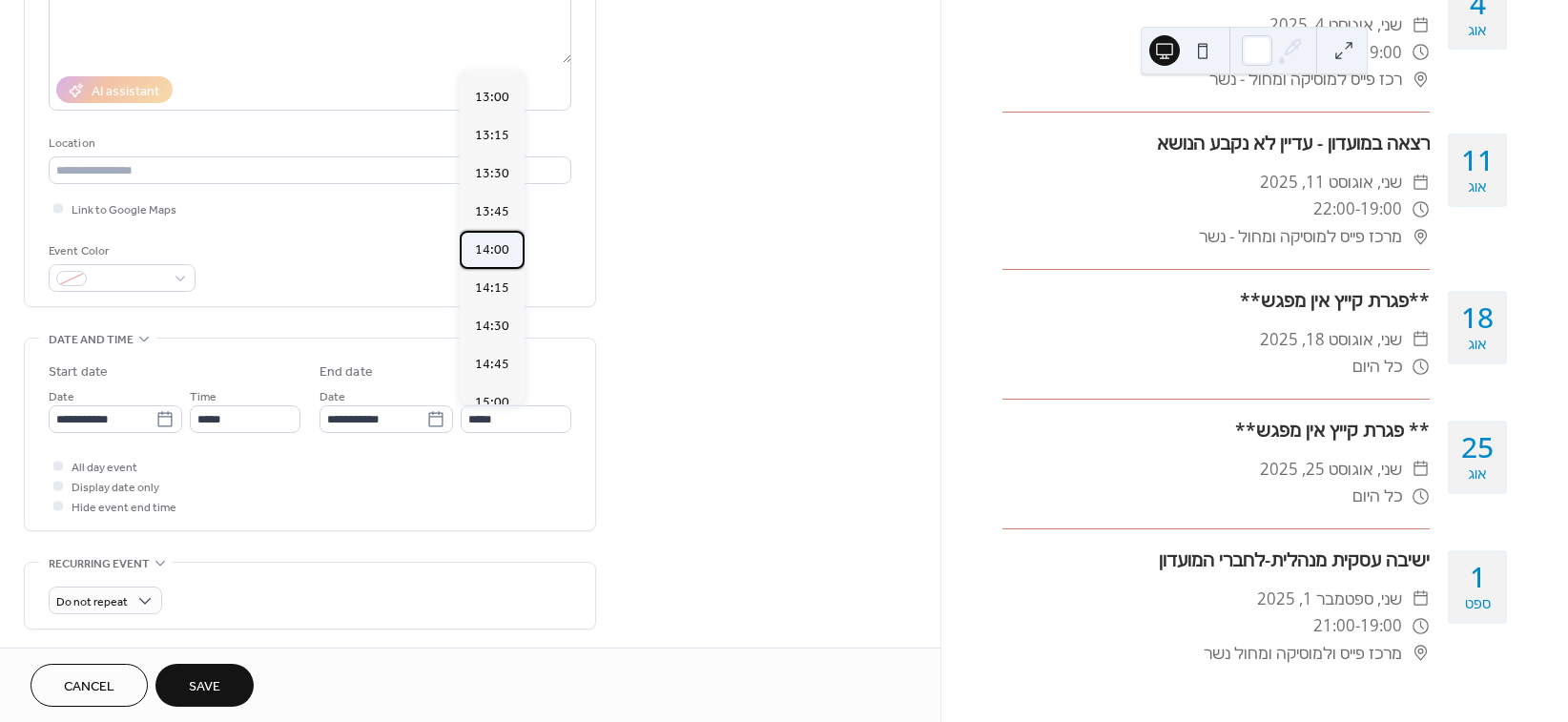 click on "14:00" at bounding box center (492, 250) 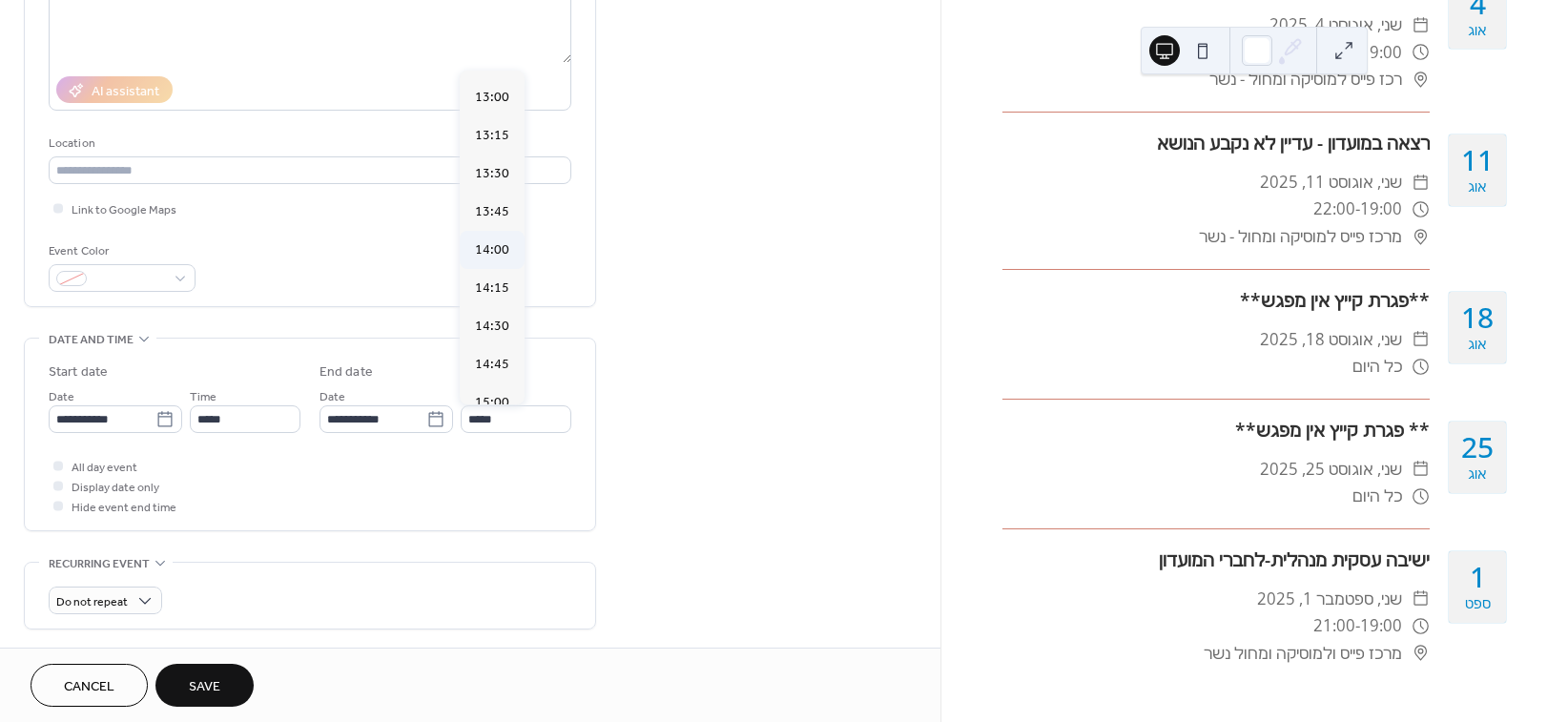 type on "*****" 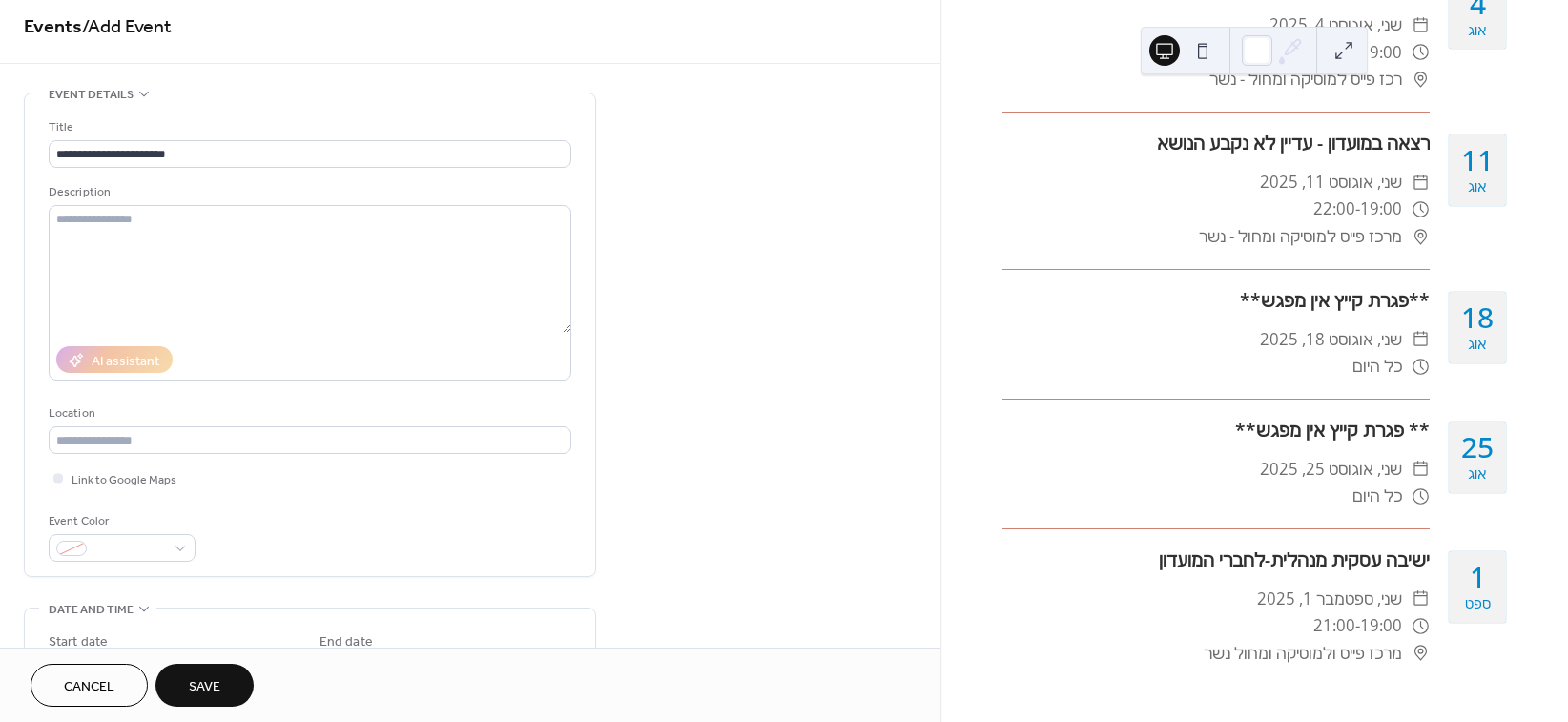 scroll, scrollTop: 0, scrollLeft: 0, axis: both 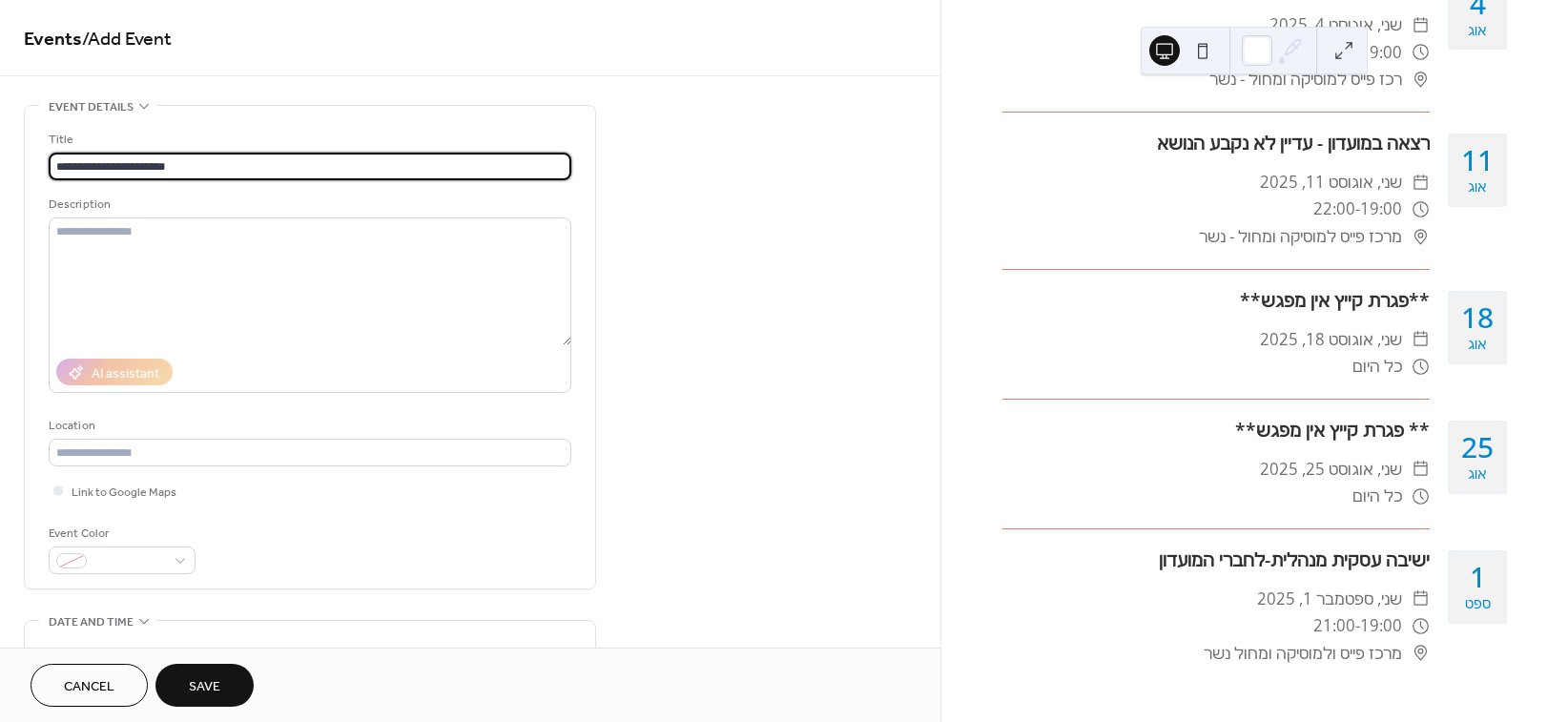 drag, startPoint x: 166, startPoint y: 169, endPoint x: -6, endPoint y: 156, distance: 172.49058 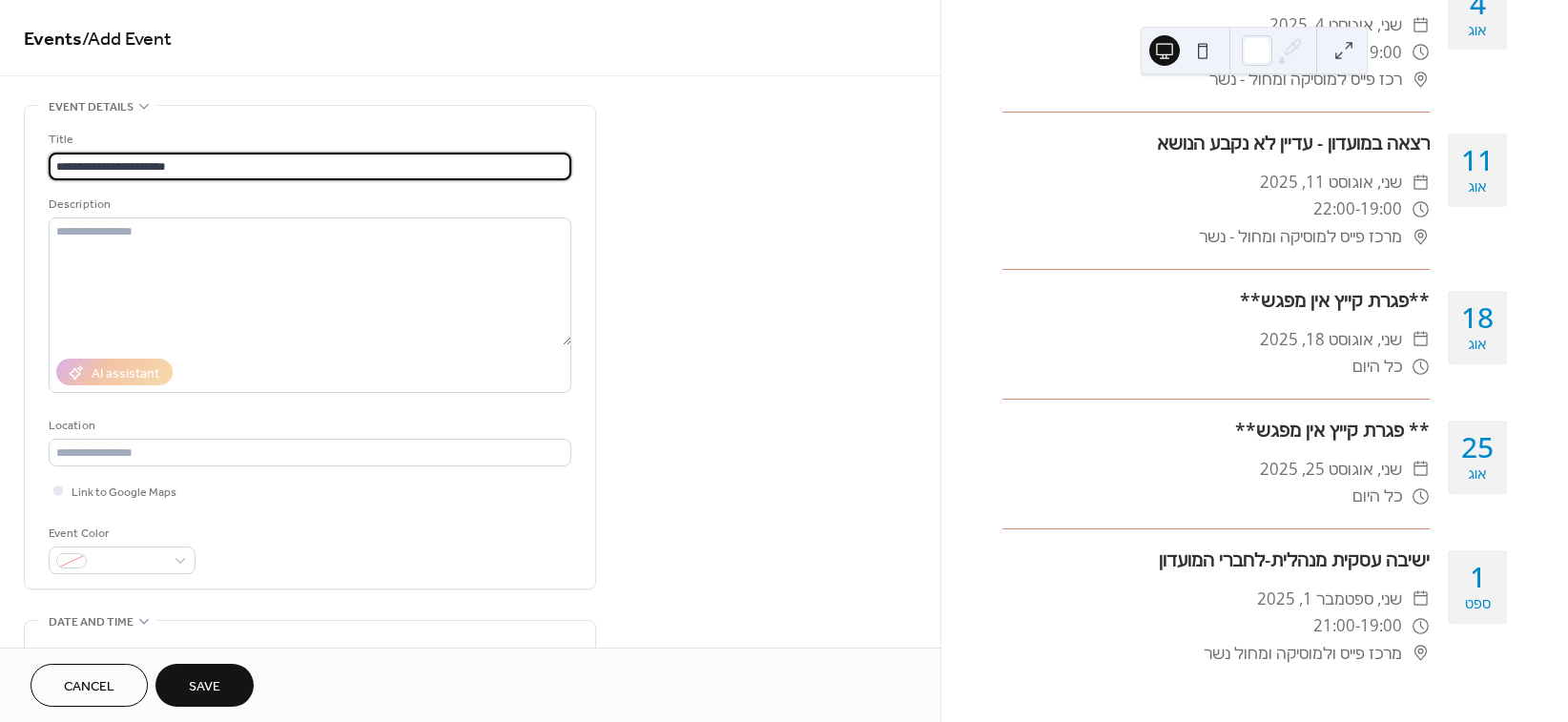 click on "**********" at bounding box center [784, 361] 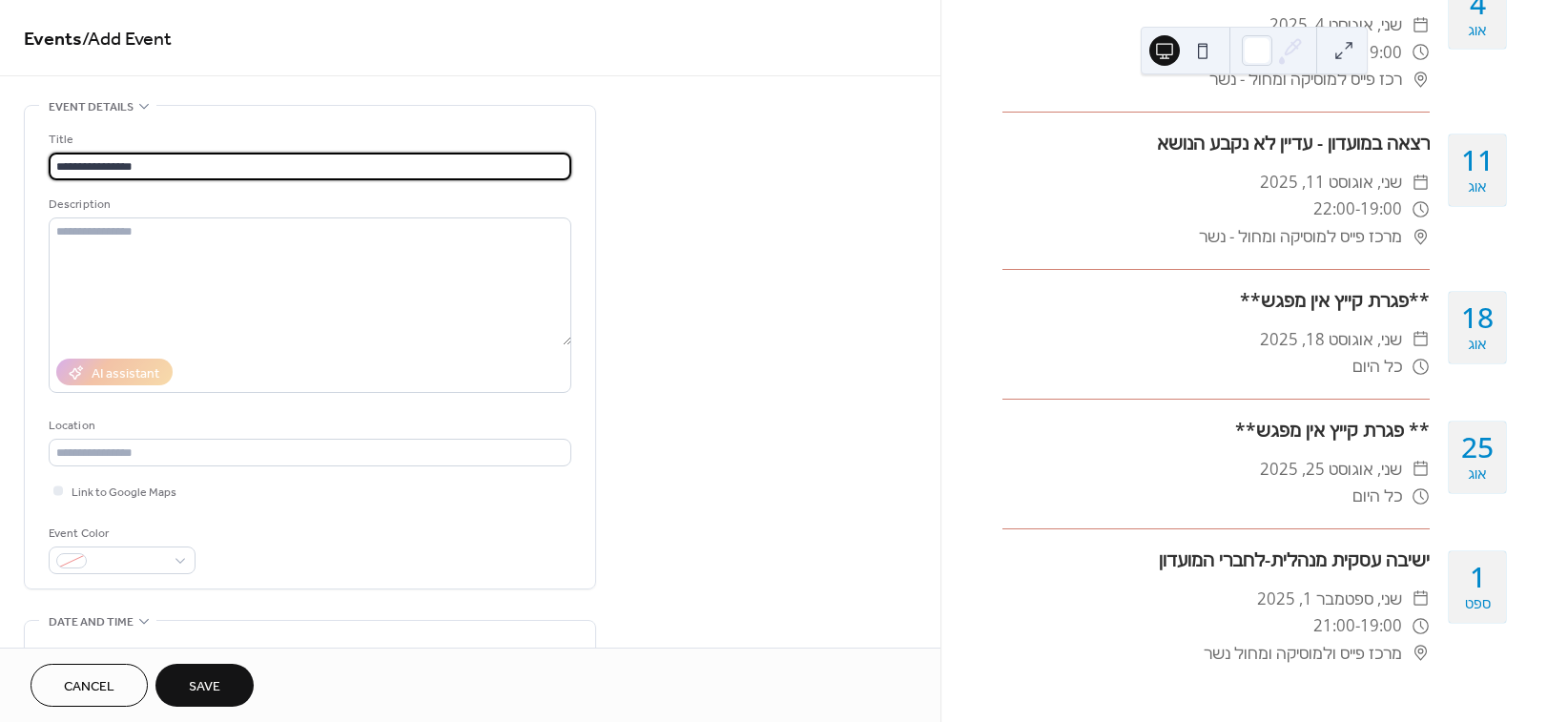 type on "**********" 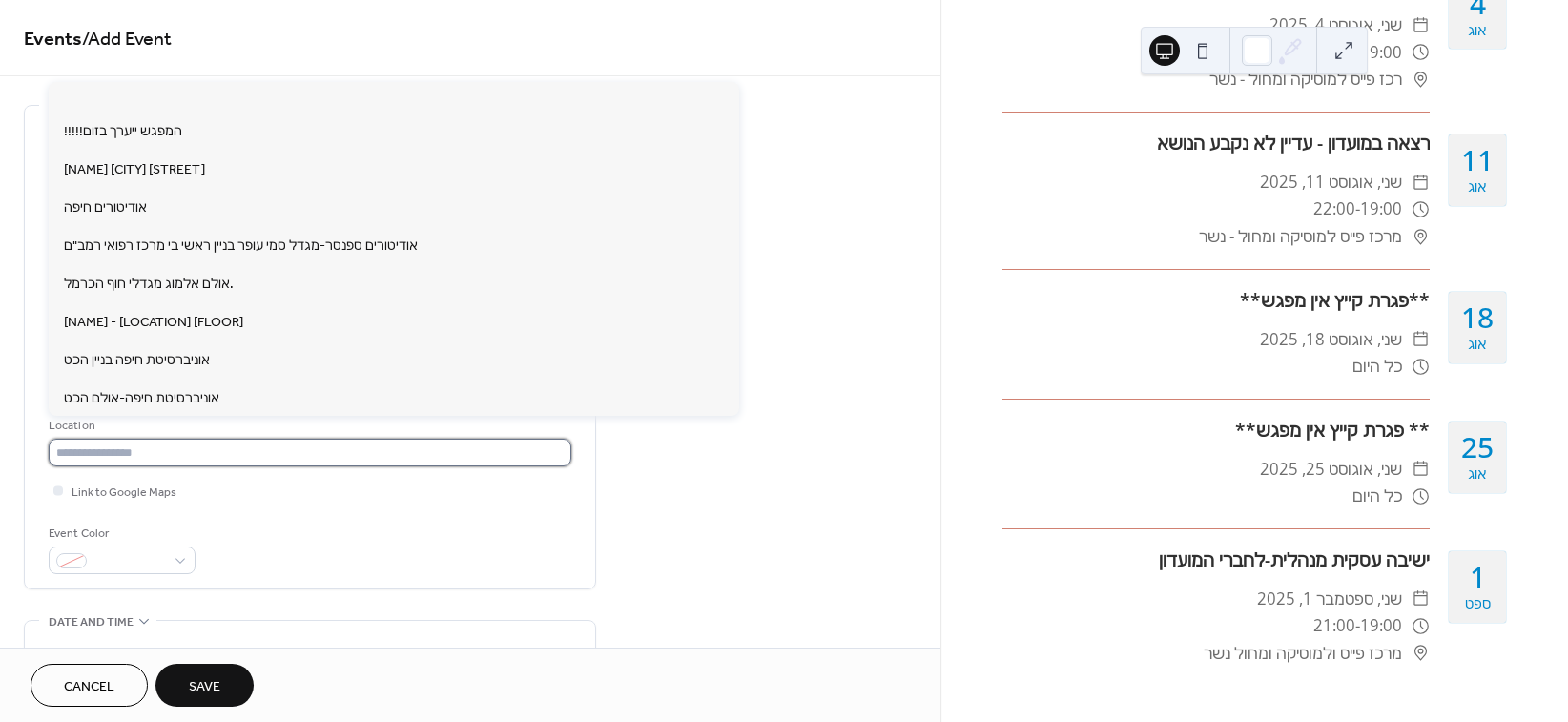 click at bounding box center [310, 452] 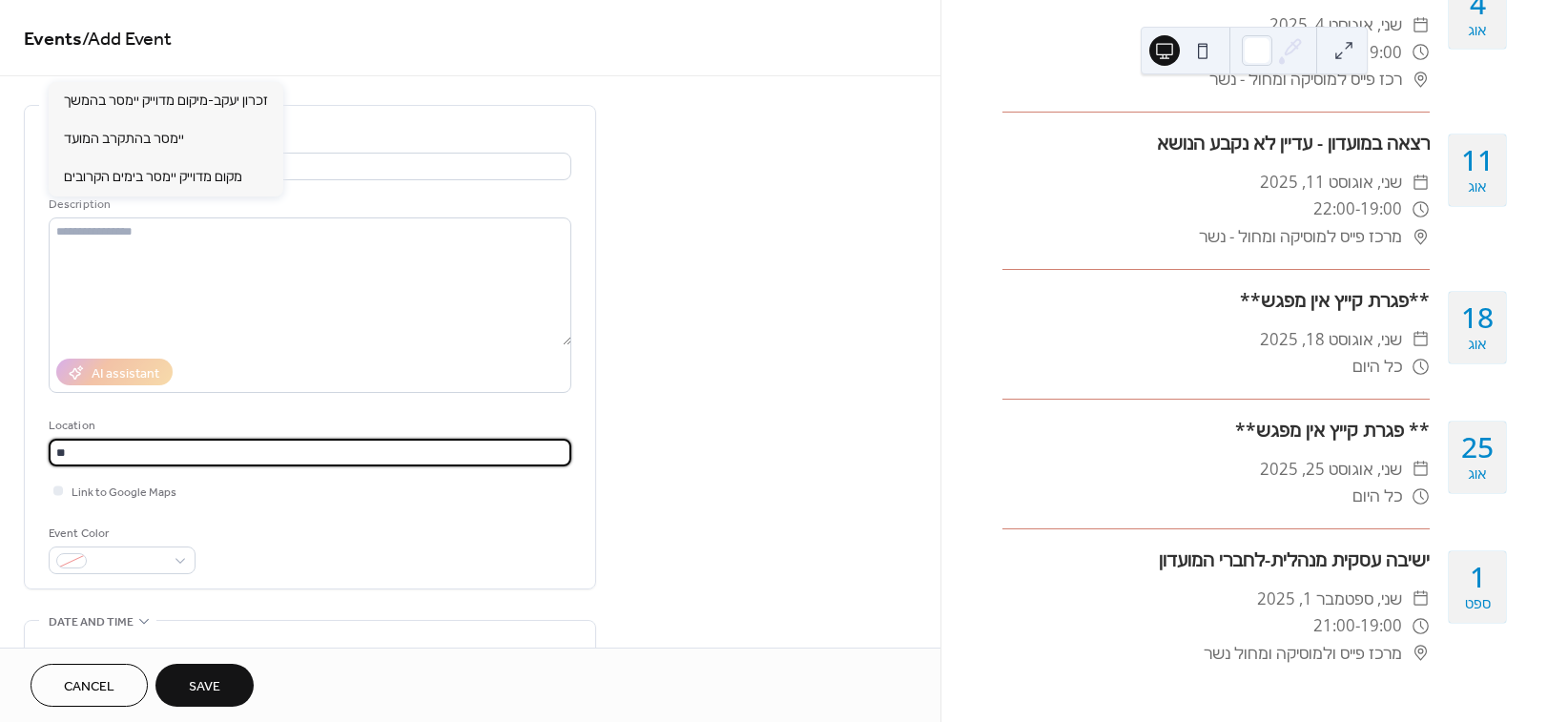 type on "*" 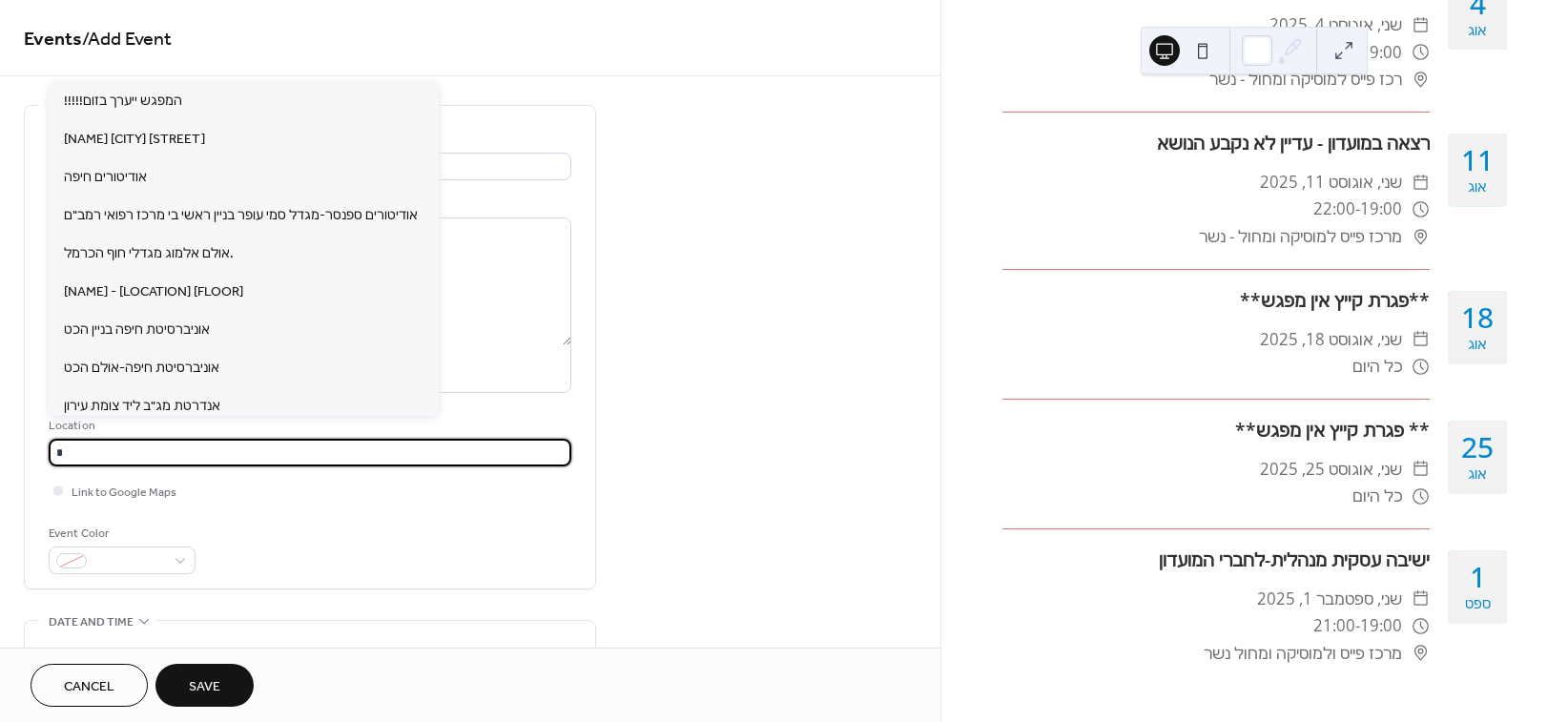 type 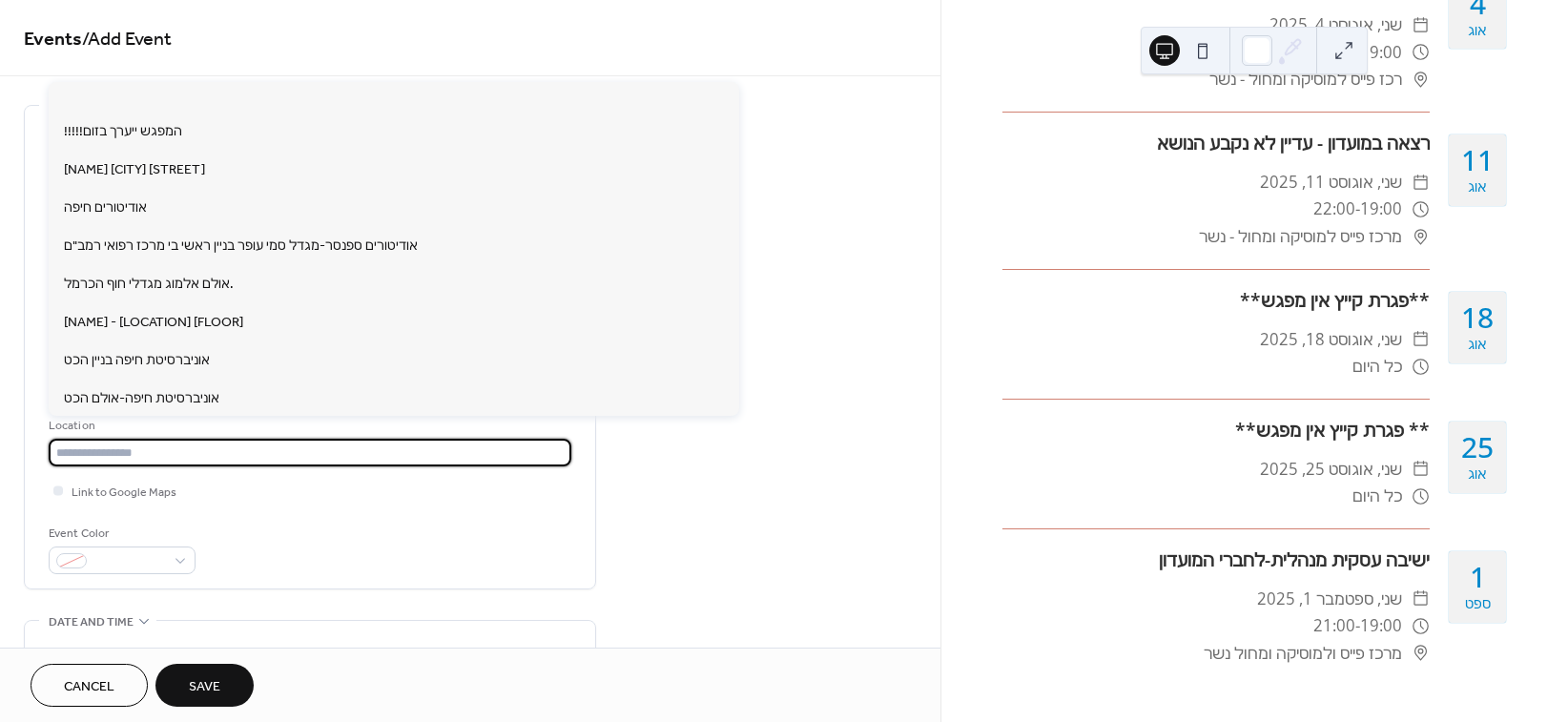 click on "Save" at bounding box center [204, 687] 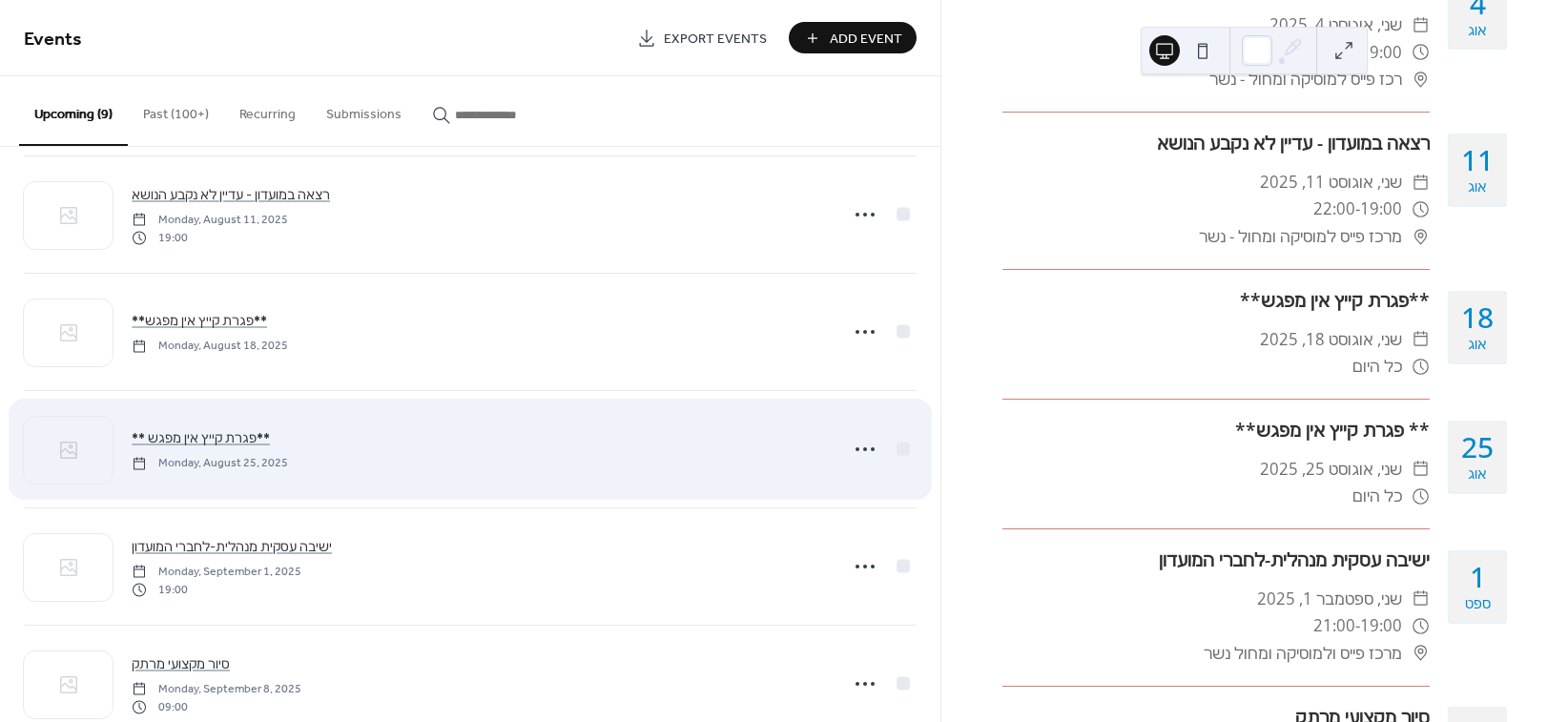 scroll, scrollTop: 536, scrollLeft: 0, axis: vertical 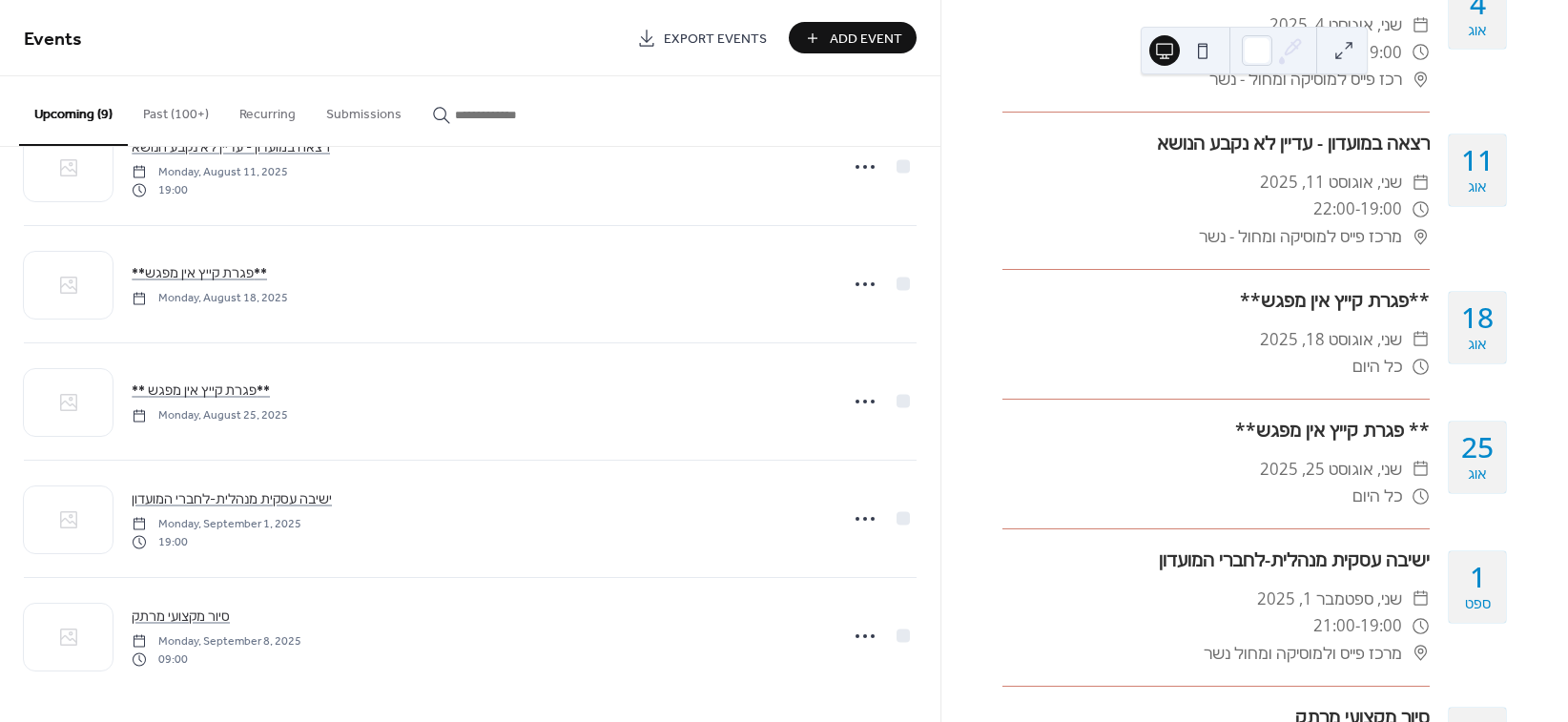 click on "Add Event" at bounding box center [866, 39] 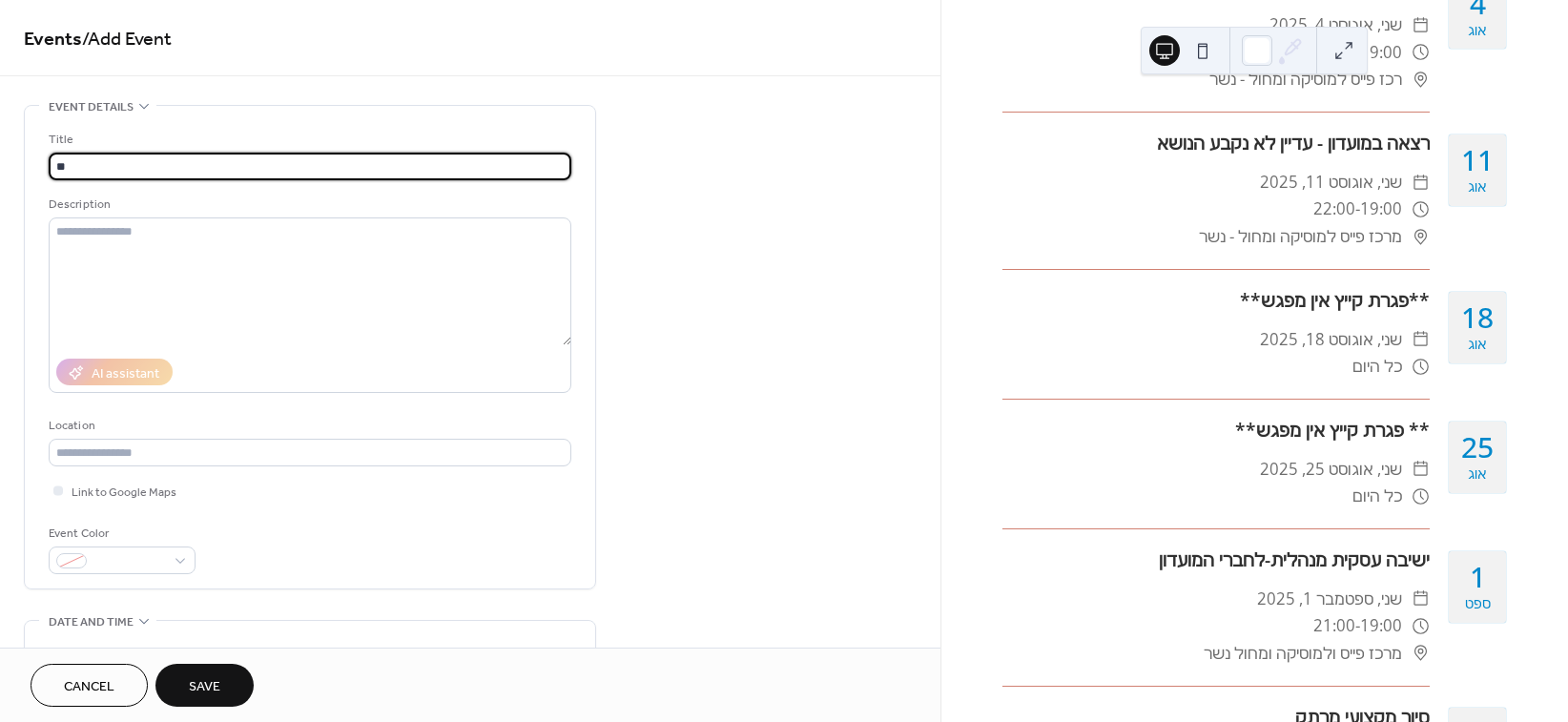 type on "*" 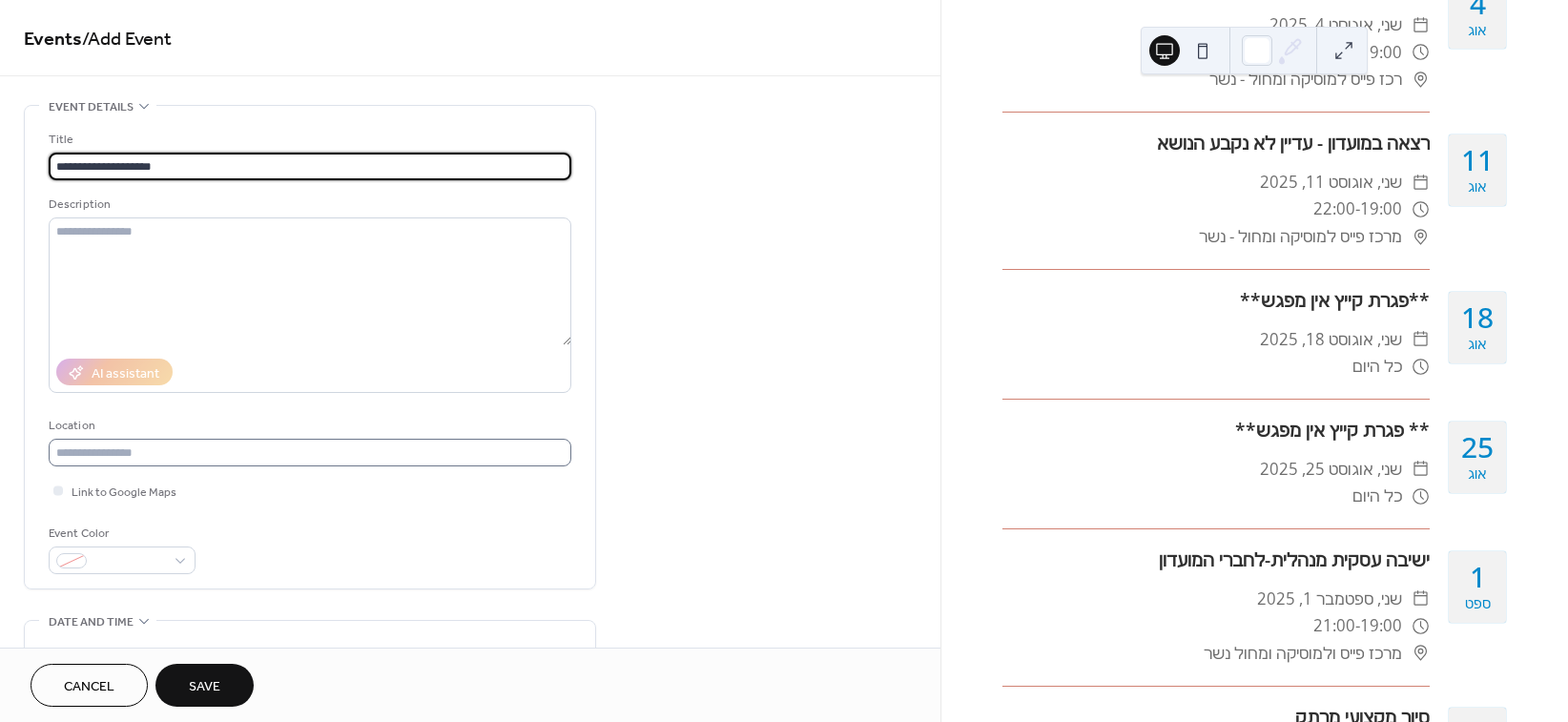 type on "**********" 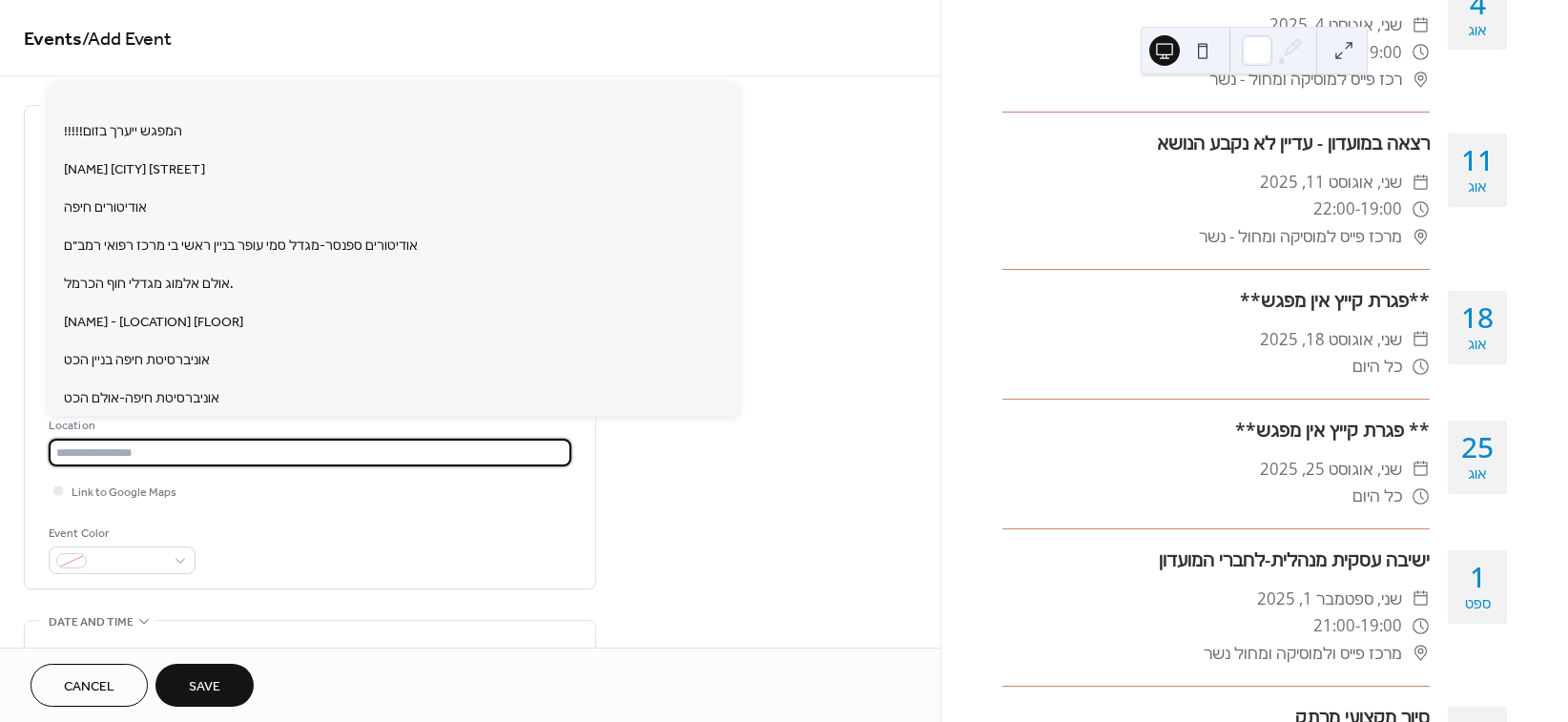 click at bounding box center (310, 452) 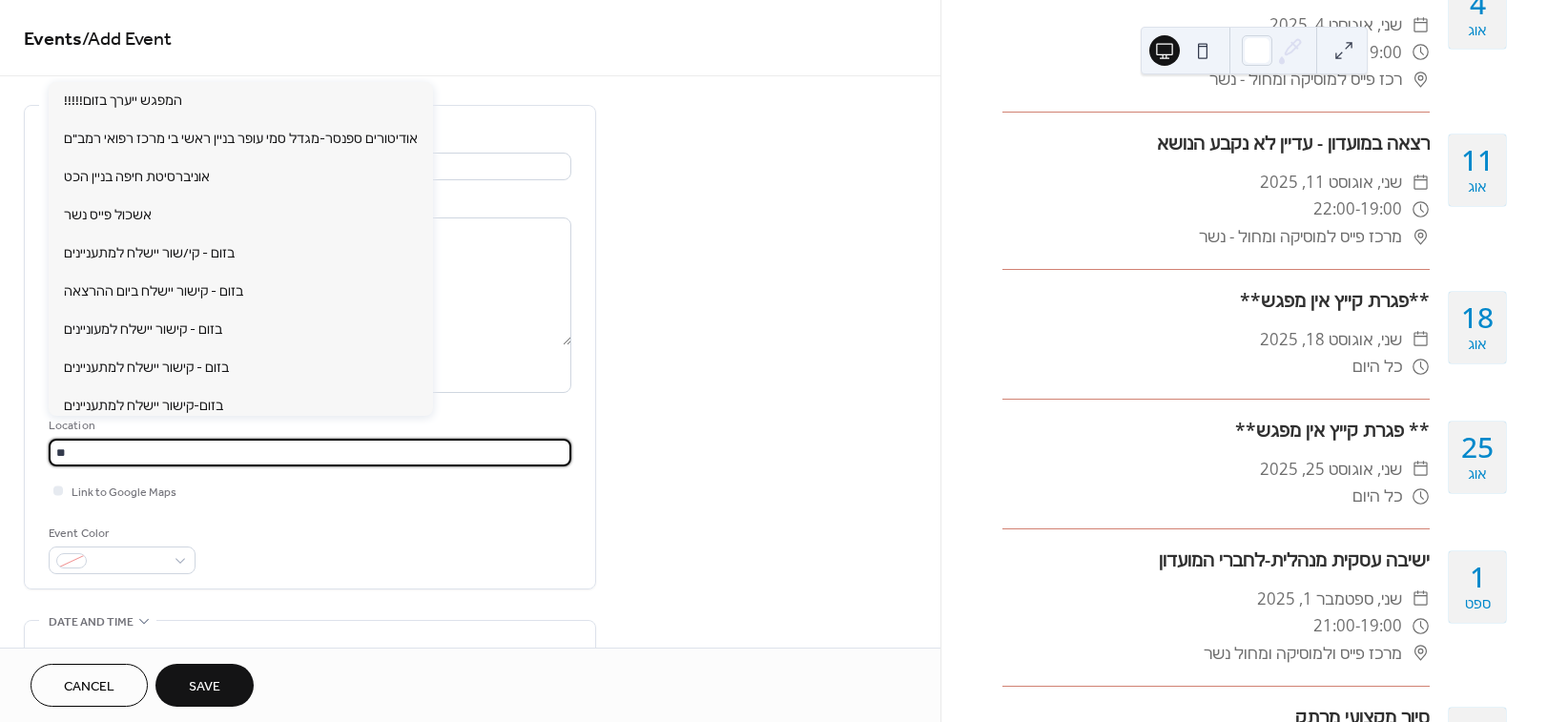 type on "*" 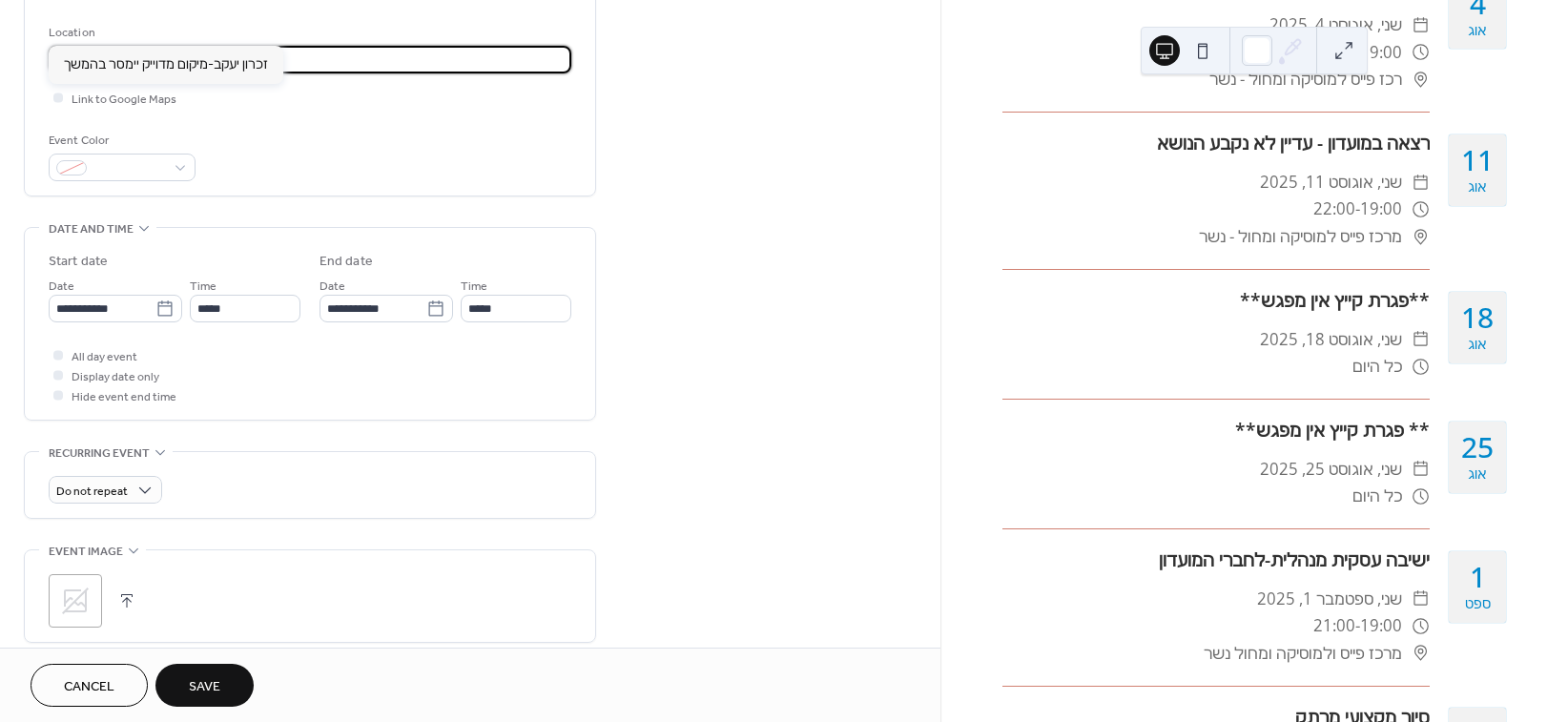 scroll, scrollTop: 423, scrollLeft: 0, axis: vertical 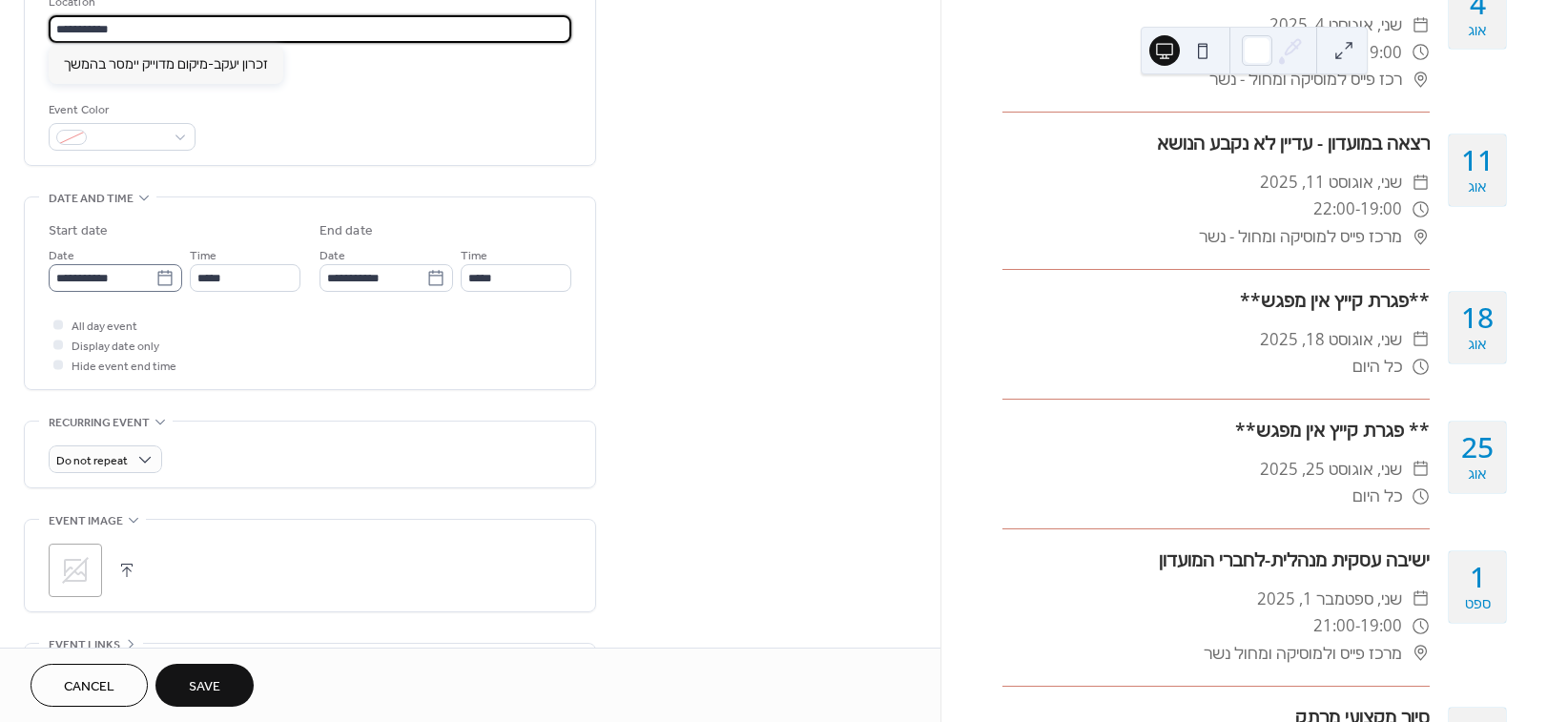 type on "**********" 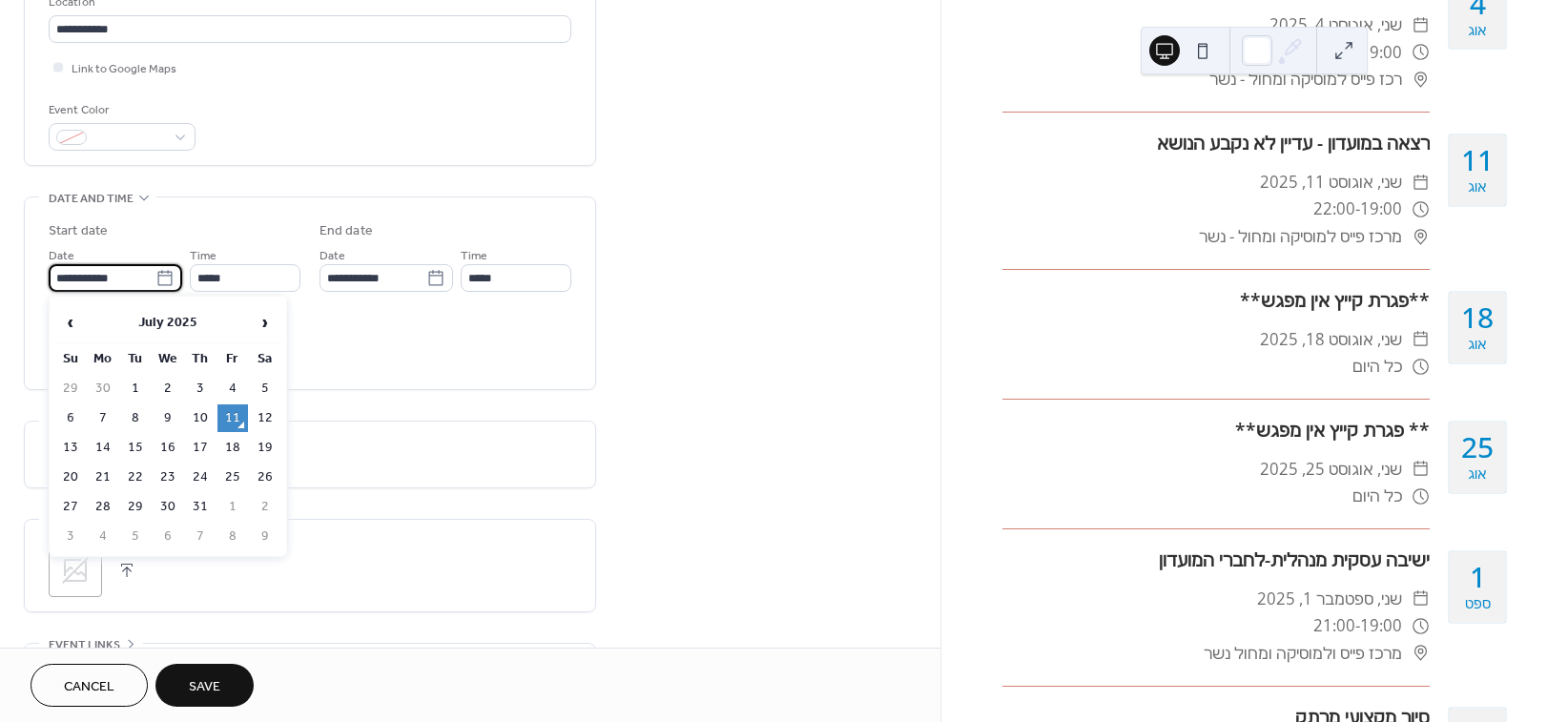 click on "**********" at bounding box center (102, 278) 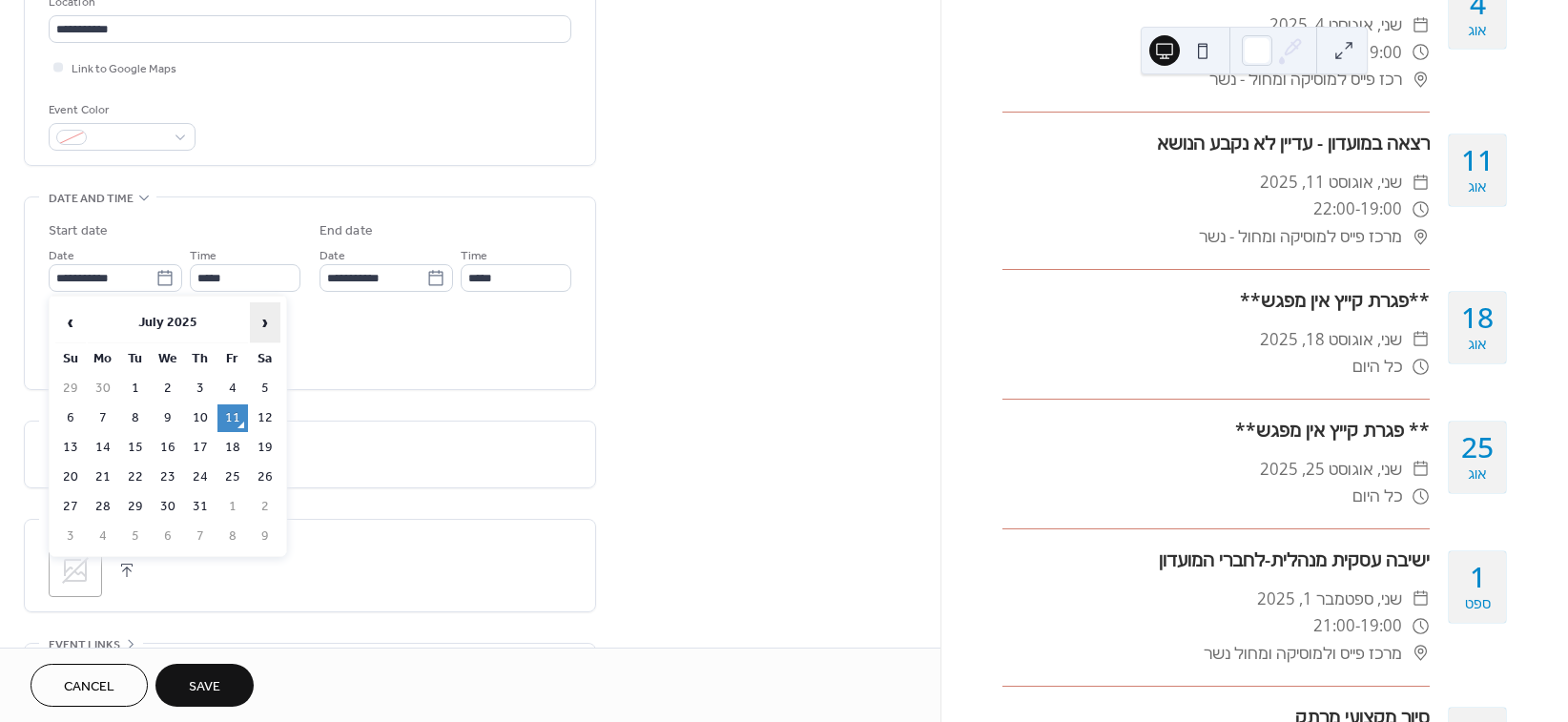 click on "›" at bounding box center [265, 322] 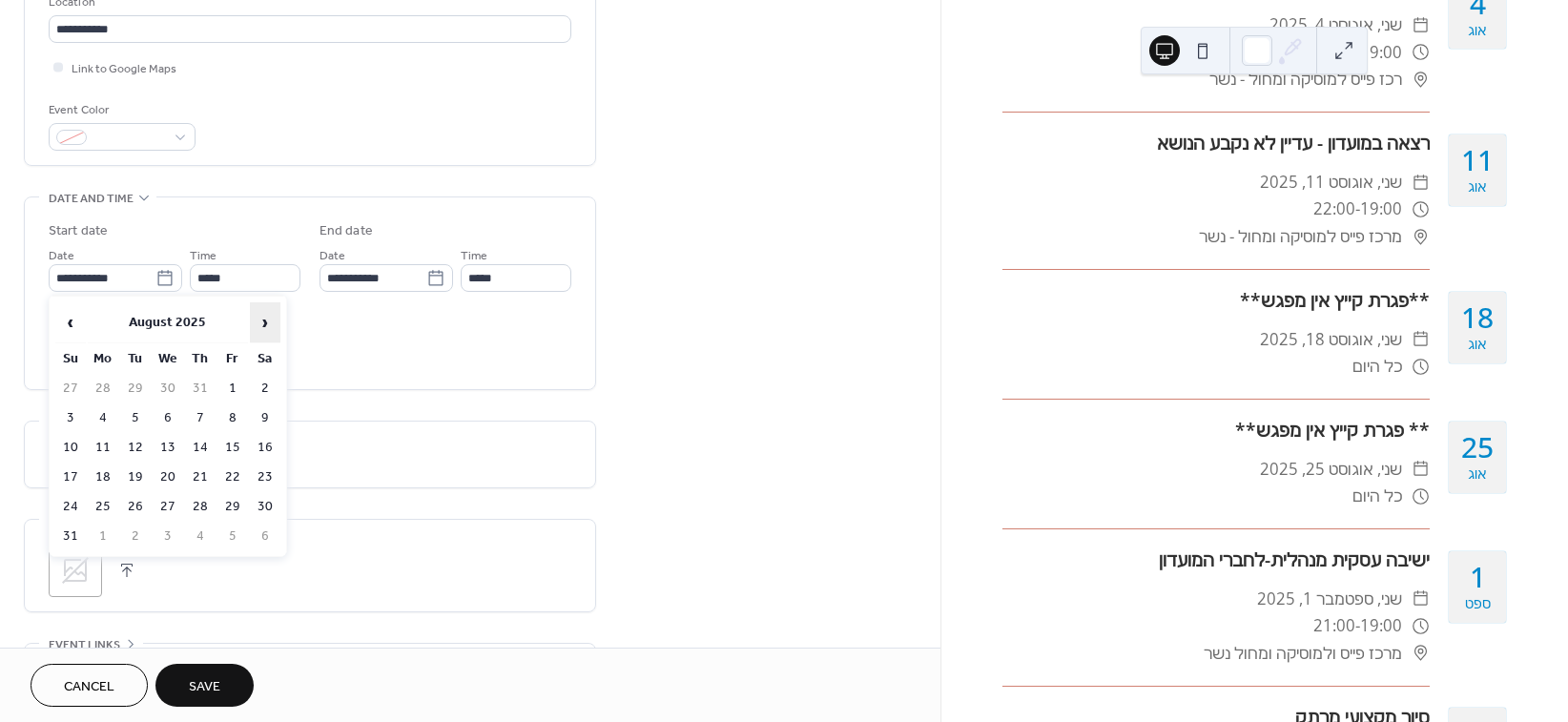 click on "›" at bounding box center (265, 322) 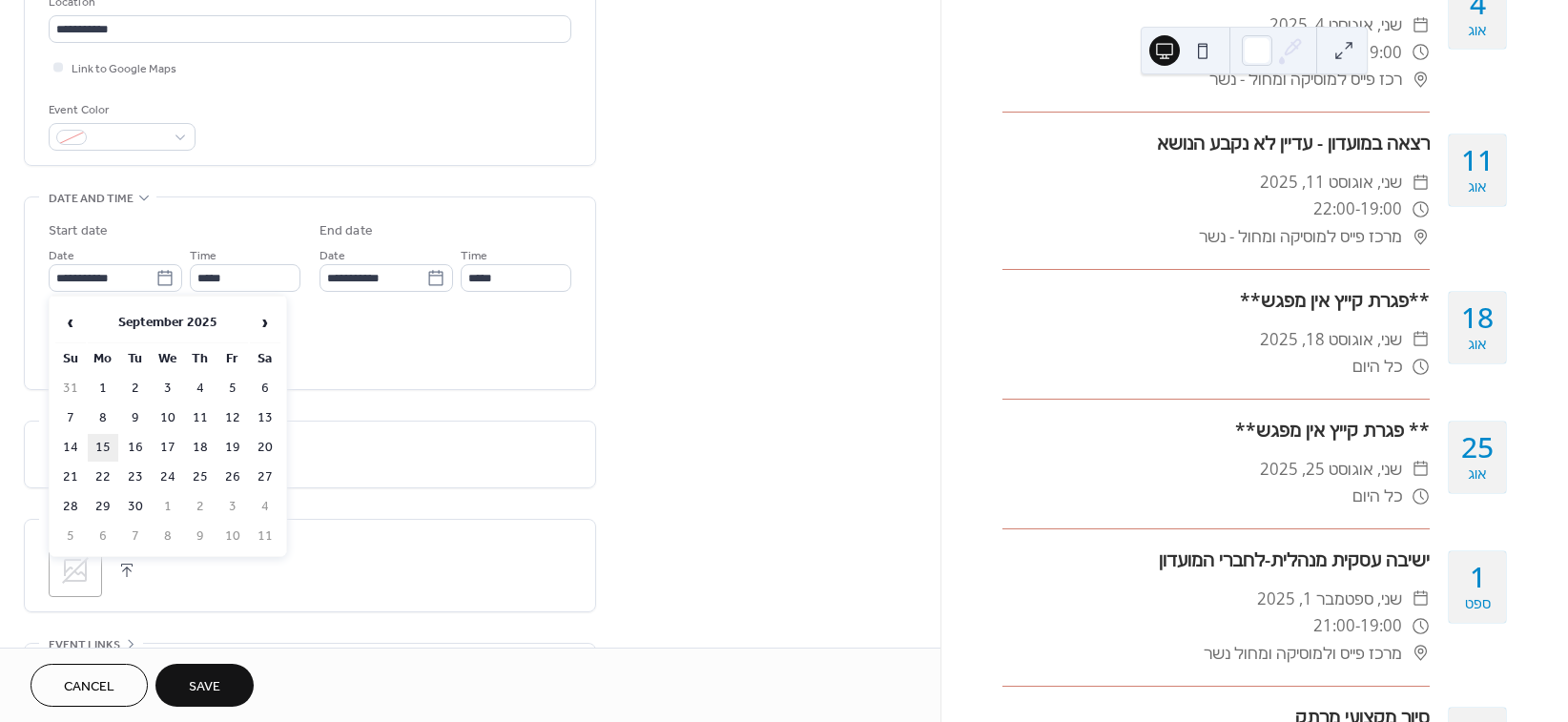 click on "15" at bounding box center (103, 447) 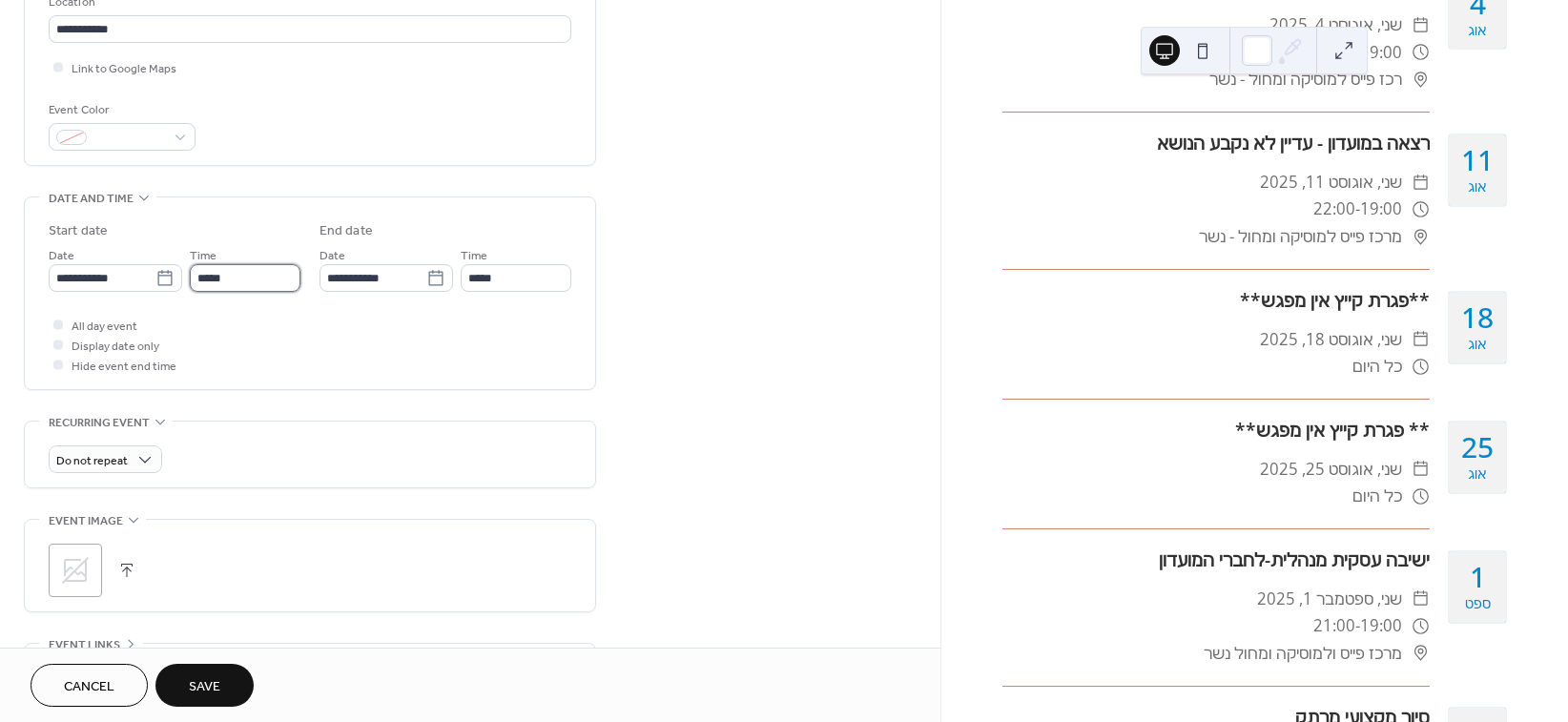 click on "*****" at bounding box center (245, 278) 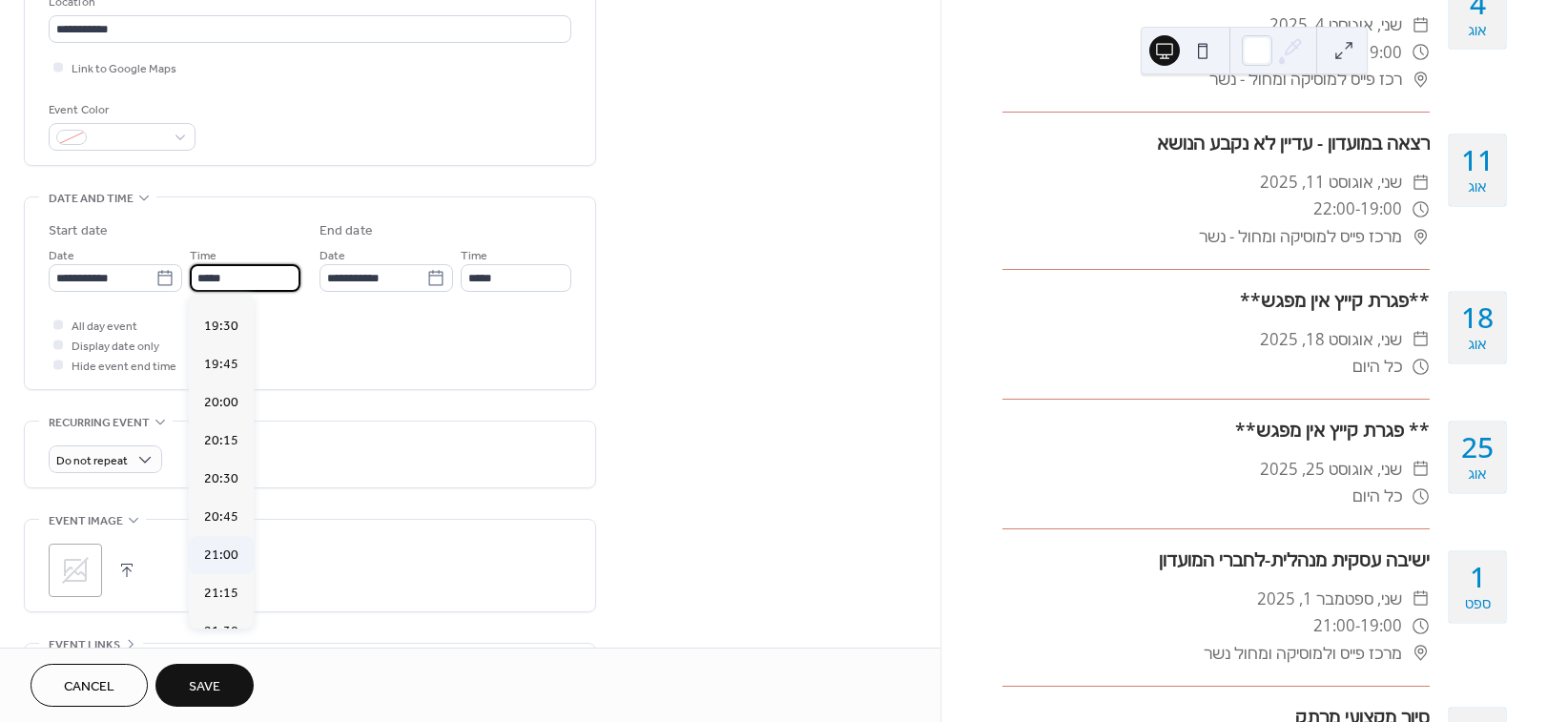 scroll, scrollTop: 2857, scrollLeft: 0, axis: vertical 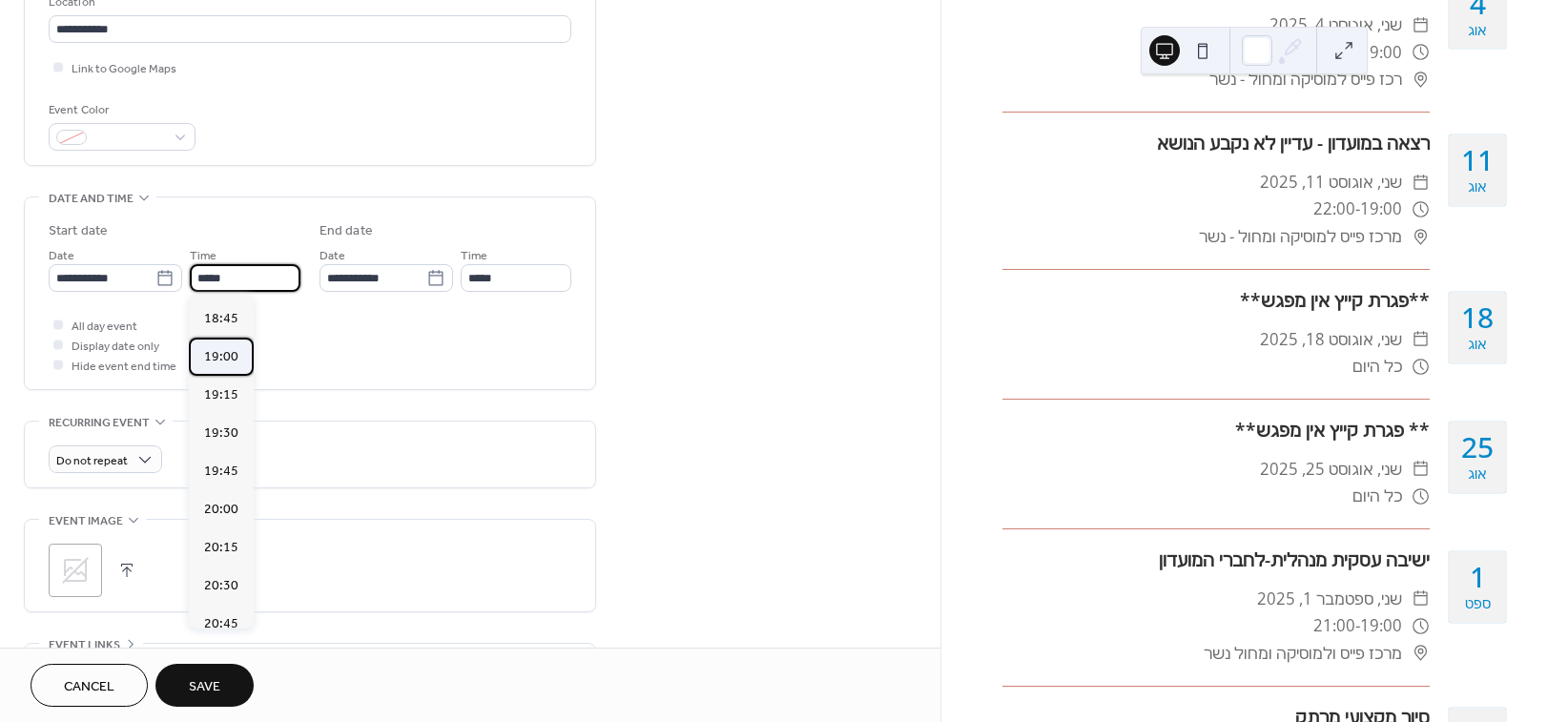 click on "19:00" at bounding box center (221, 357) 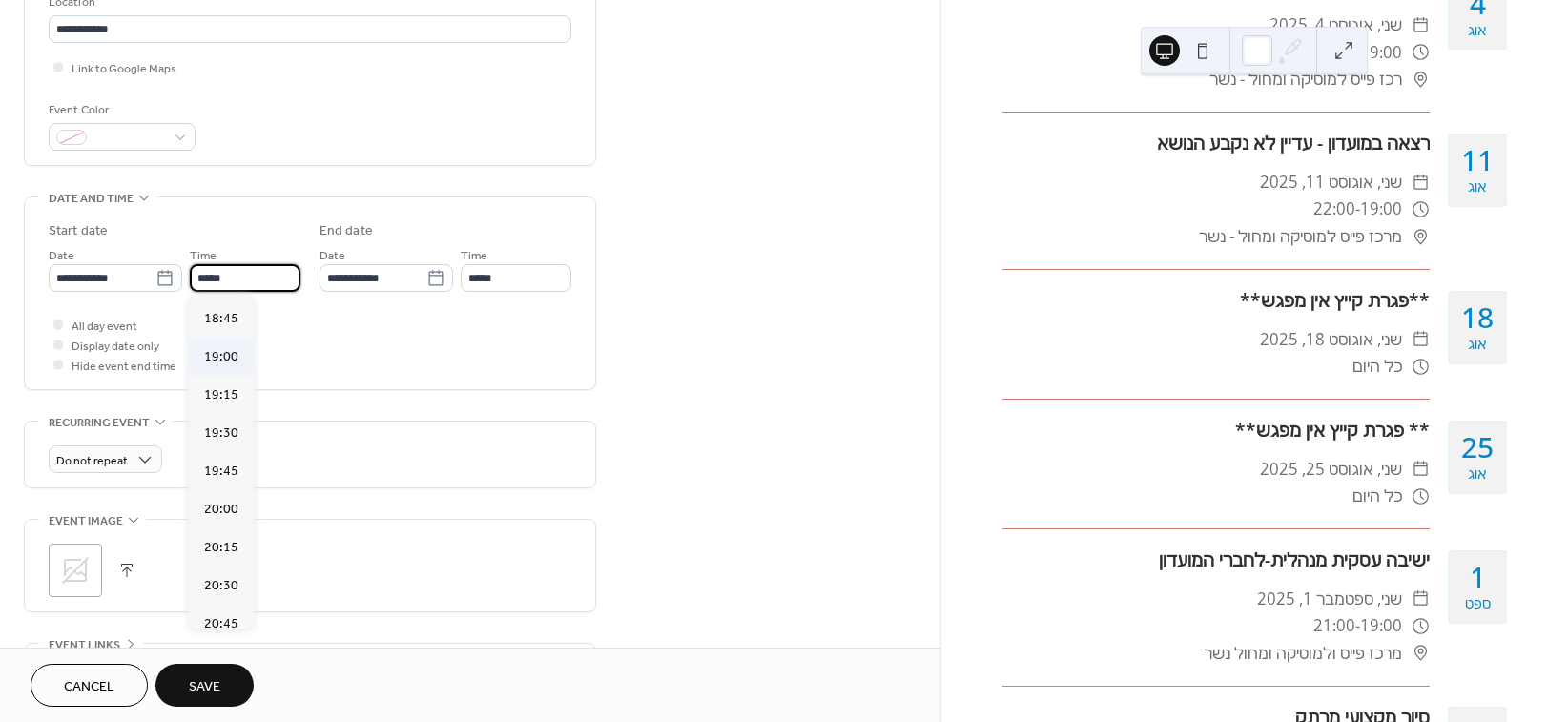 type on "*****" 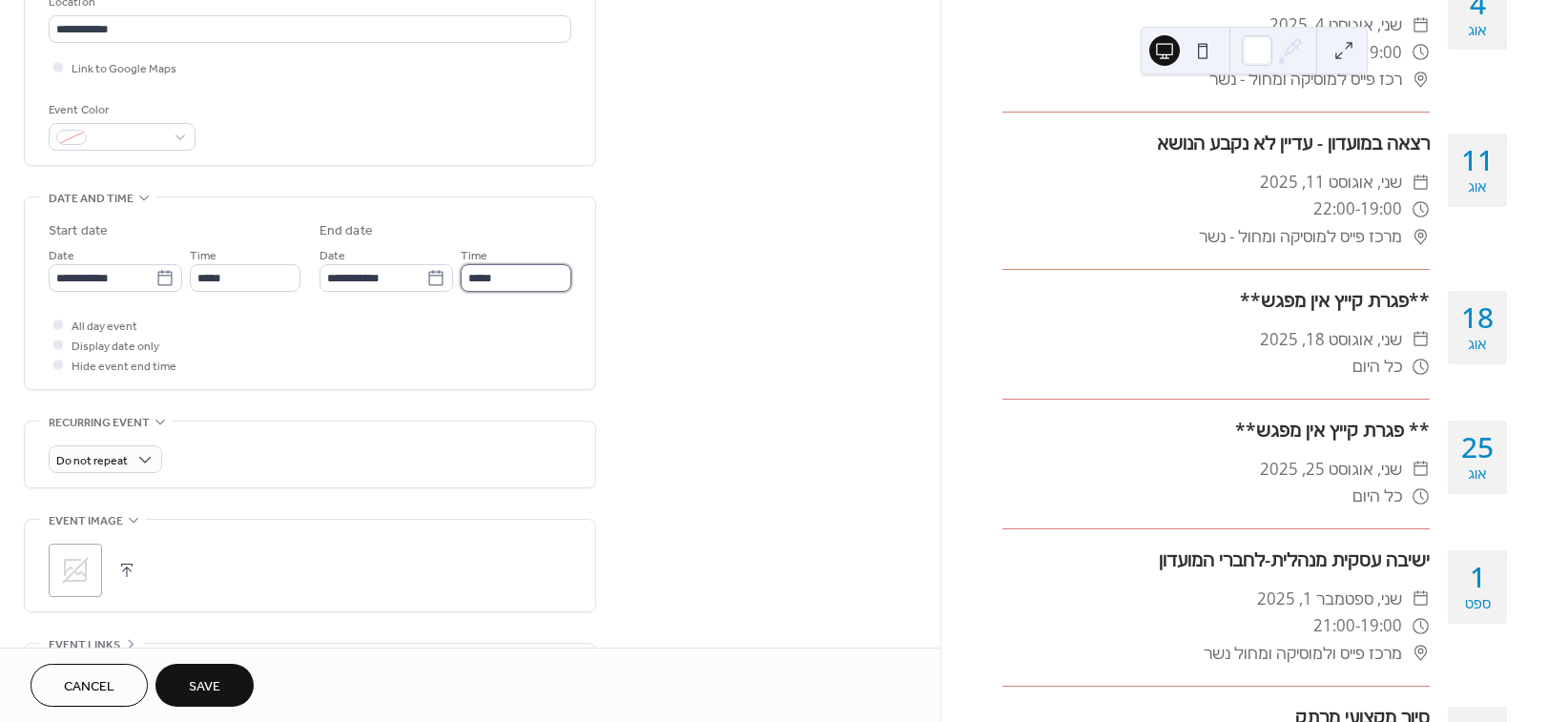 click on "*****" at bounding box center [516, 278] 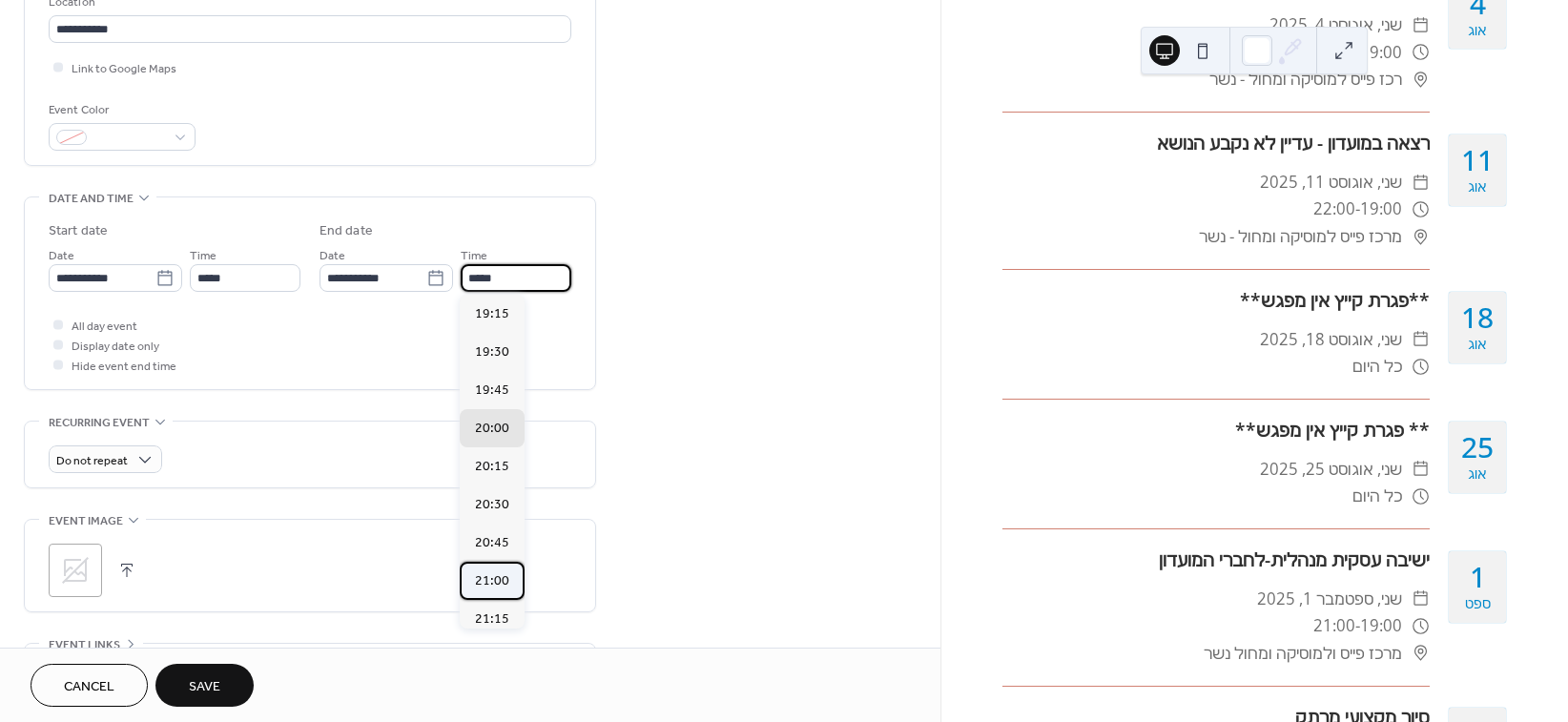 click on "21:00" at bounding box center (492, 581) 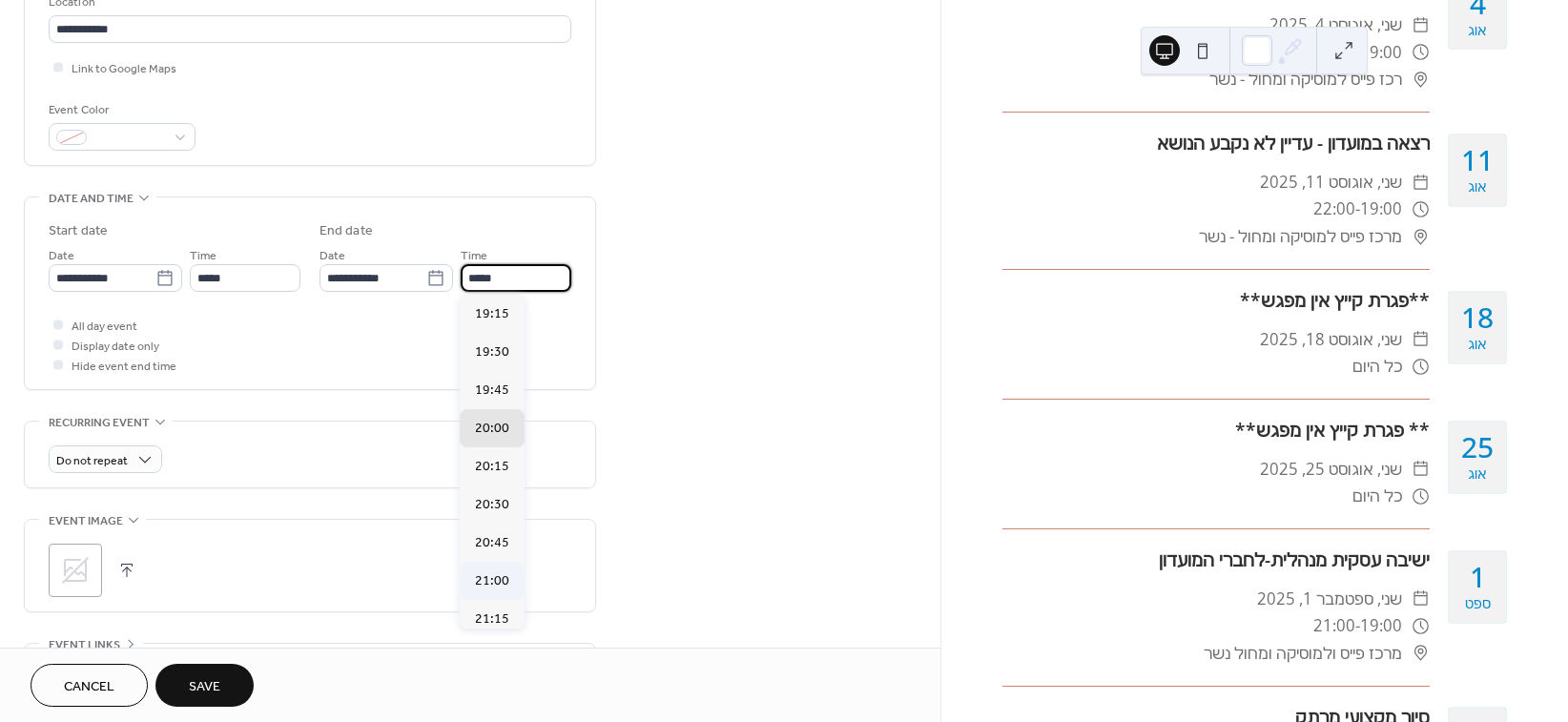 type on "*****" 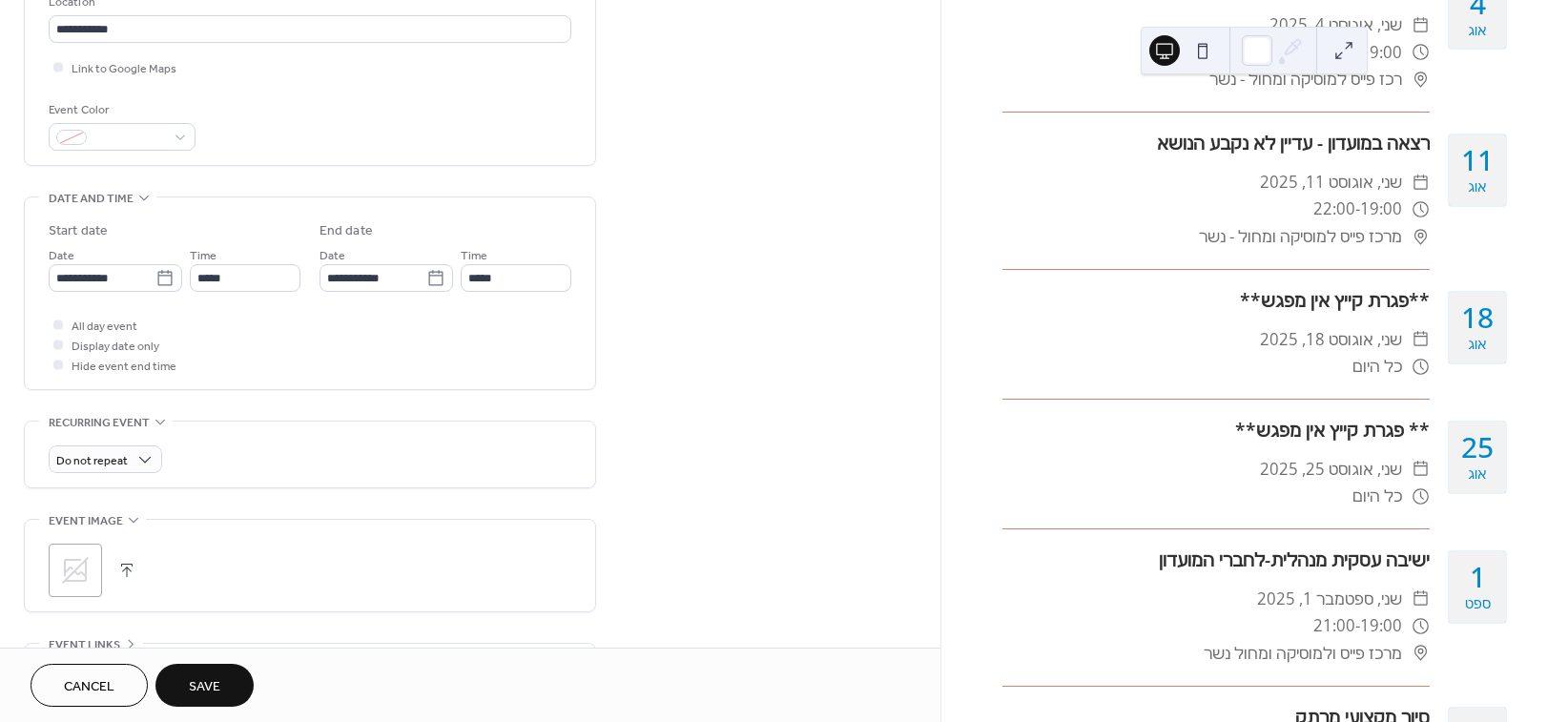 click on "Save" at bounding box center (204, 687) 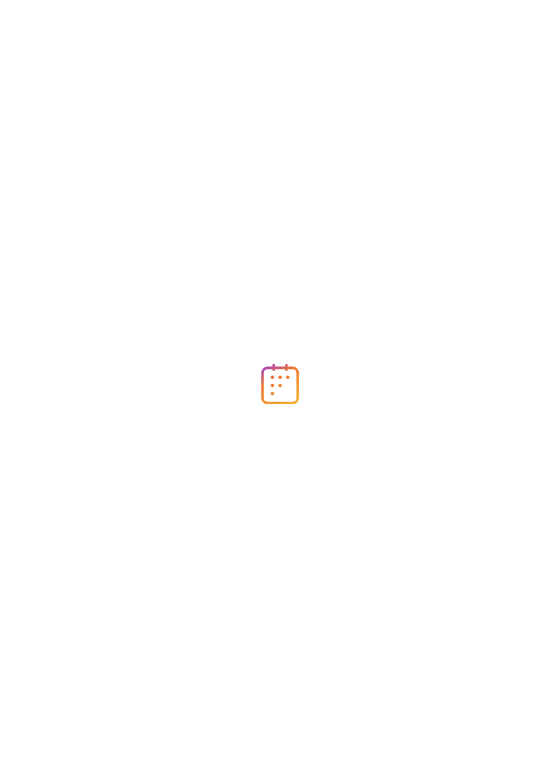 scroll, scrollTop: 0, scrollLeft: 0, axis: both 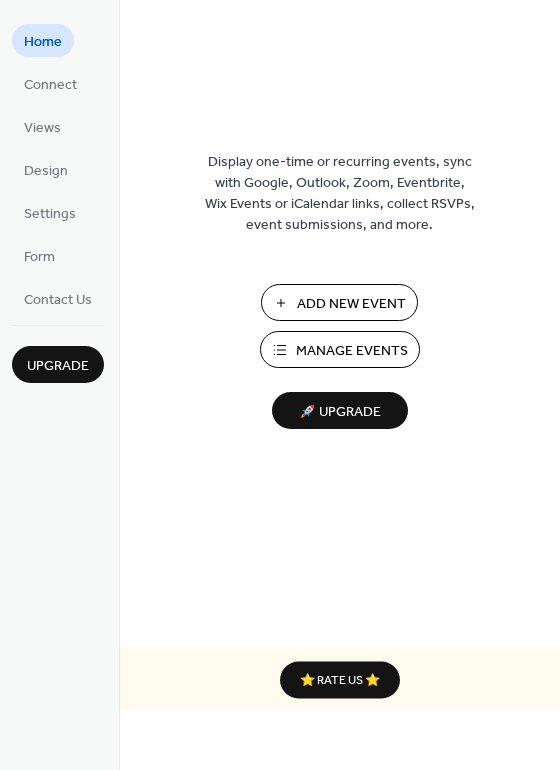 click on "Manage Events" at bounding box center (352, 351) 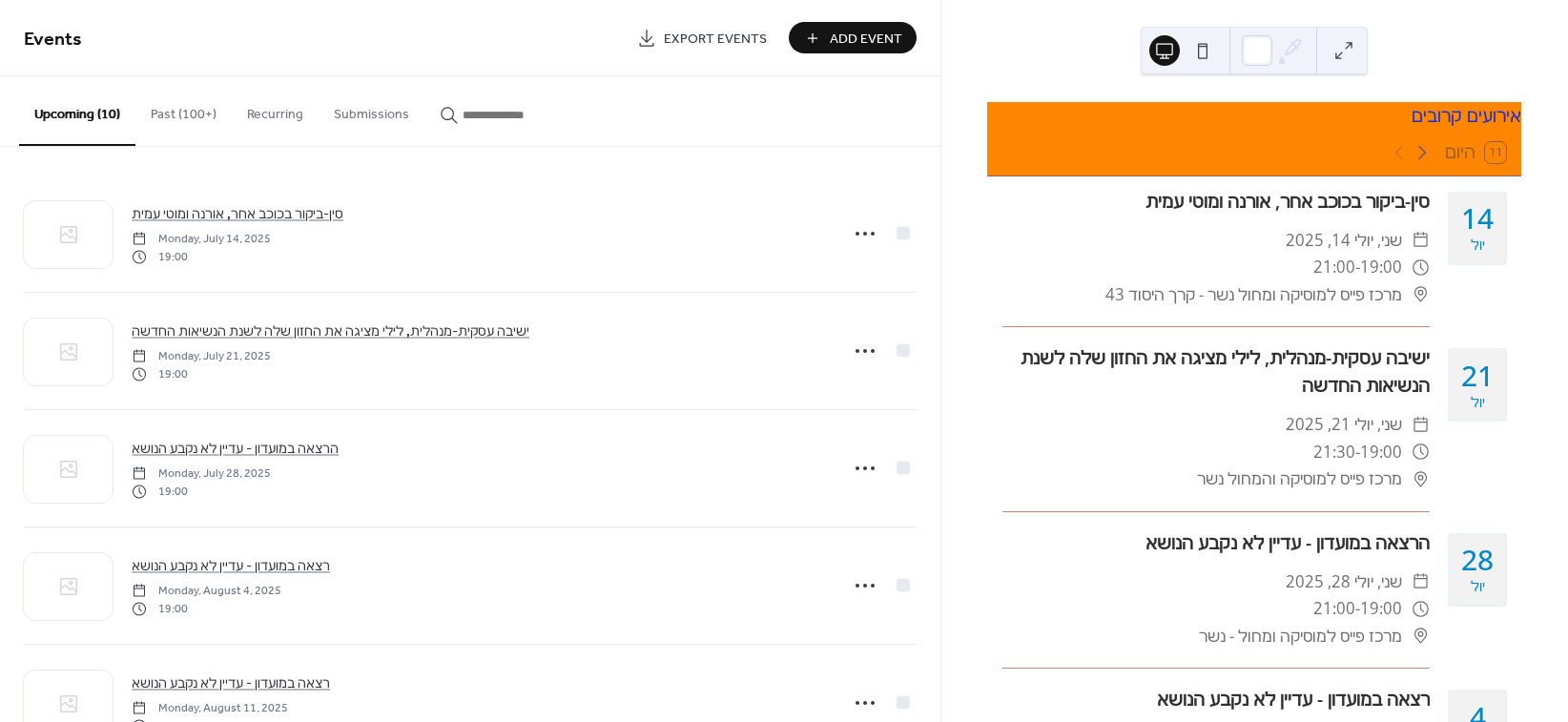 scroll, scrollTop: 0, scrollLeft: 0, axis: both 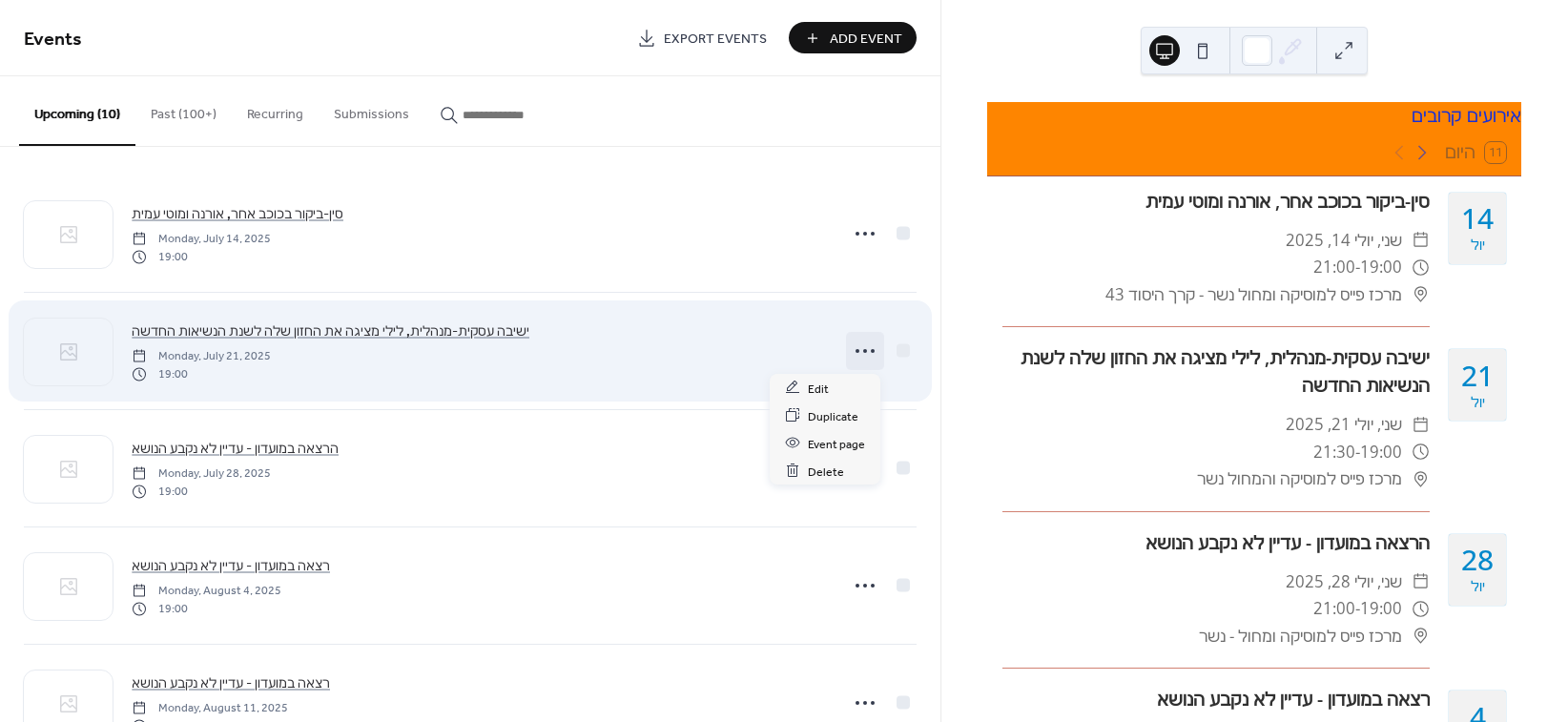 click 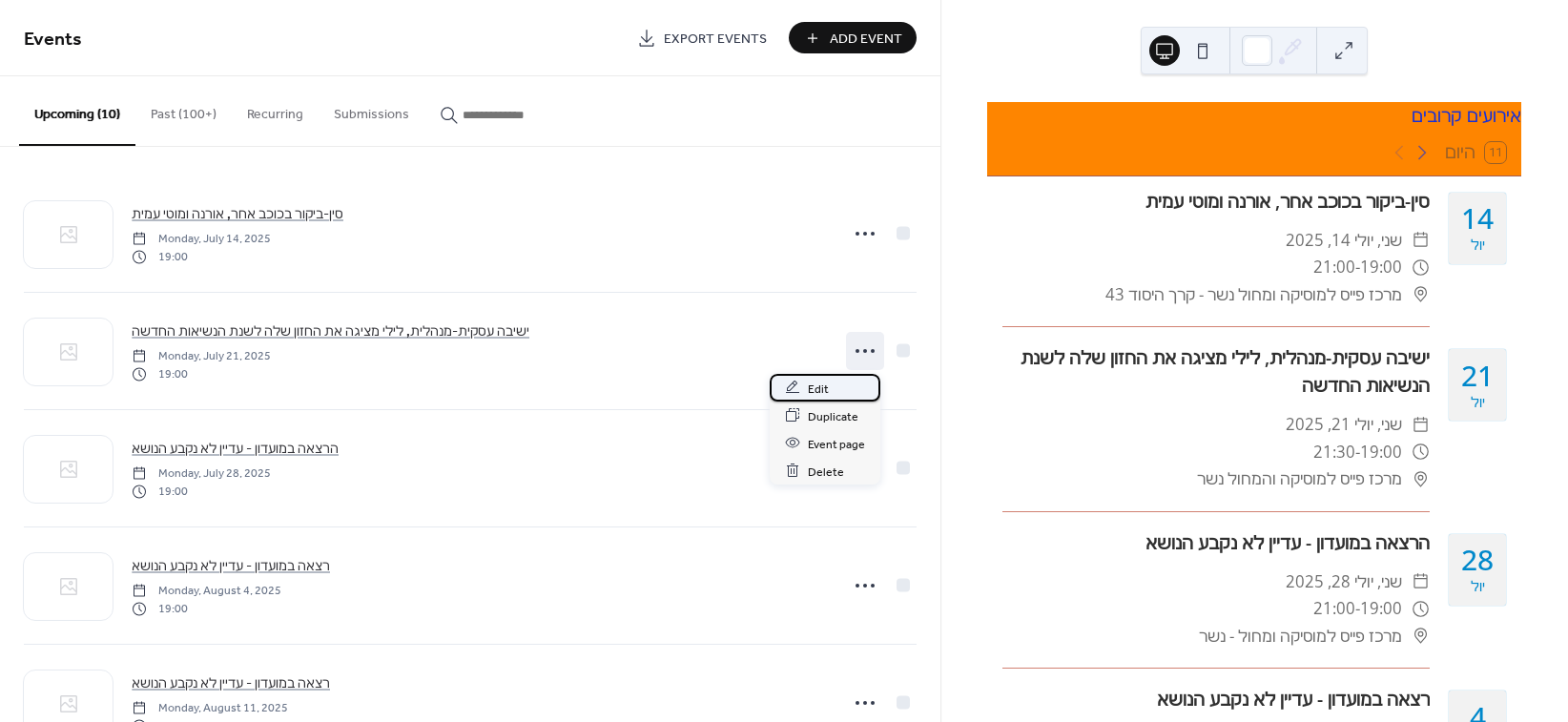 click on "Edit" at bounding box center [825, 387] 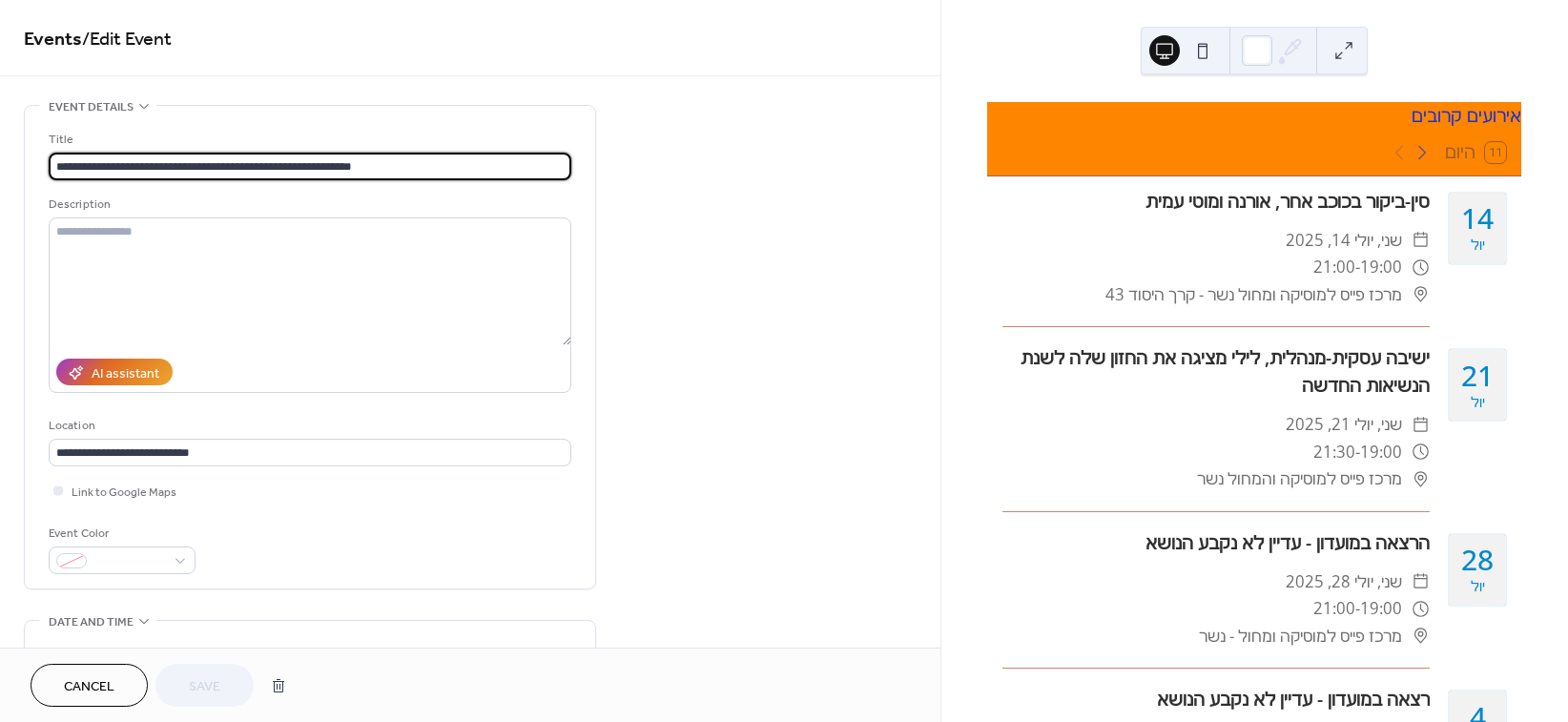 drag, startPoint x: 200, startPoint y: 165, endPoint x: 145, endPoint y: 166, distance: 55.00909 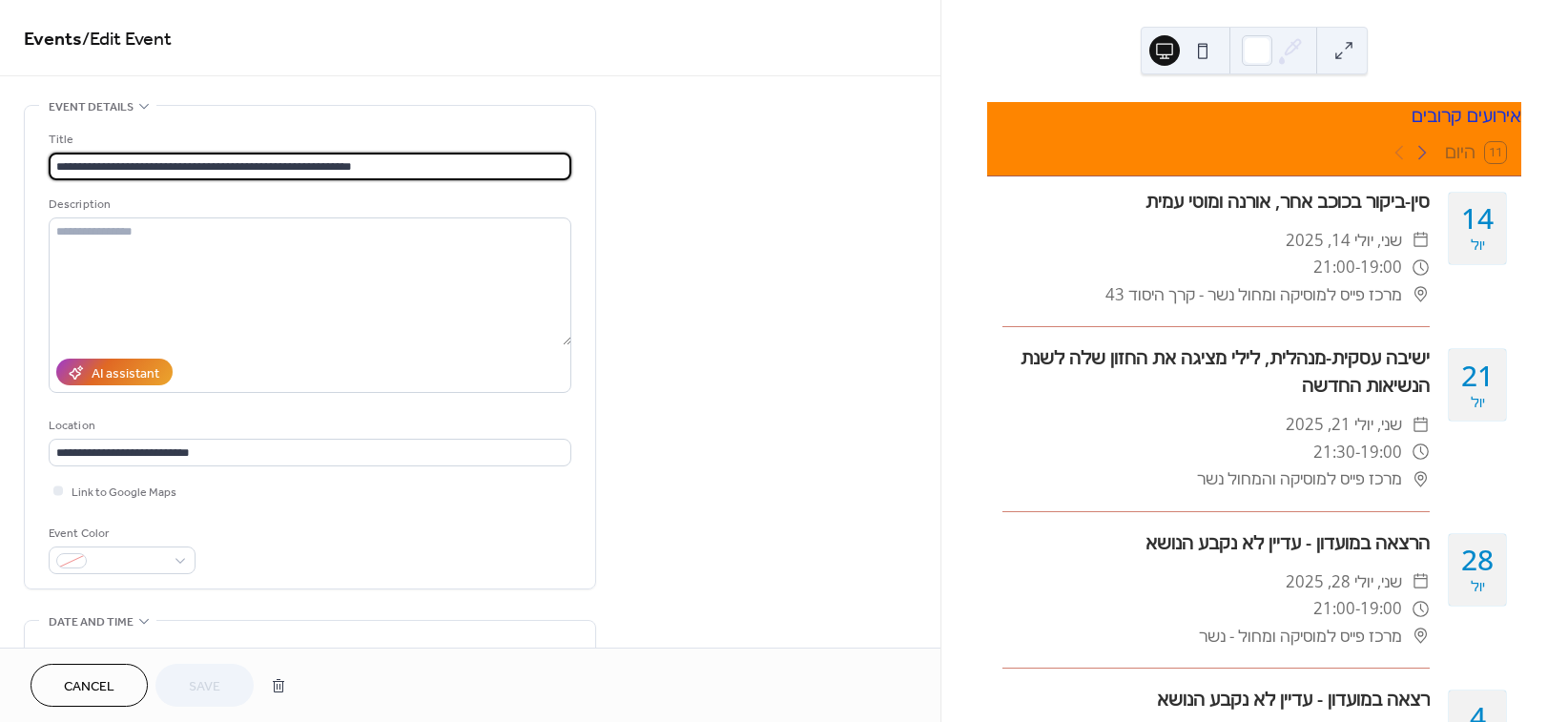 click on "**********" at bounding box center [310, 166] 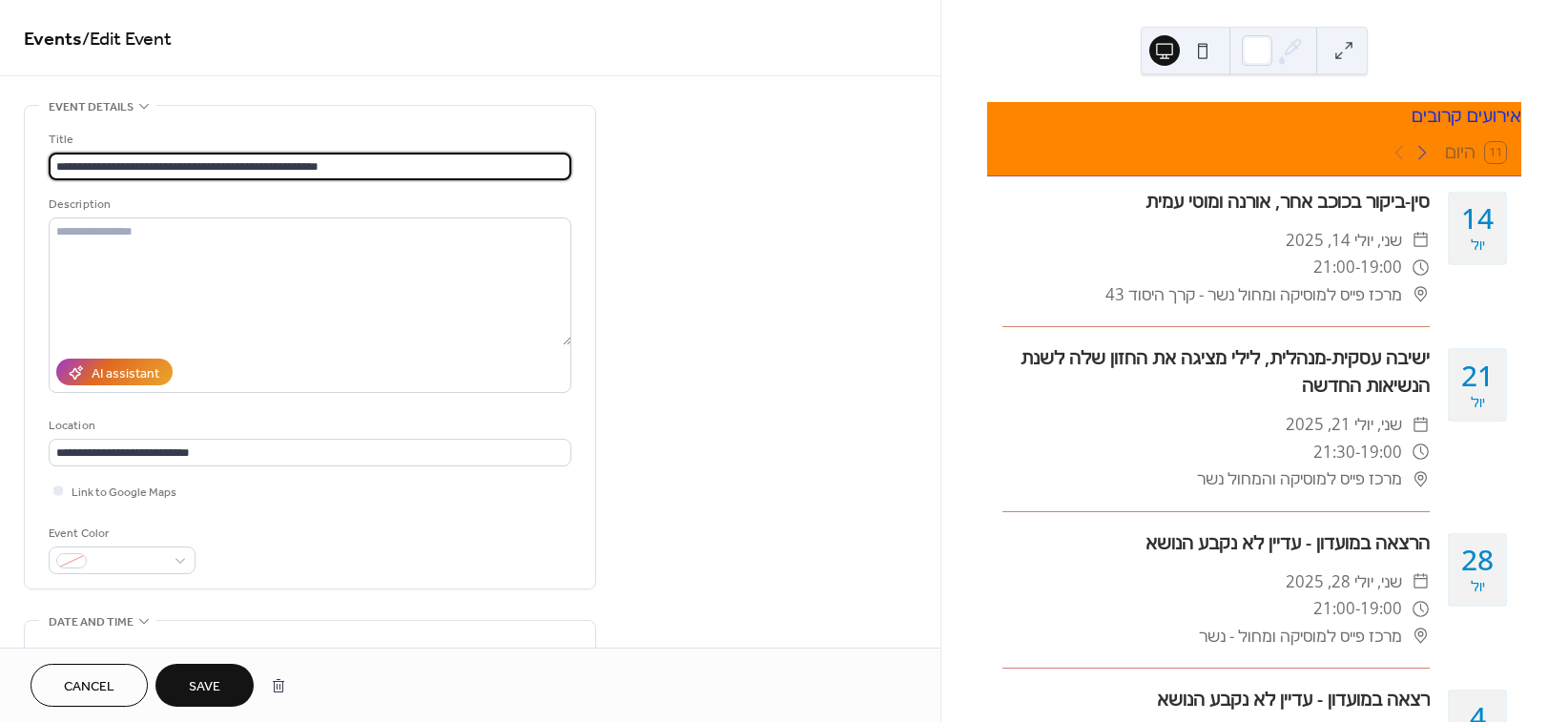 click on "**********" at bounding box center (310, 166) 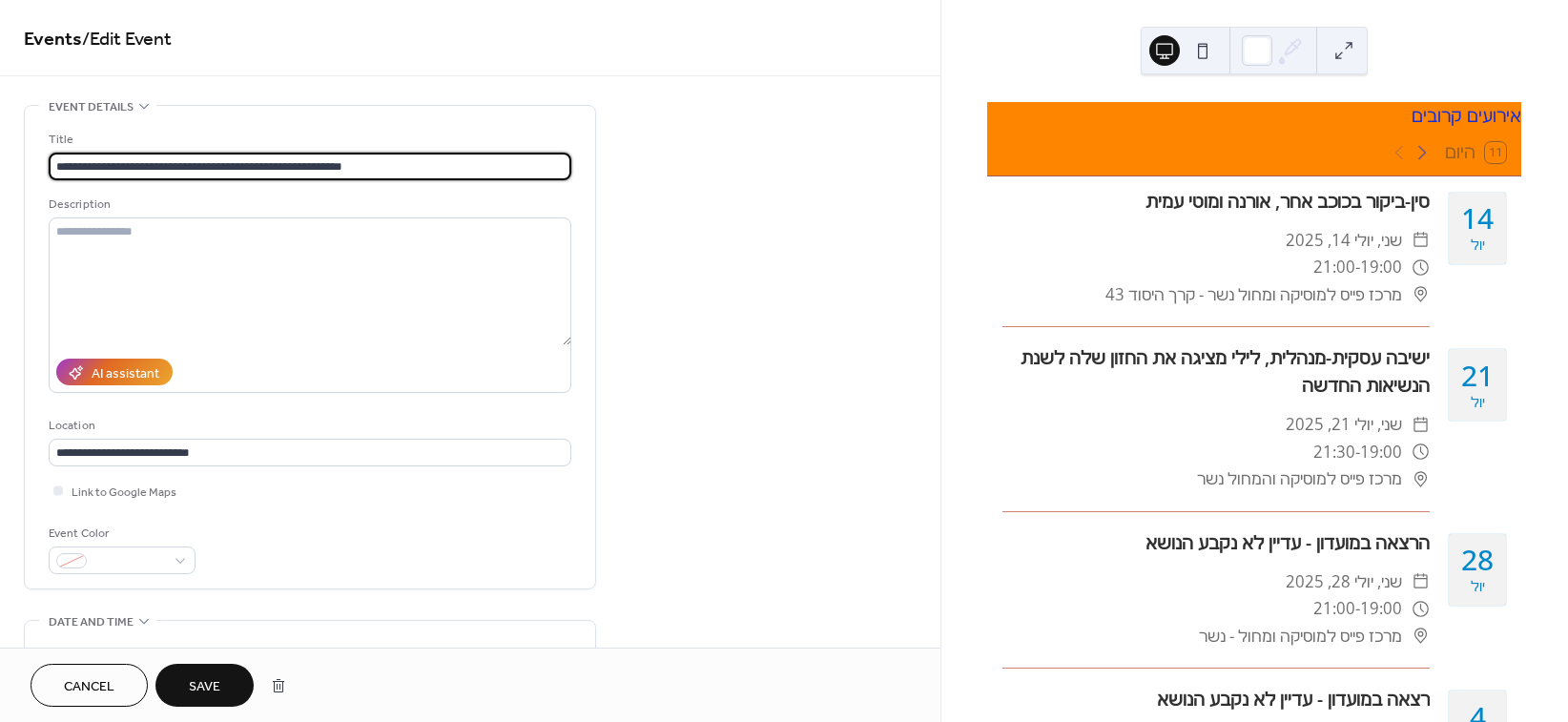 type on "**********" 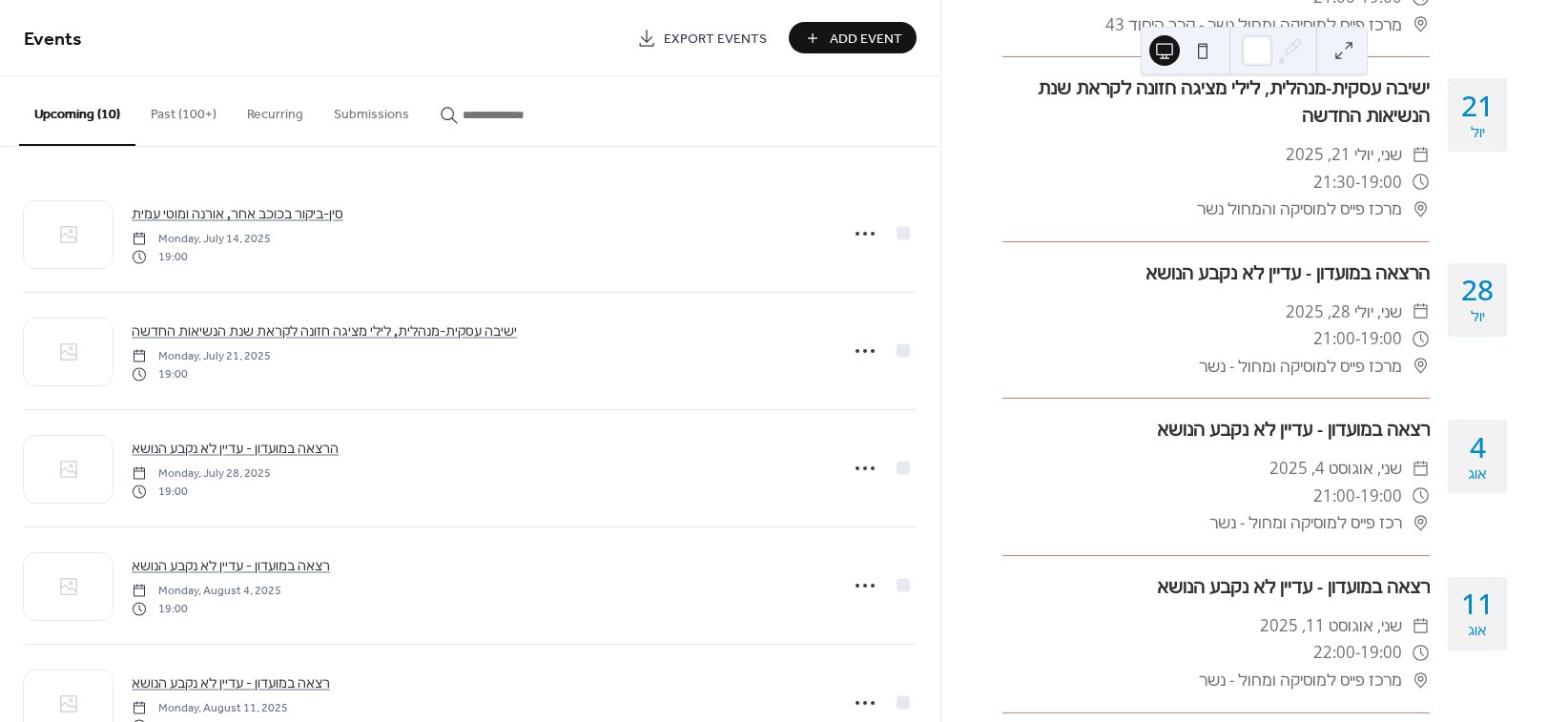 scroll, scrollTop: 282, scrollLeft: 0, axis: vertical 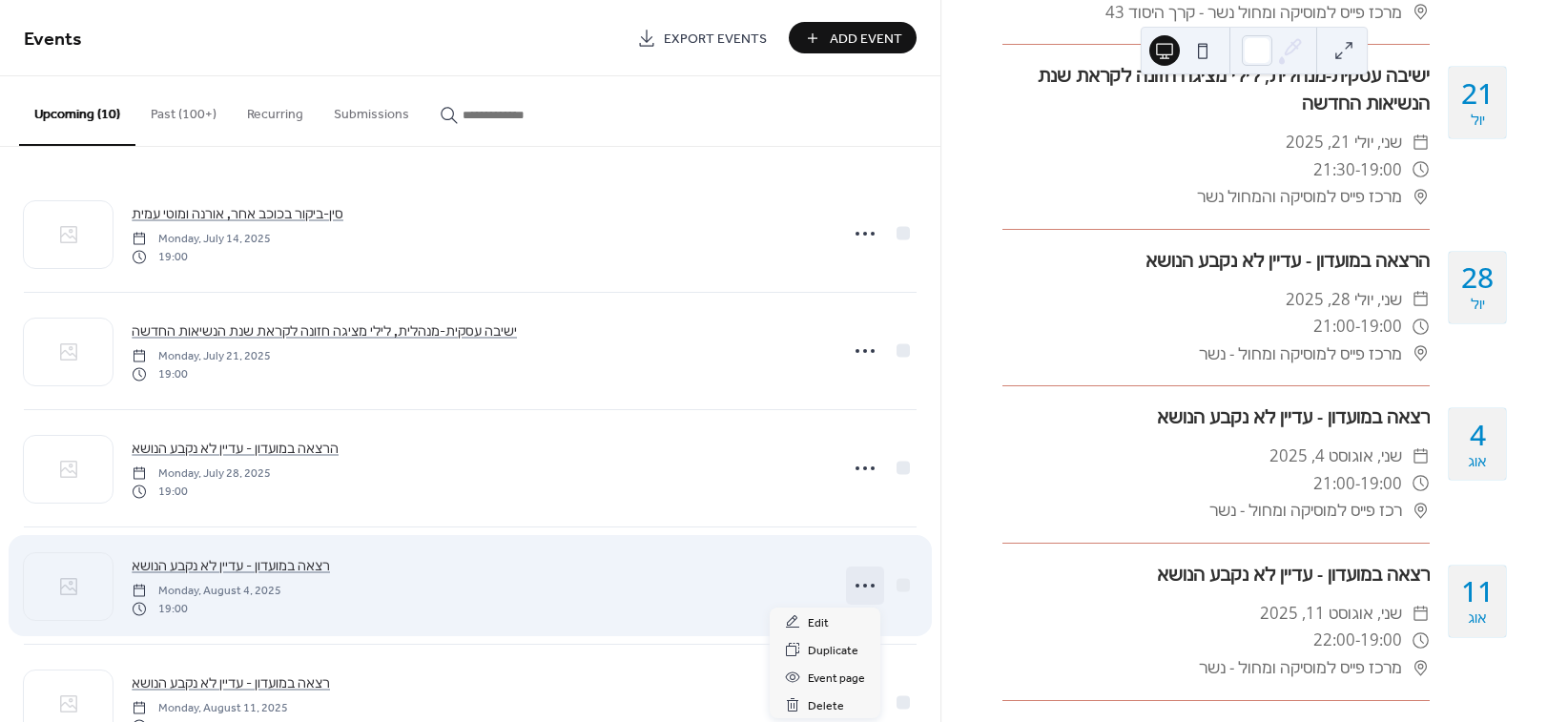 click 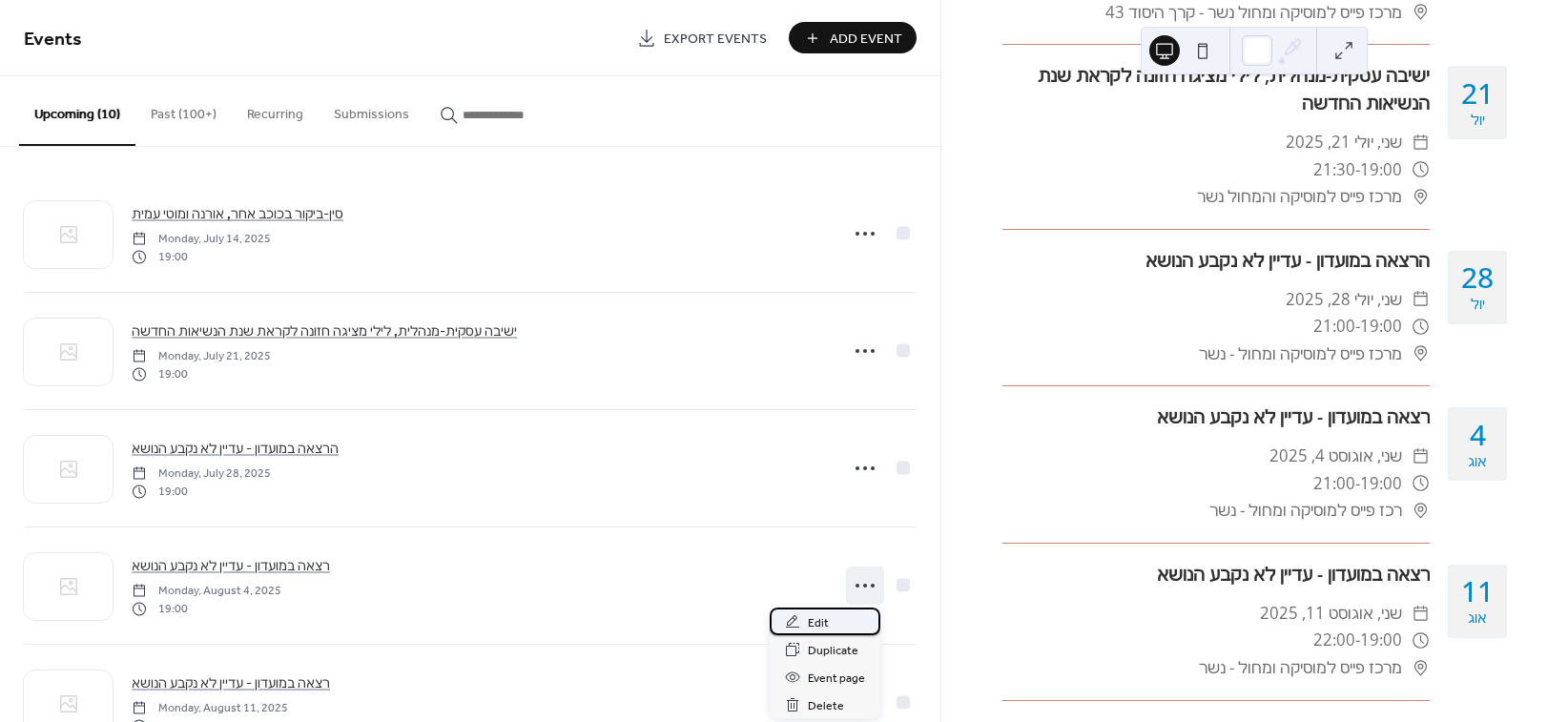 click on "Edit" at bounding box center (818, 623) 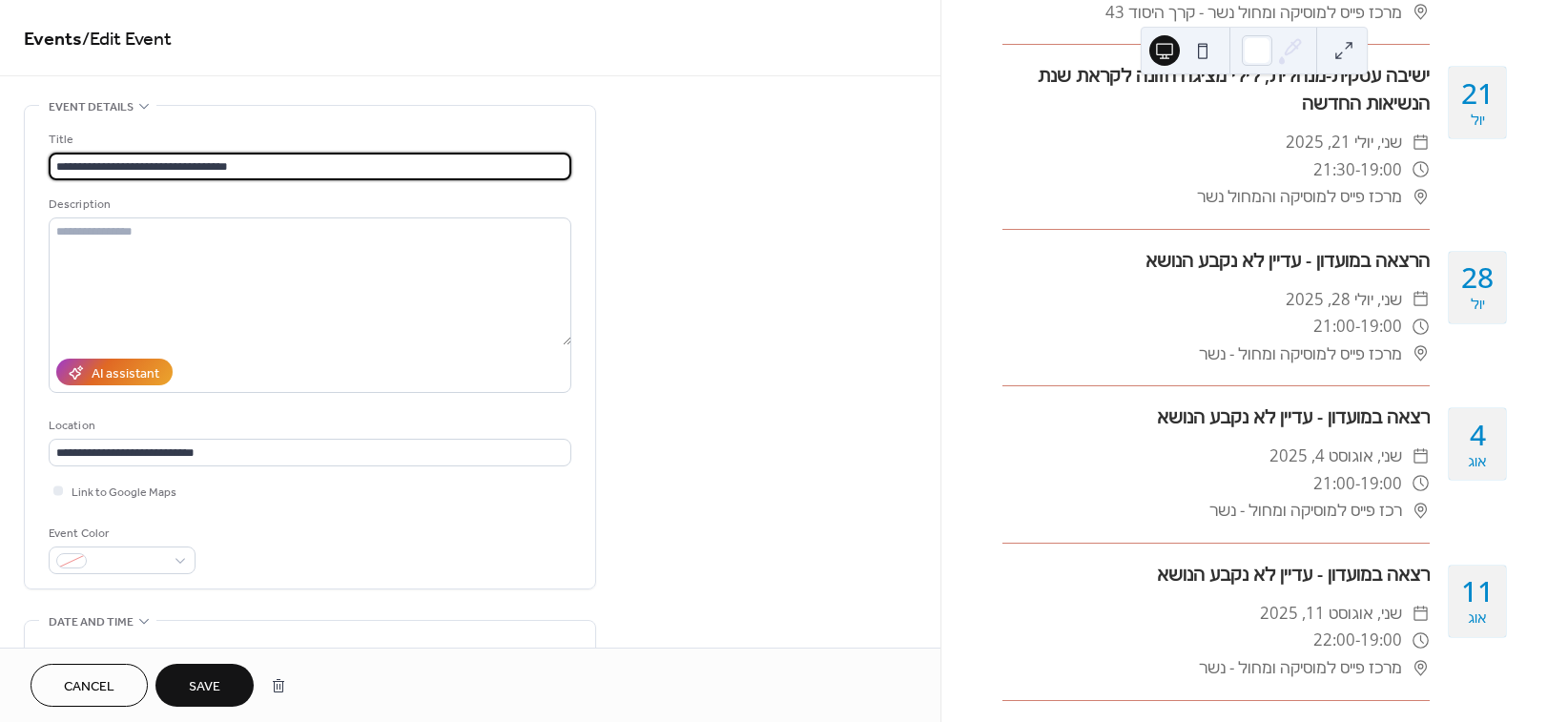 type on "**********" 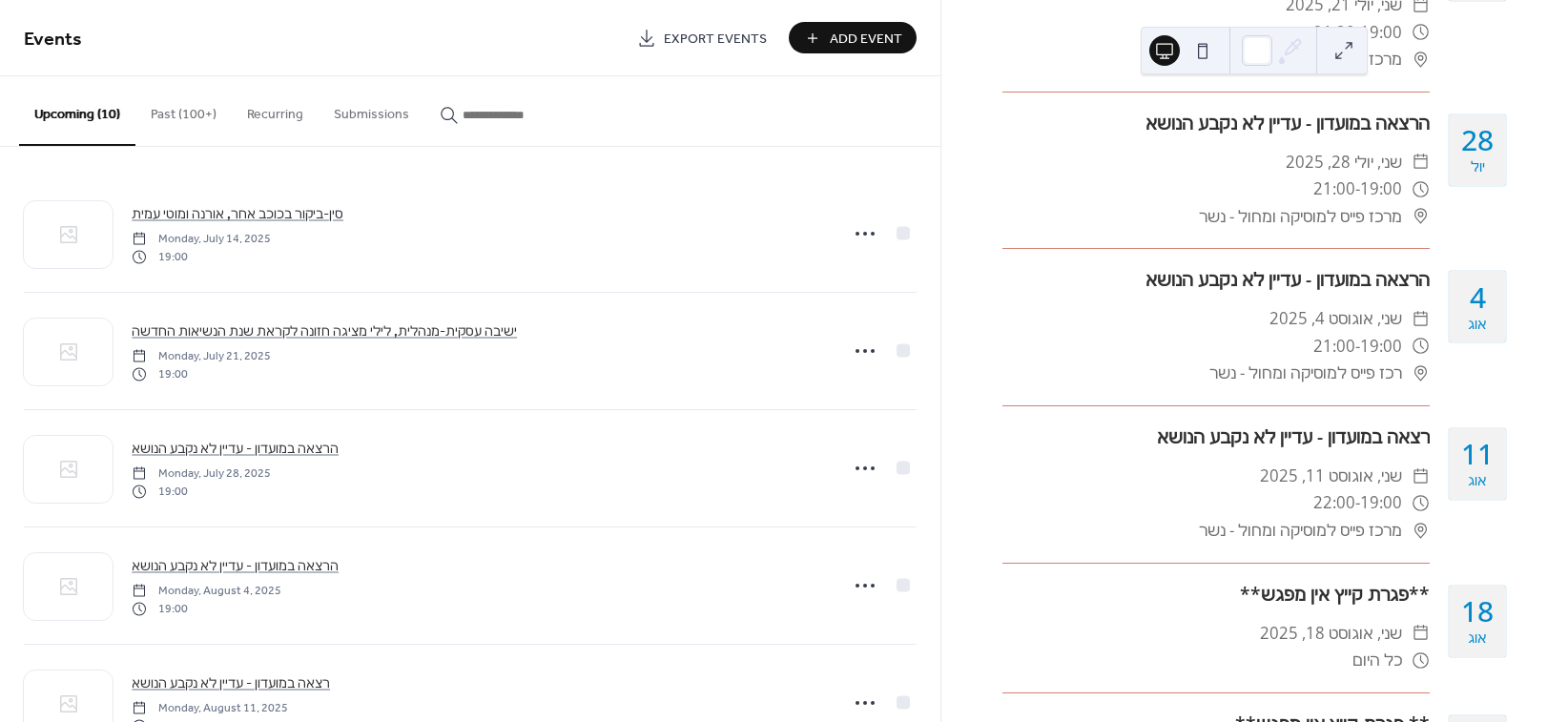 scroll, scrollTop: 423, scrollLeft: 0, axis: vertical 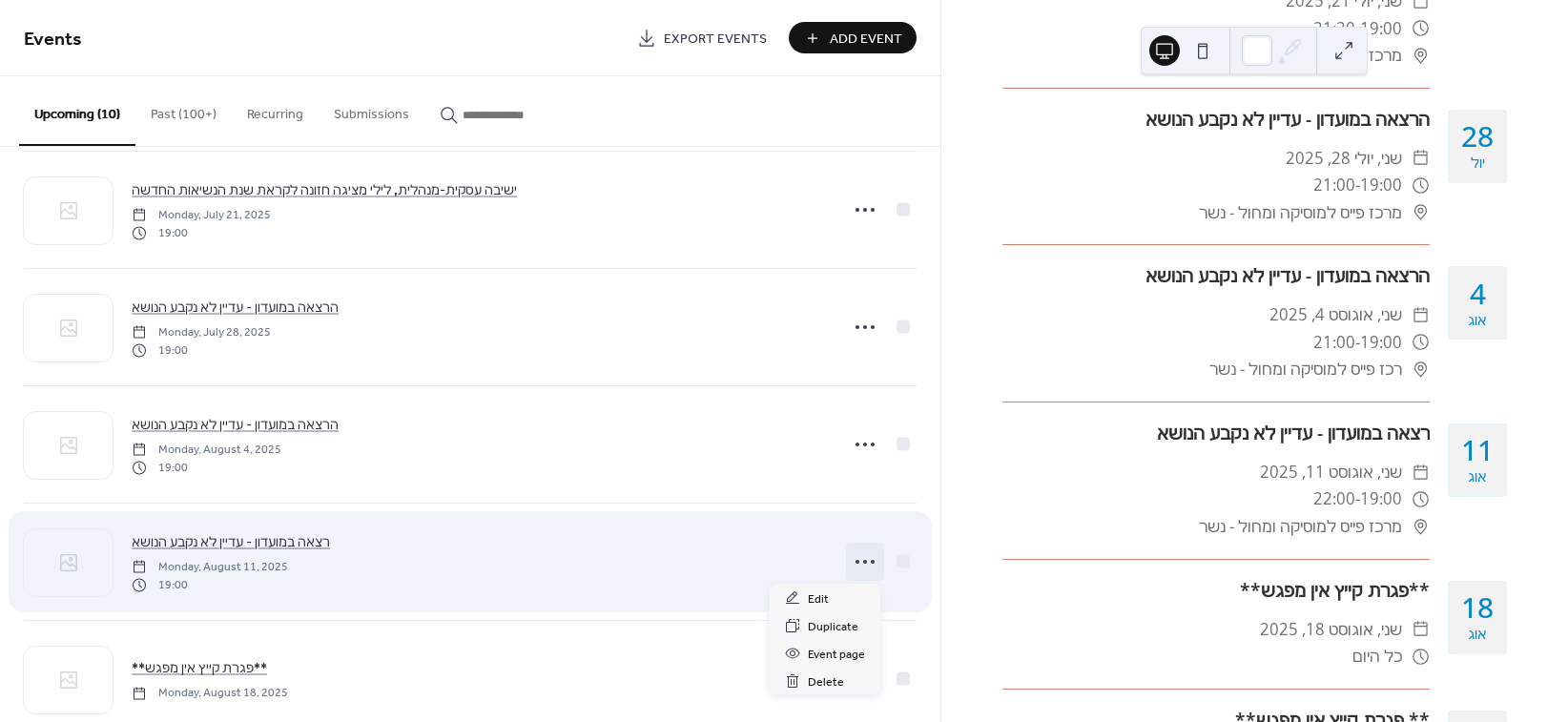 click 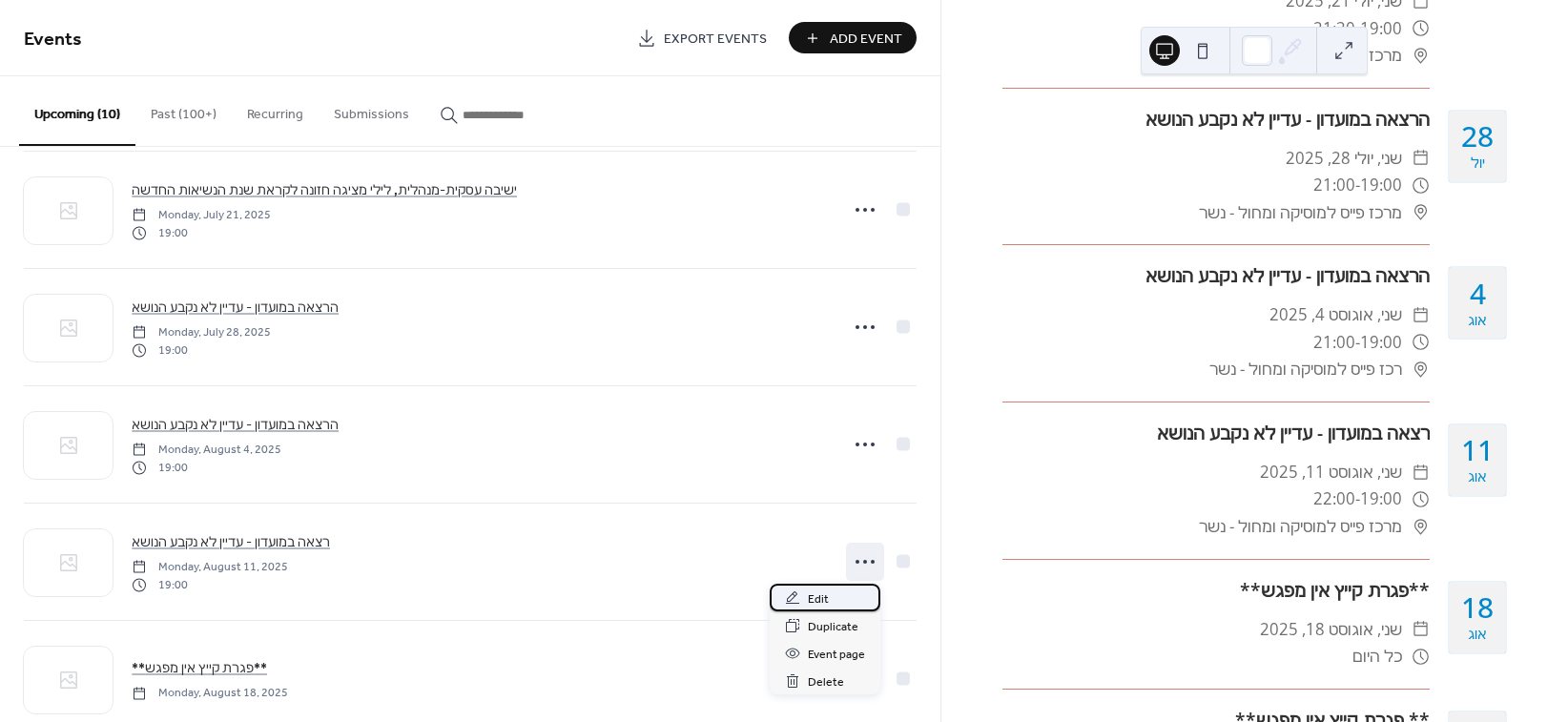 click on "Edit" at bounding box center [818, 599] 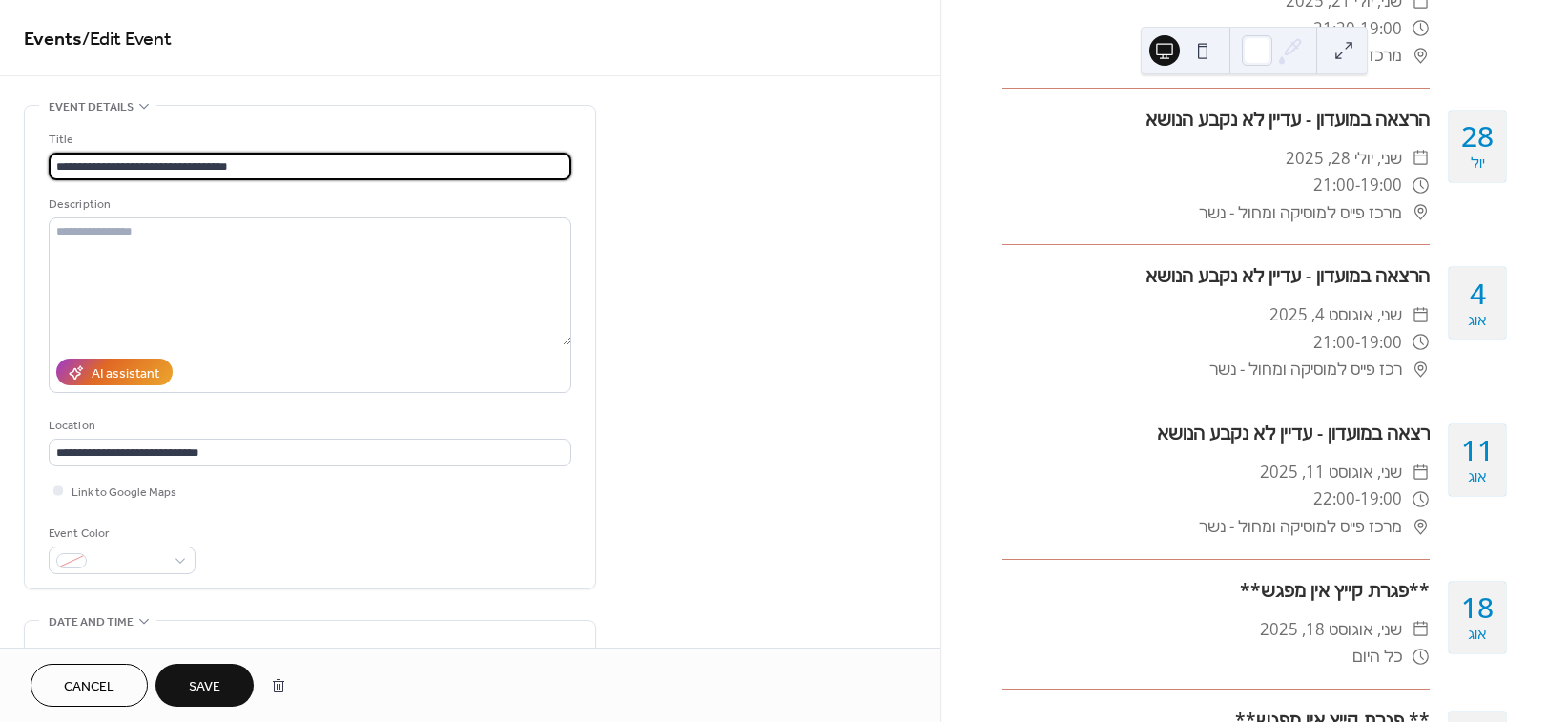 type on "**********" 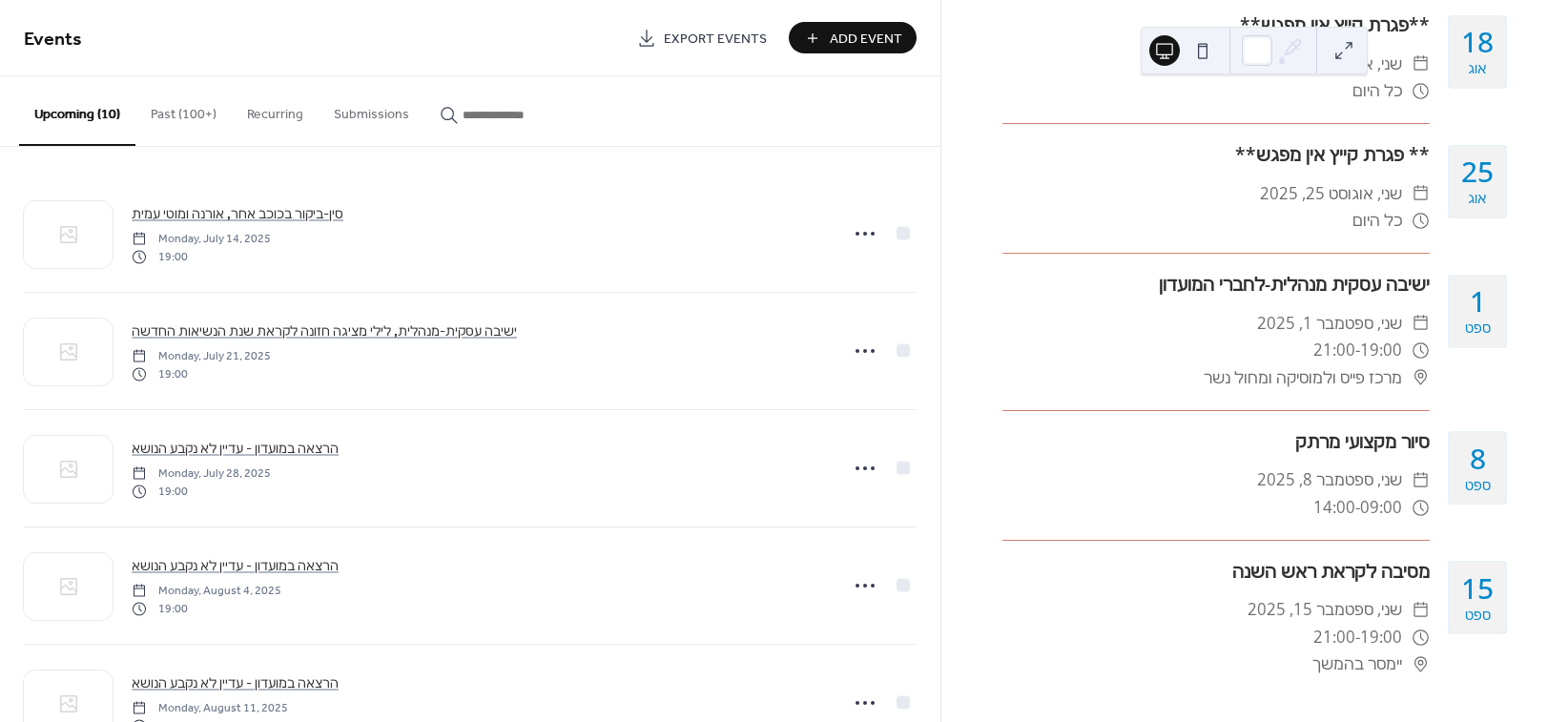 scroll, scrollTop: 1016, scrollLeft: 0, axis: vertical 